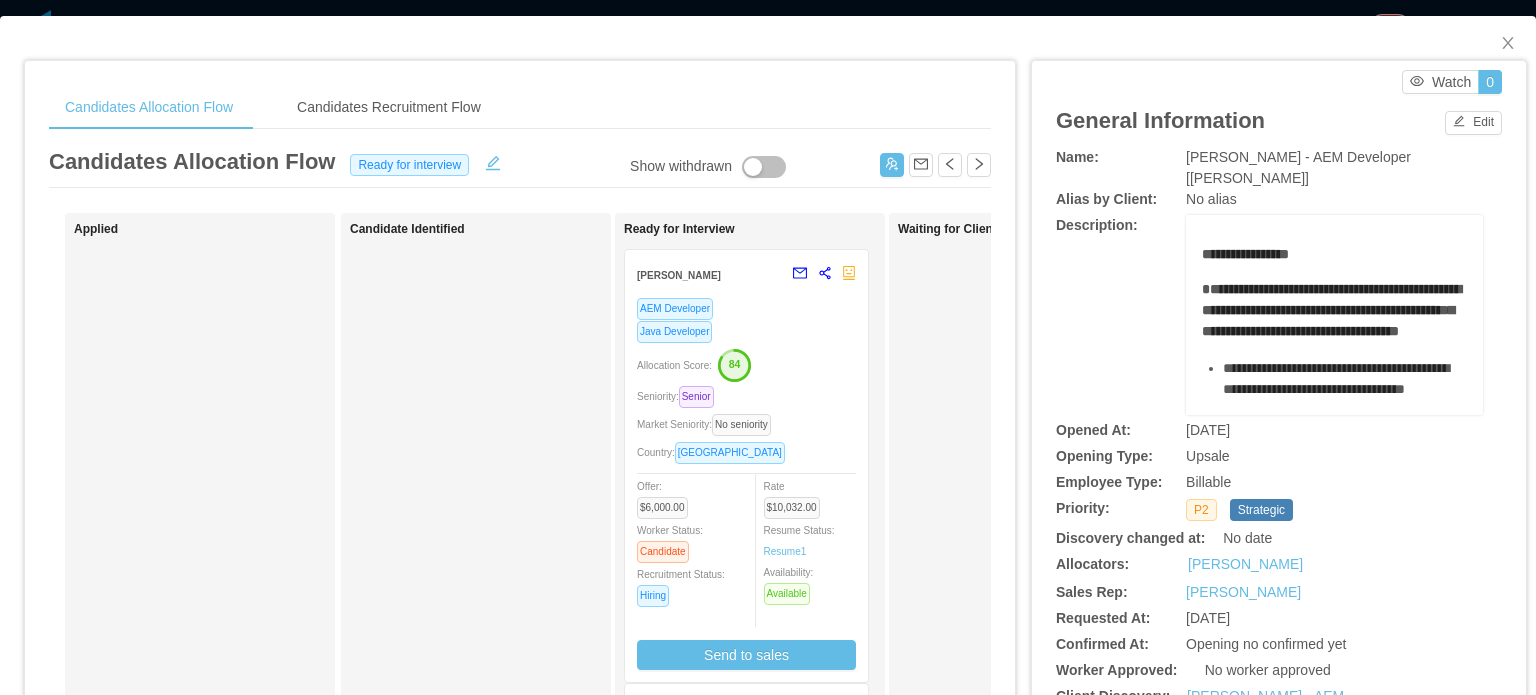 scroll, scrollTop: 0, scrollLeft: 0, axis: both 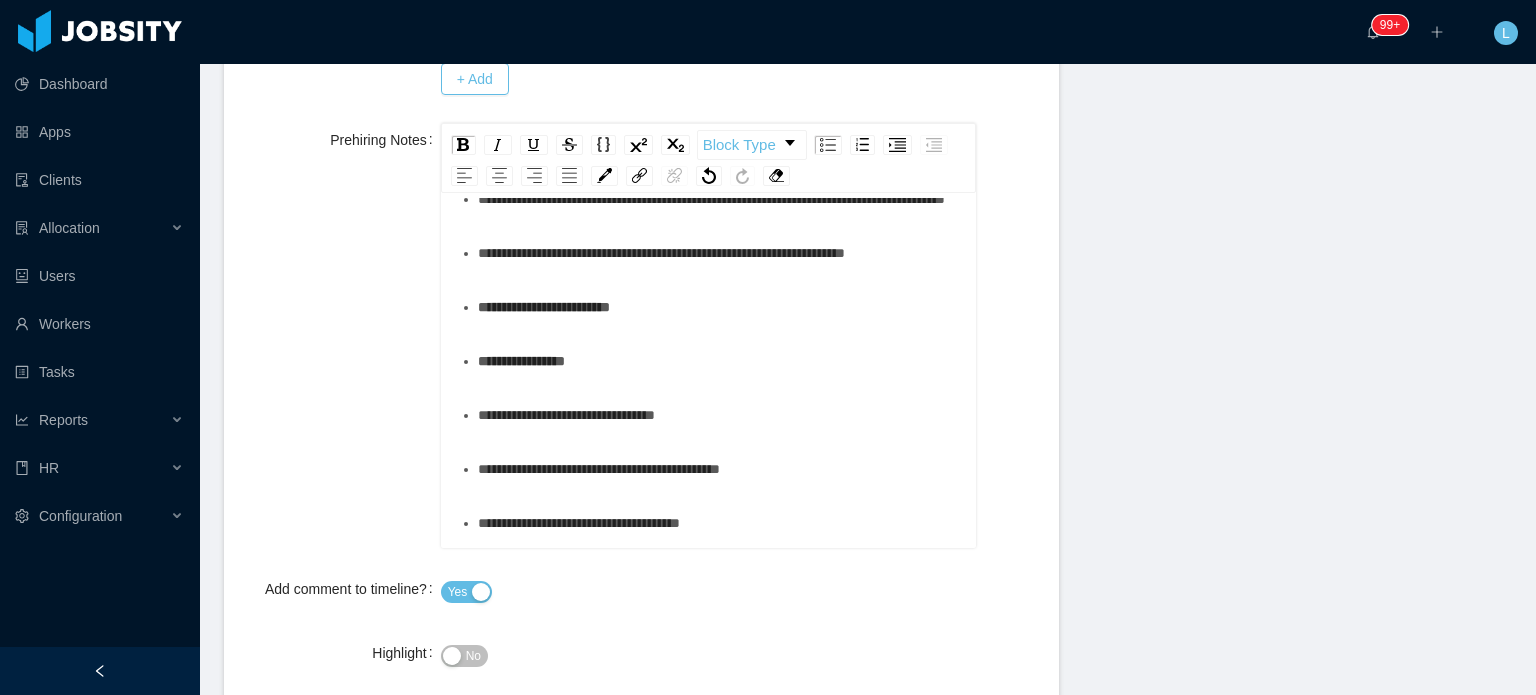 click on "**********" at bounding box center (719, 253) 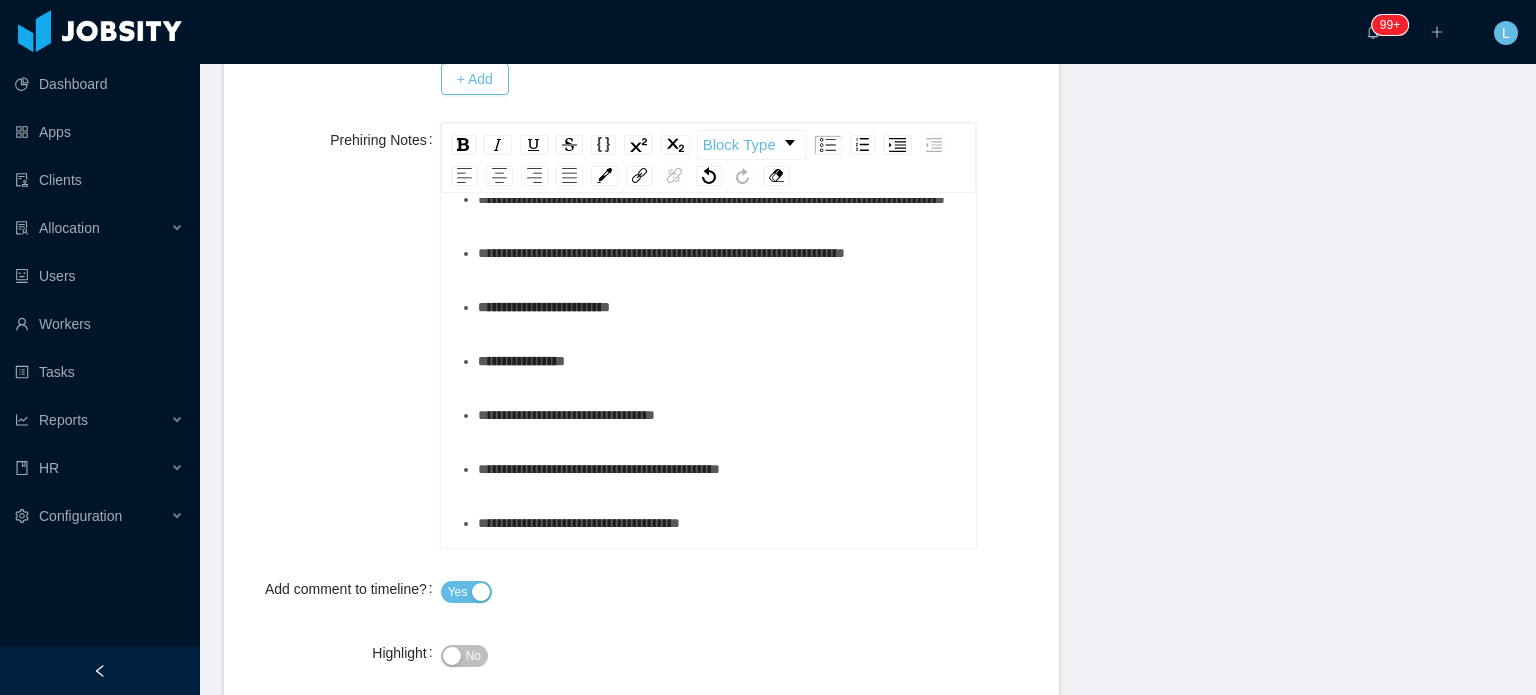 click on "**********" at bounding box center [719, 307] 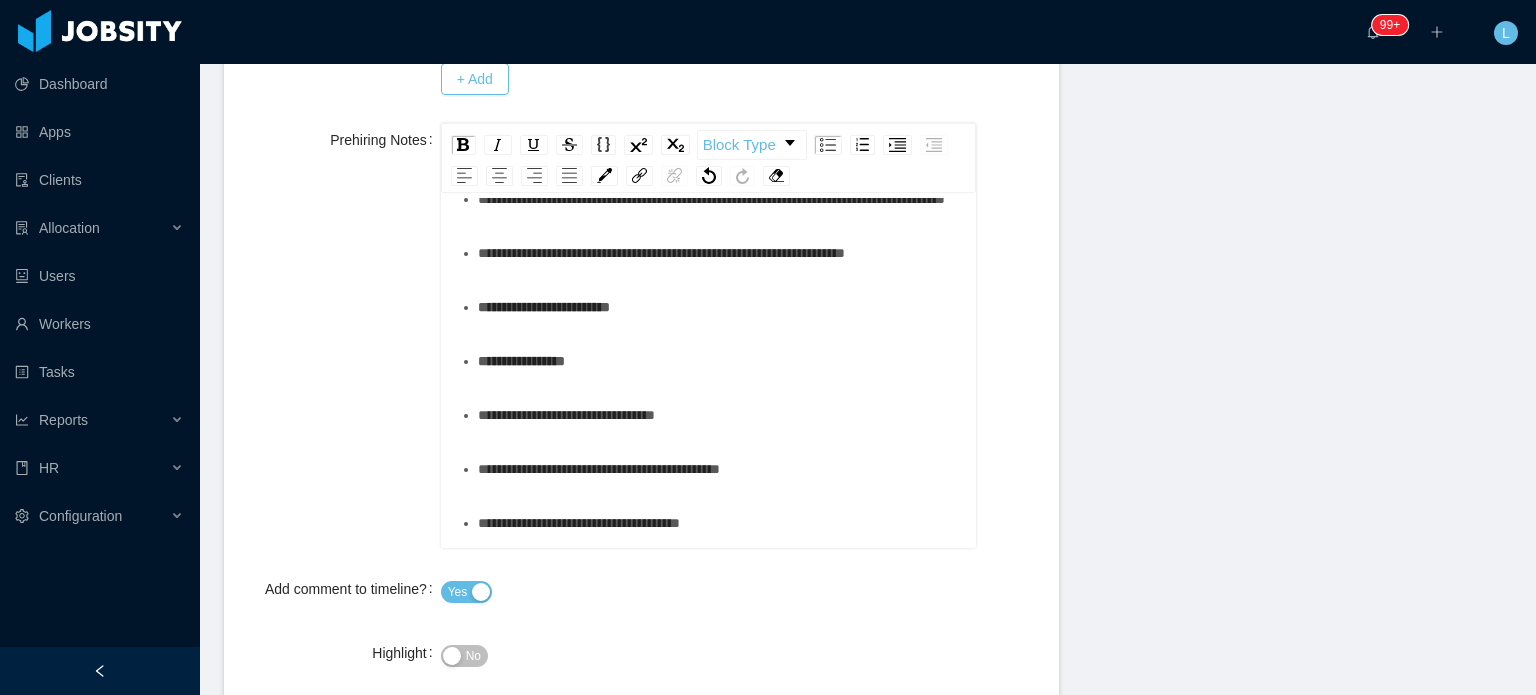type 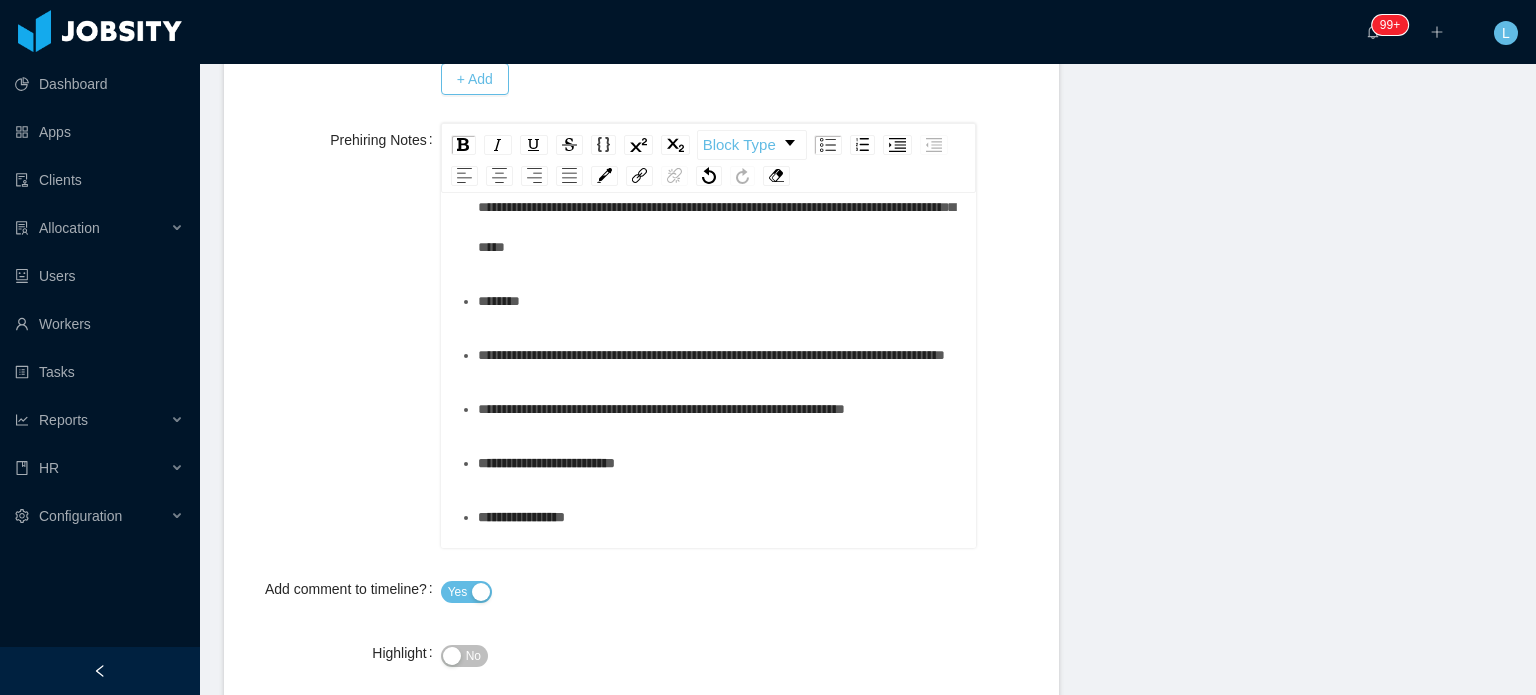 scroll, scrollTop: 0, scrollLeft: 0, axis: both 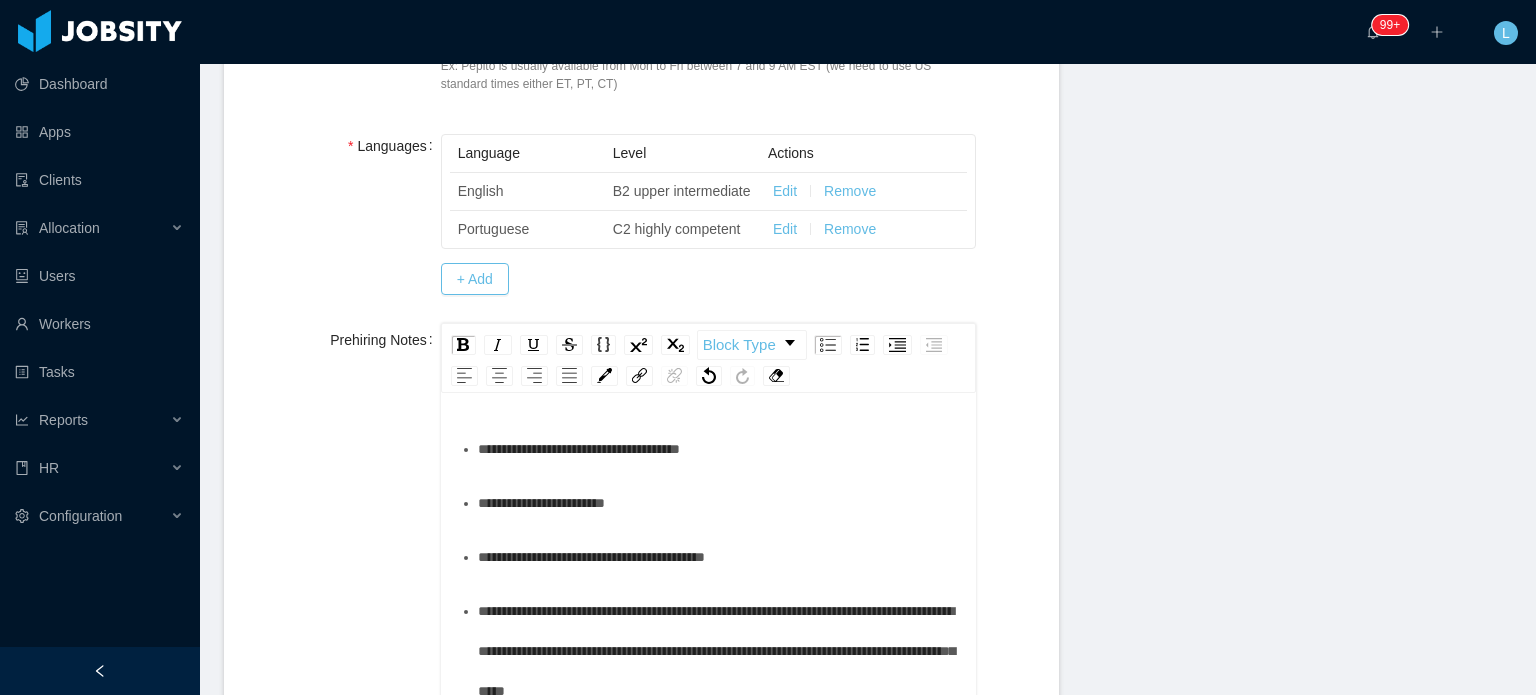 click on "**********" at bounding box center [719, 449] 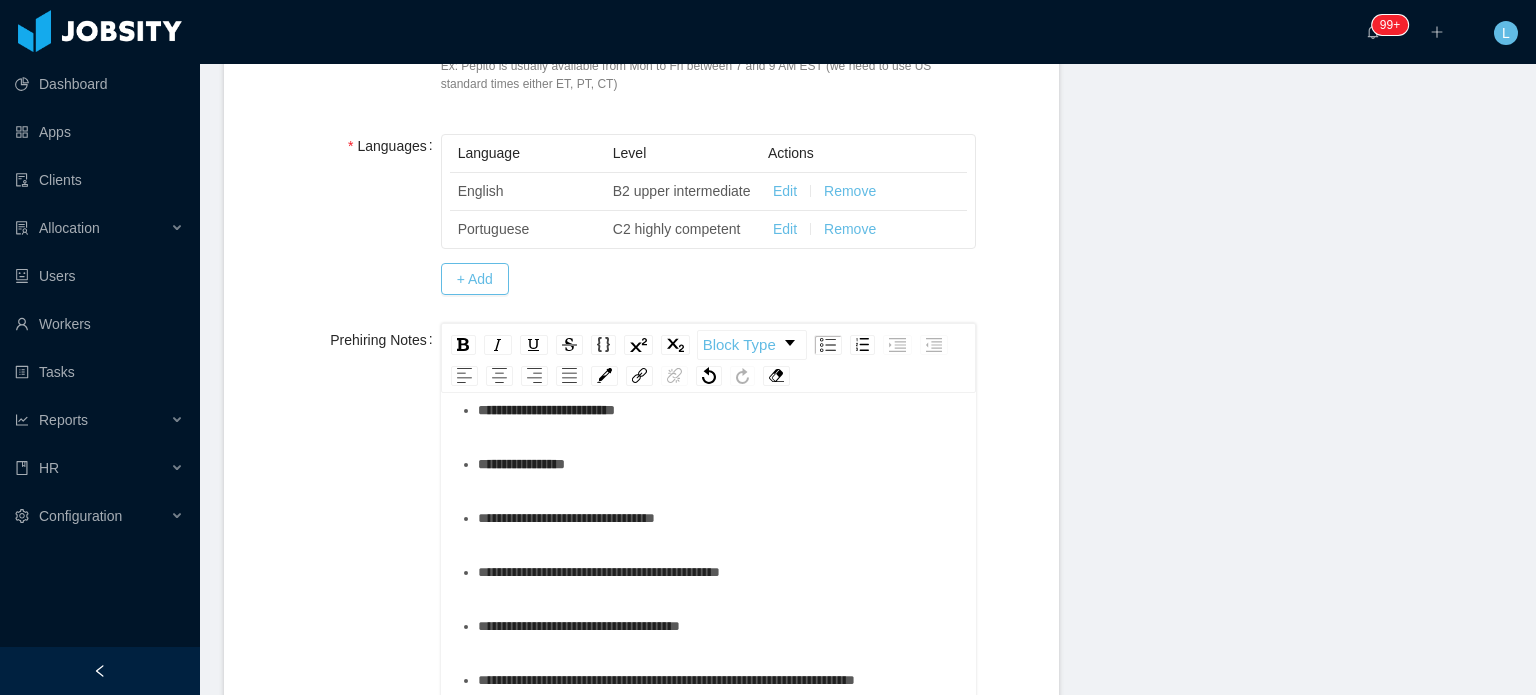 scroll, scrollTop: 500, scrollLeft: 0, axis: vertical 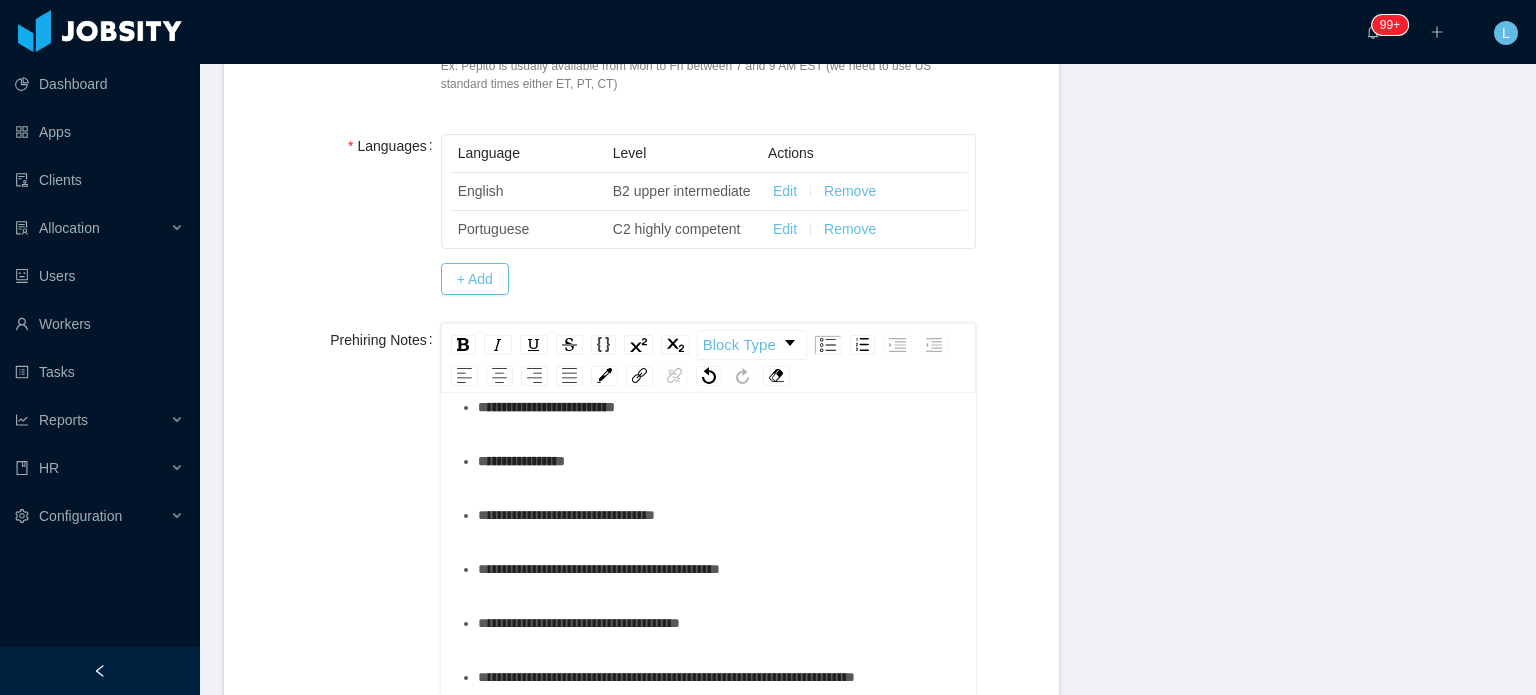click on "**********" at bounding box center [719, 407] 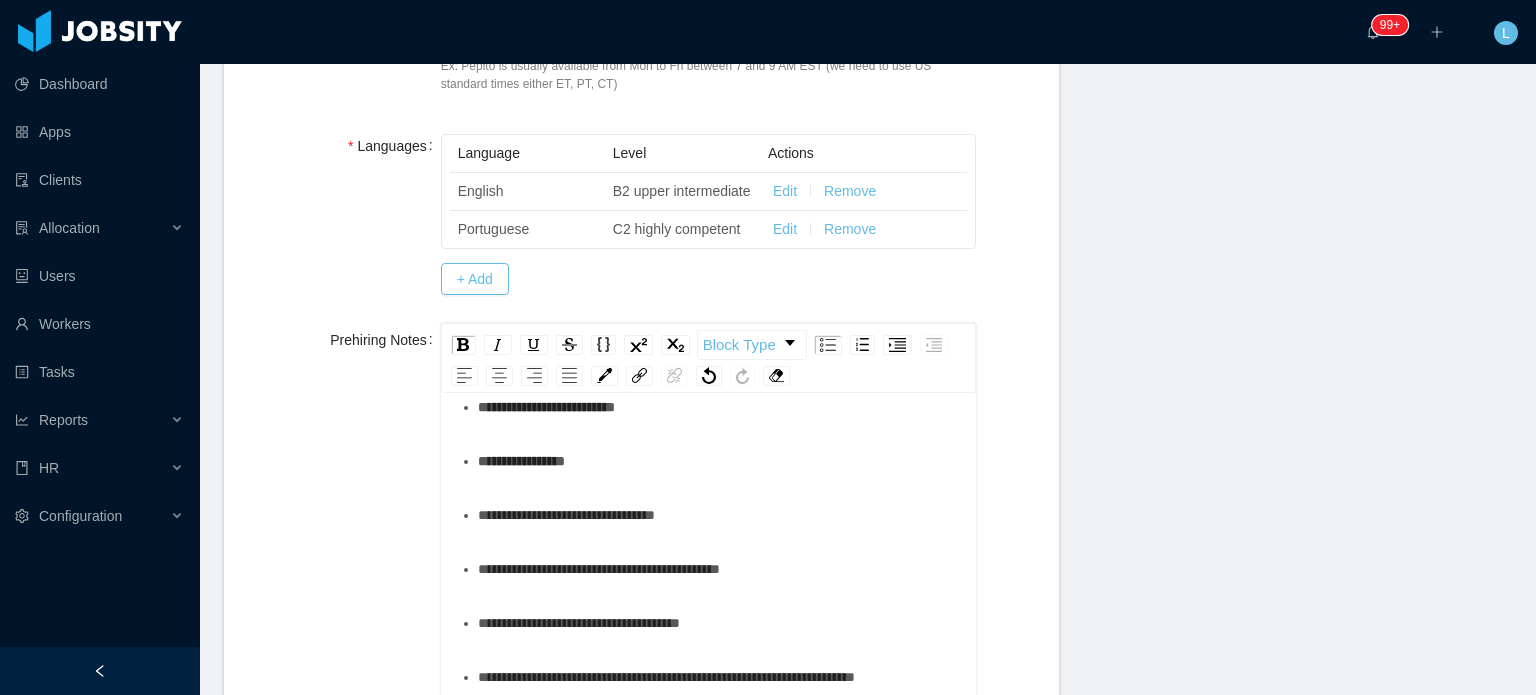 click on "**********" at bounding box center [719, 353] 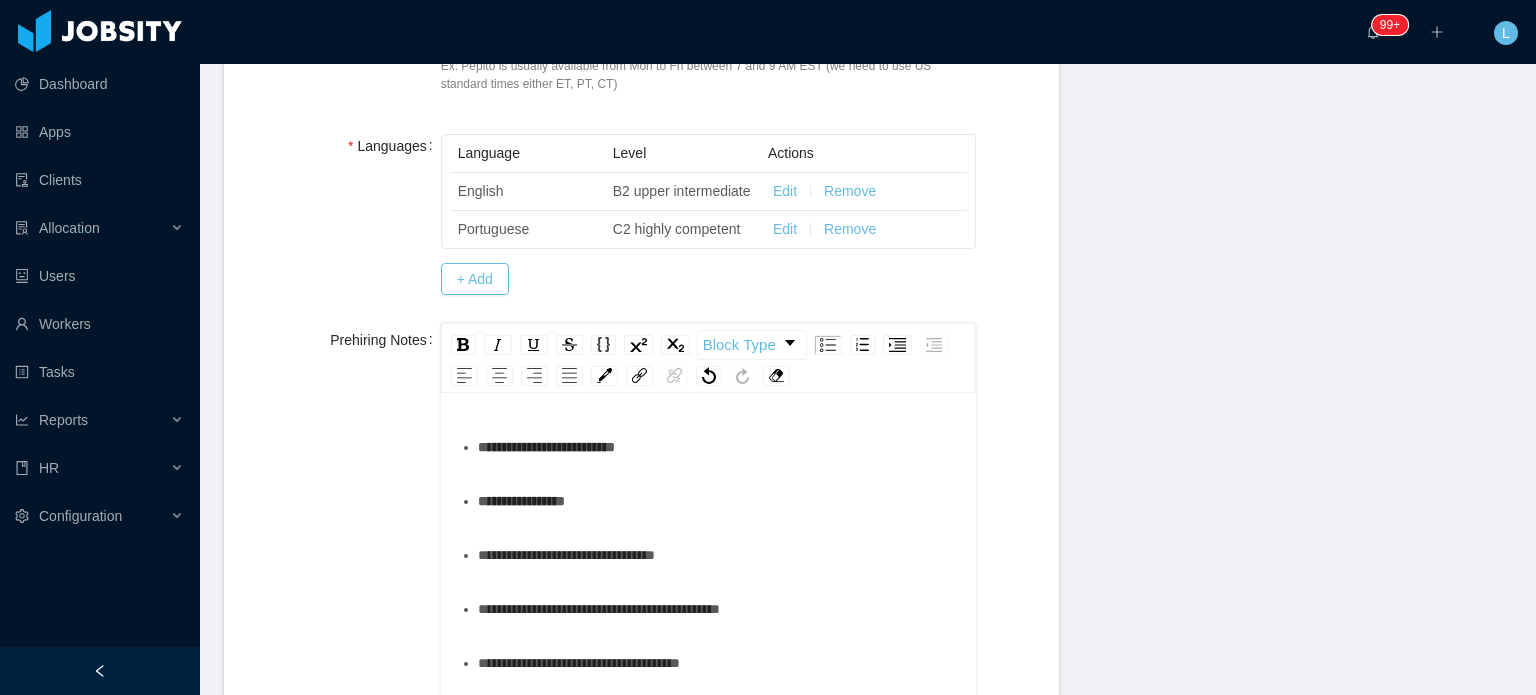 click on "**********" at bounding box center (719, 447) 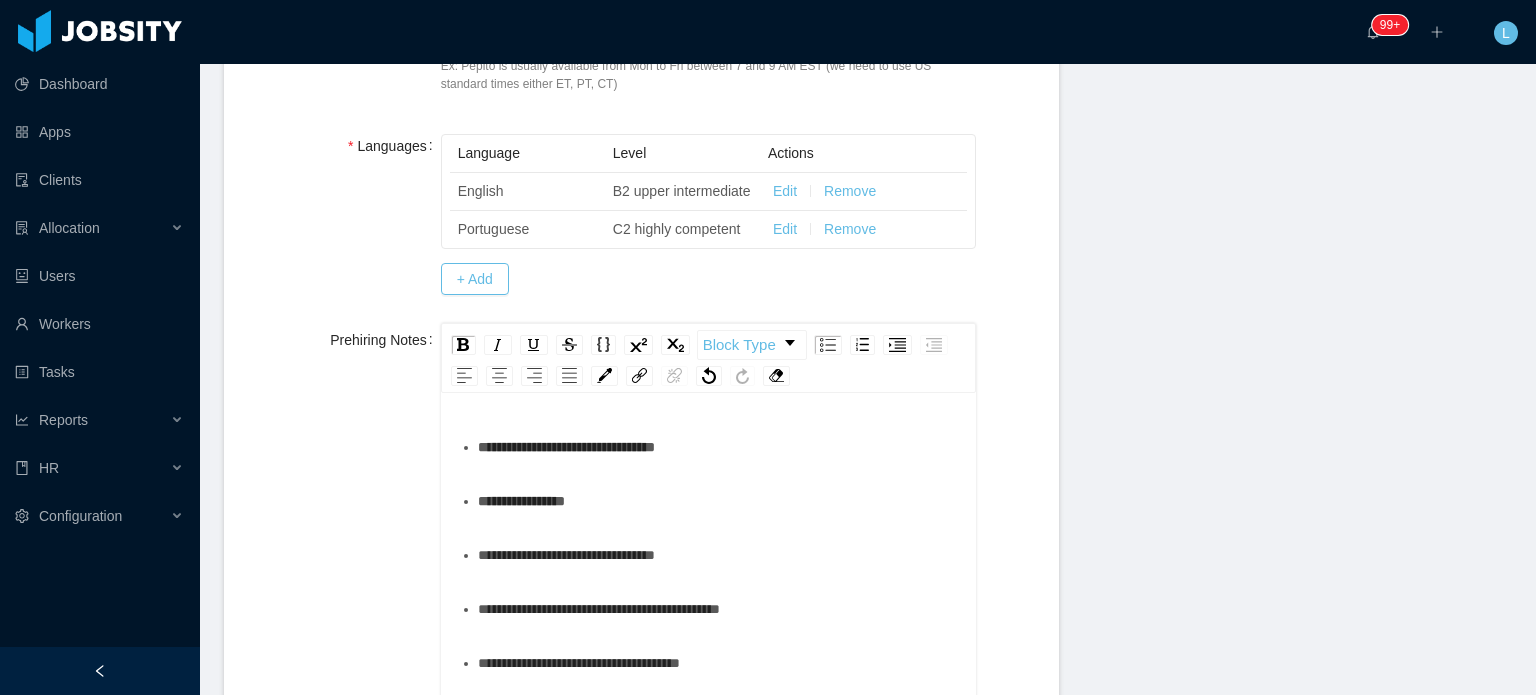 click on "**********" at bounding box center [719, 501] 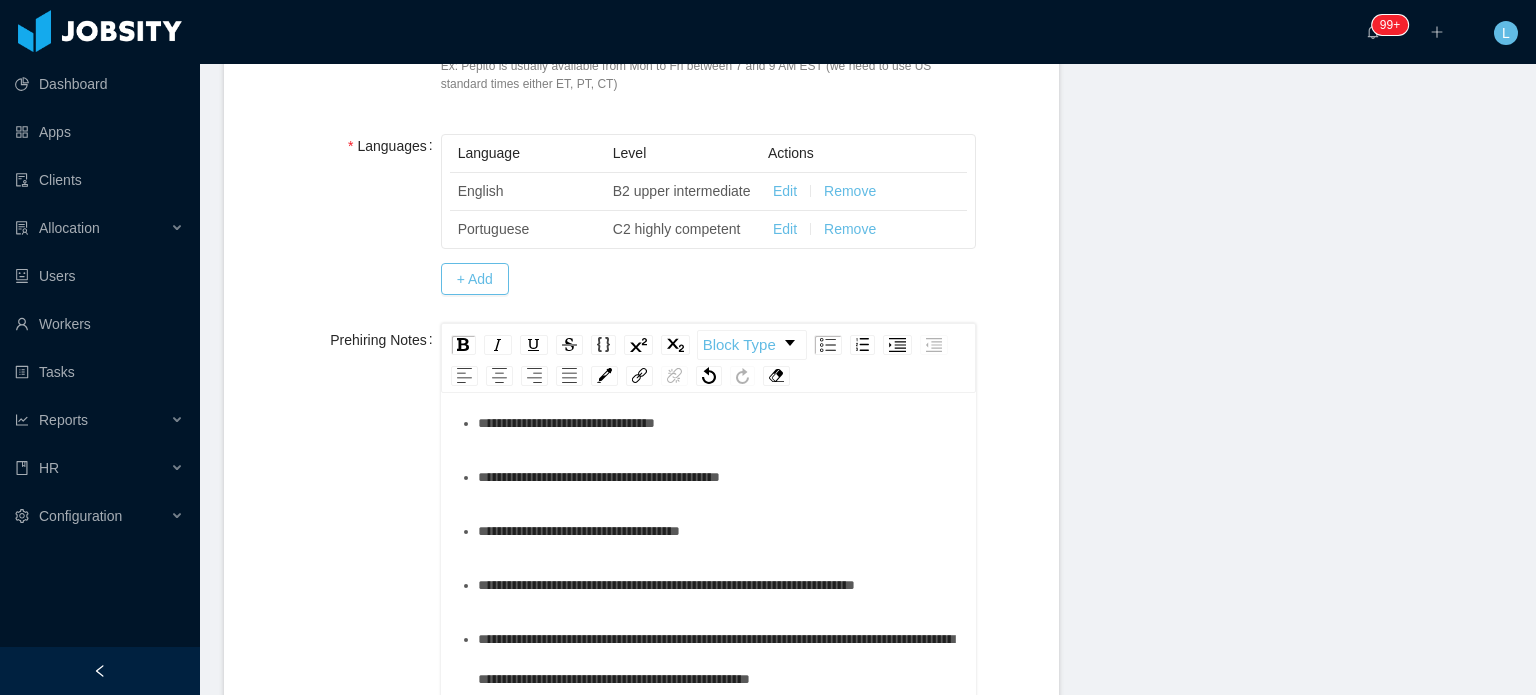 scroll, scrollTop: 700, scrollLeft: 0, axis: vertical 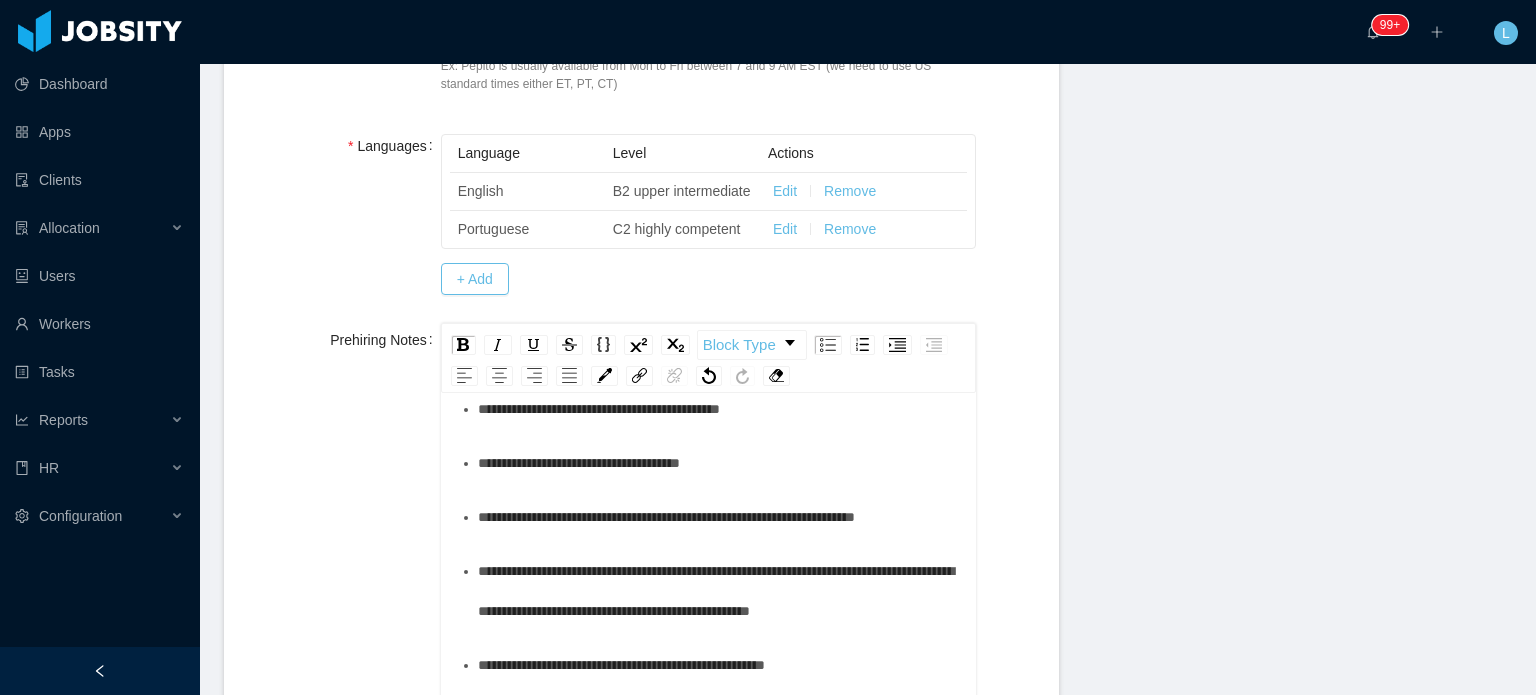 click on "**********" at bounding box center [719, 301] 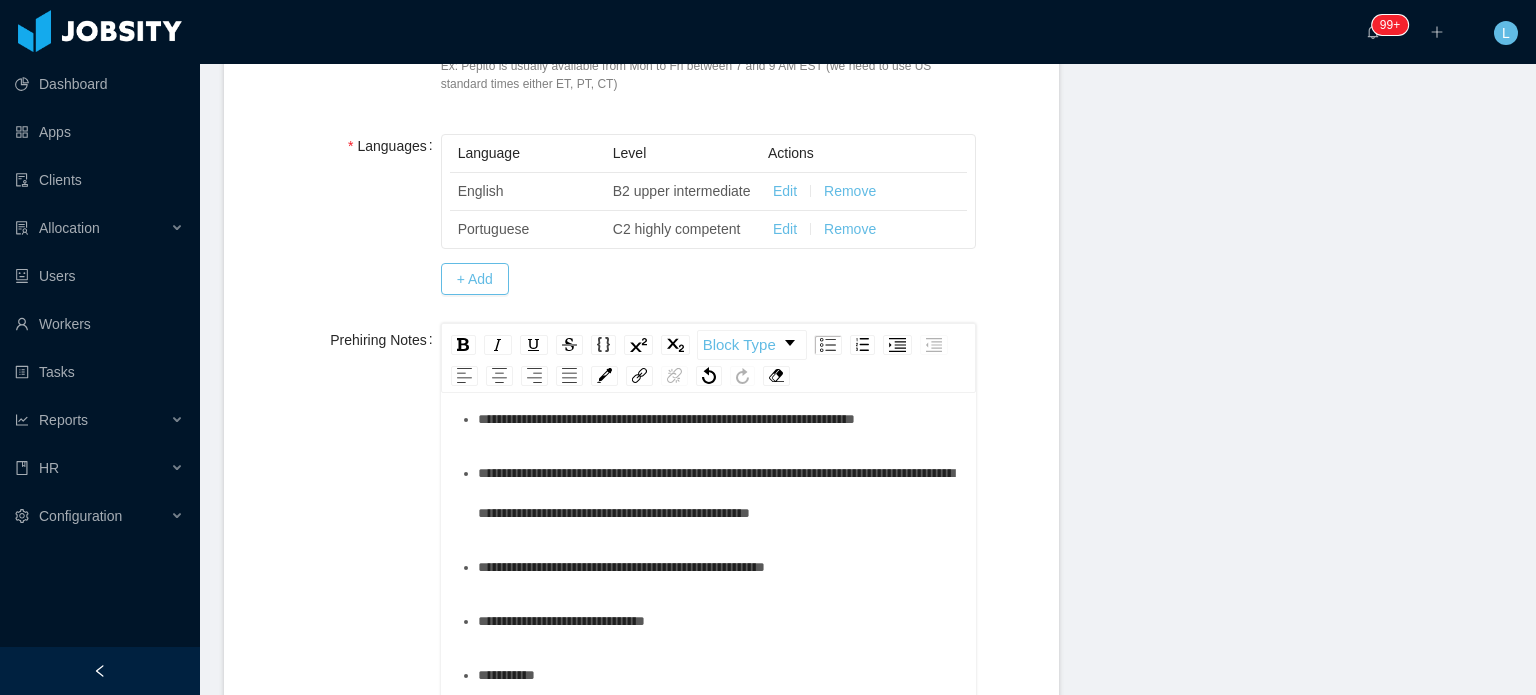 scroll, scrollTop: 800, scrollLeft: 0, axis: vertical 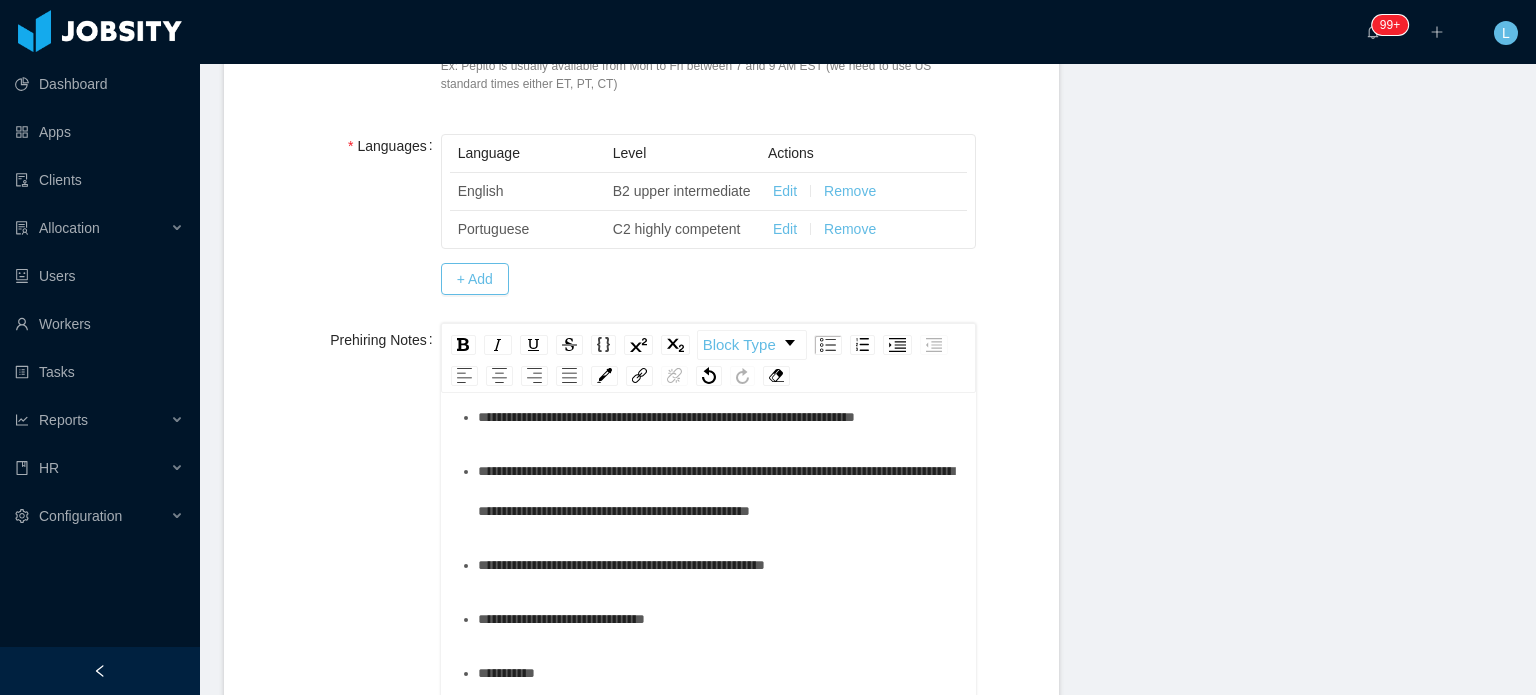 click on "**********" at bounding box center [579, 363] 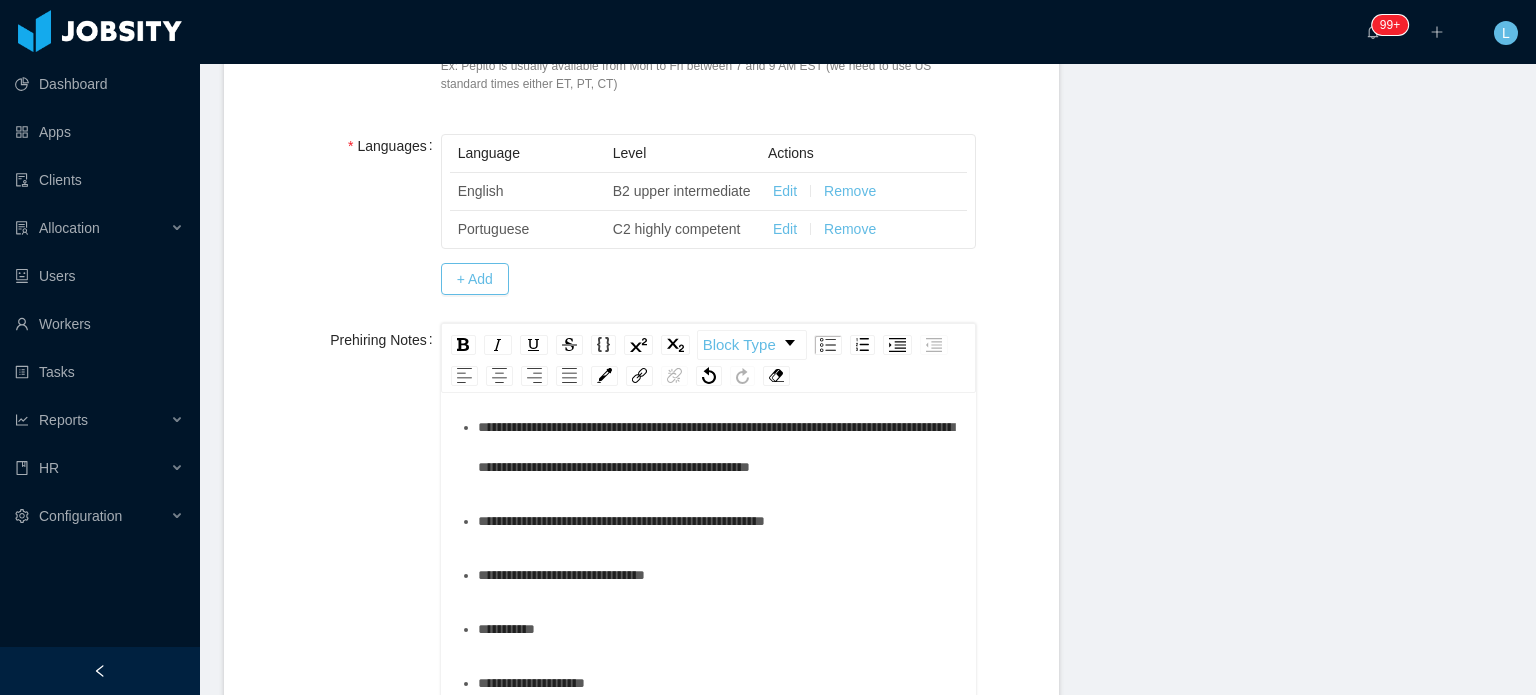 scroll, scrollTop: 900, scrollLeft: 0, axis: vertical 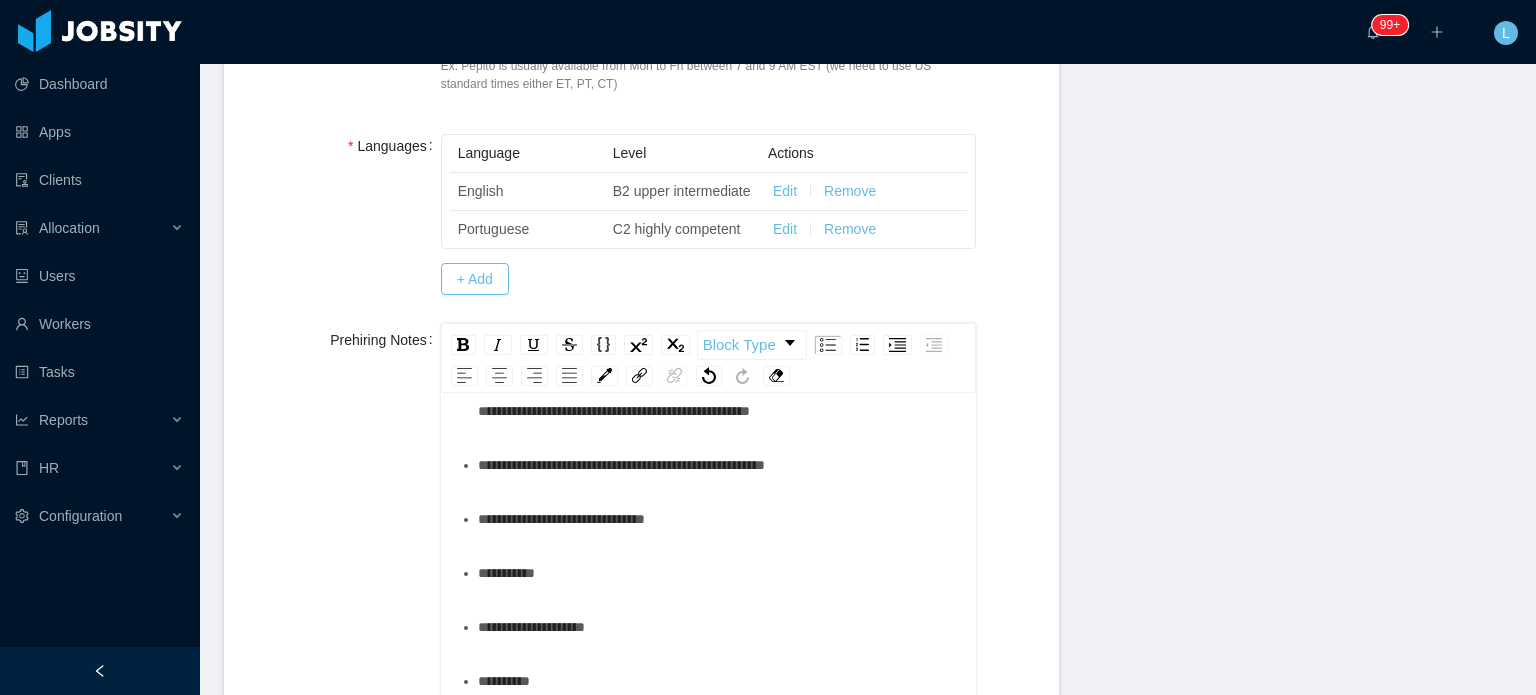 click on "**********" at bounding box center (719, 391) 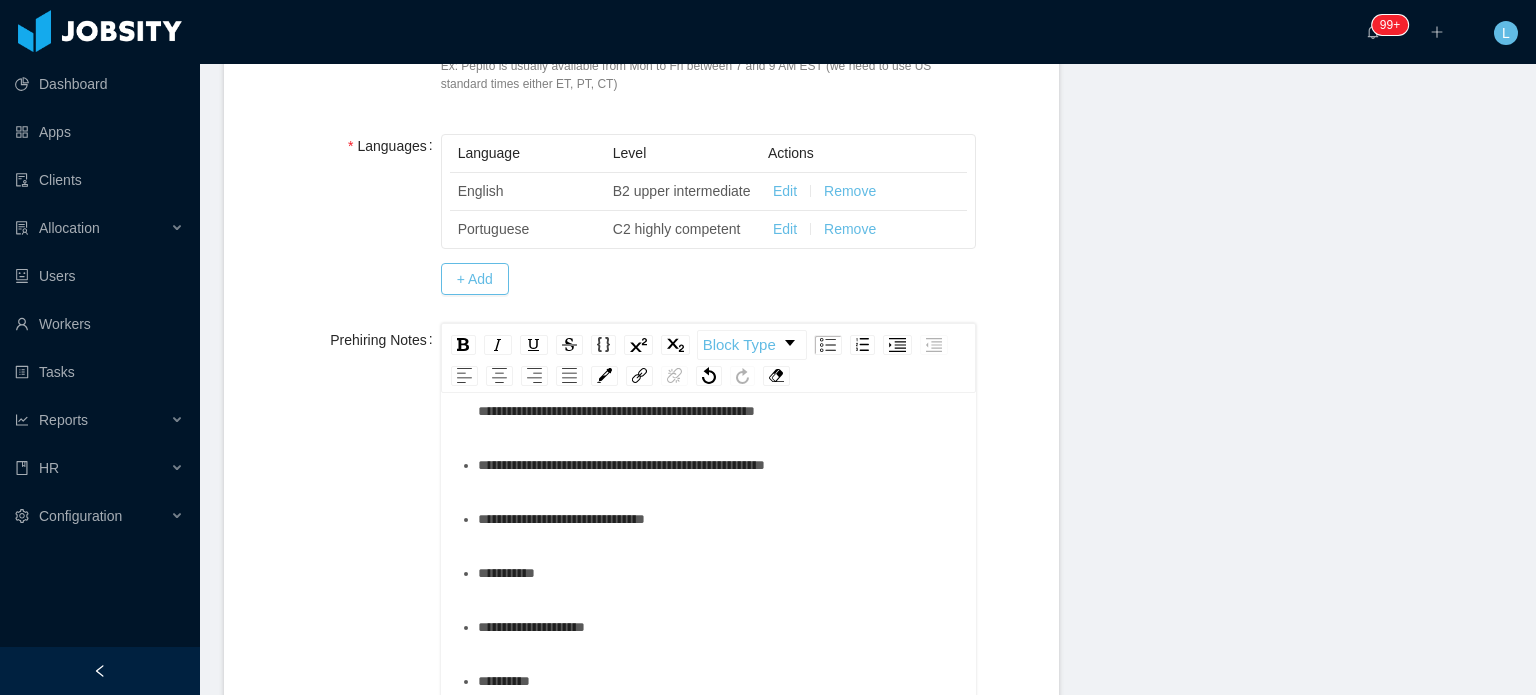 click on "**********" at bounding box center [719, 391] 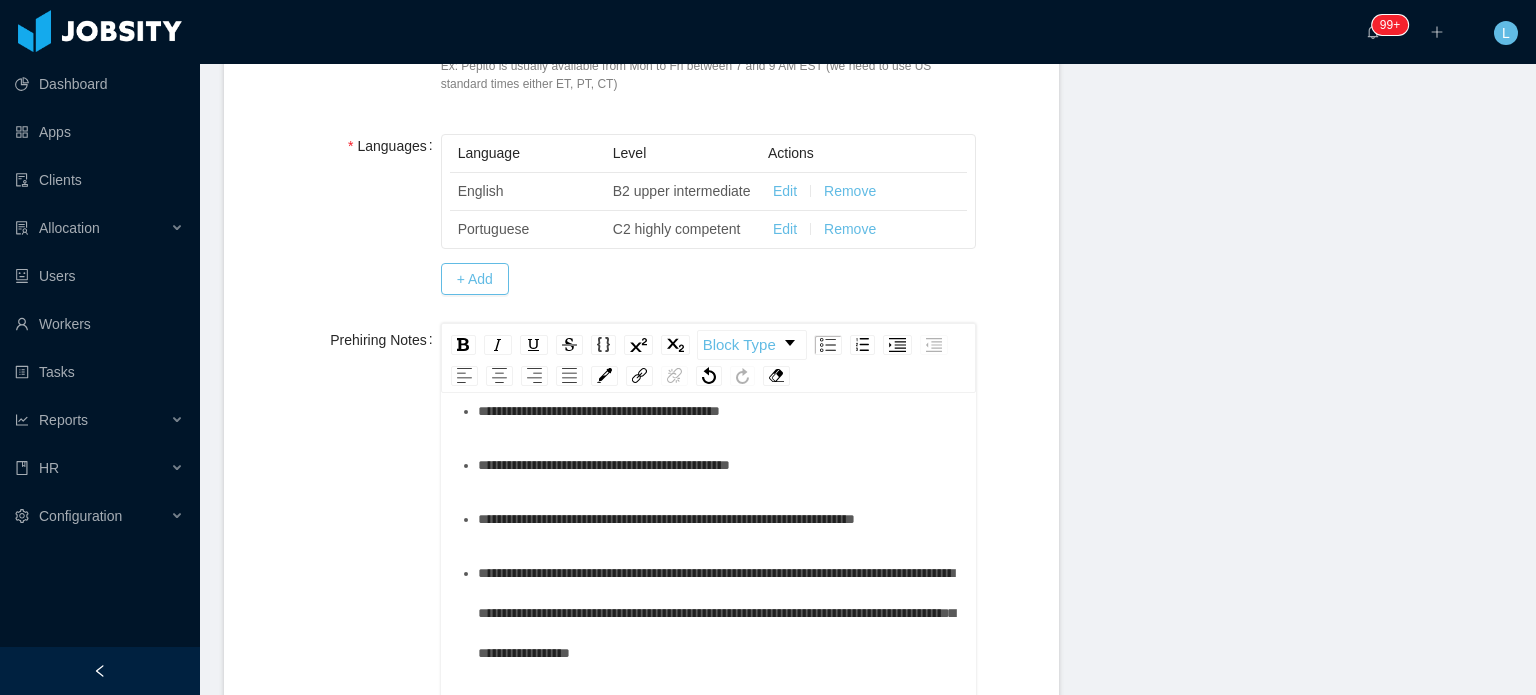 scroll, scrollTop: 700, scrollLeft: 0, axis: vertical 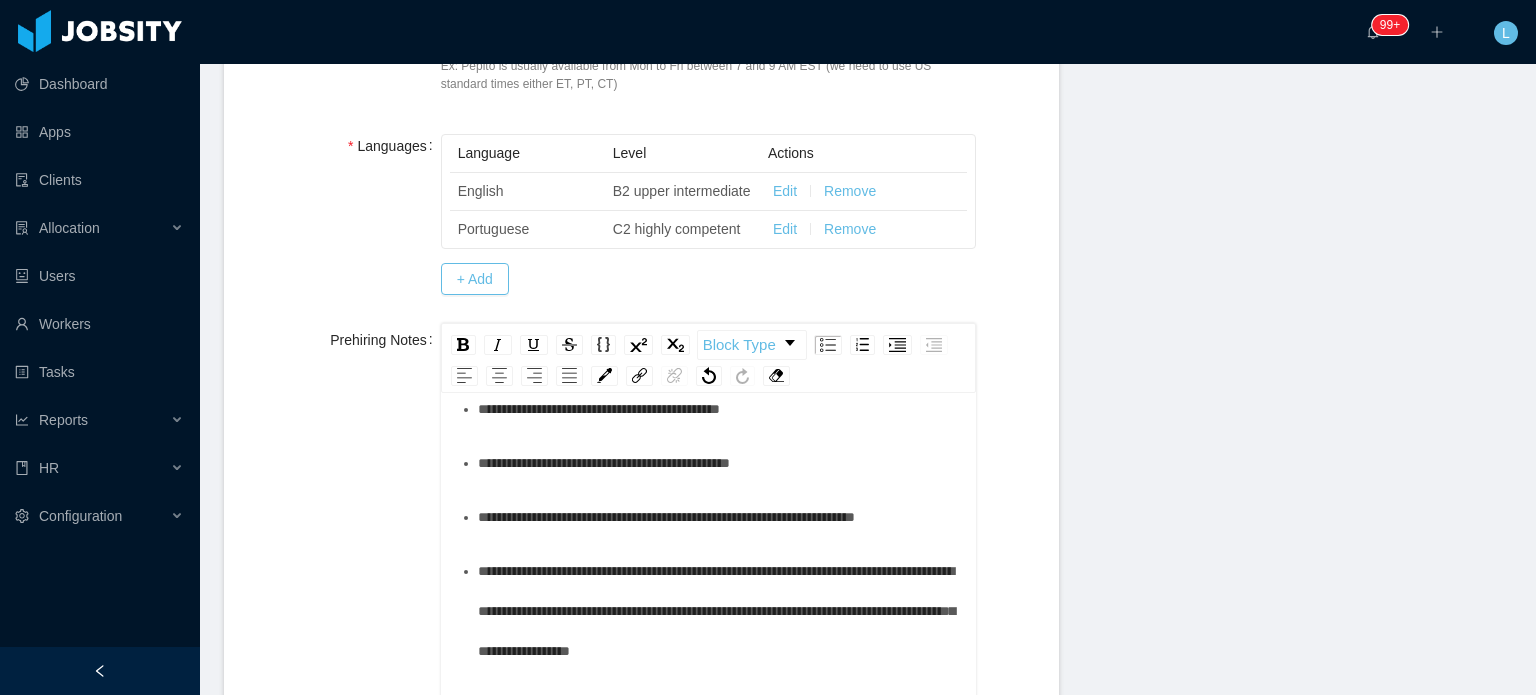 click on "**********" at bounding box center (604, 463) 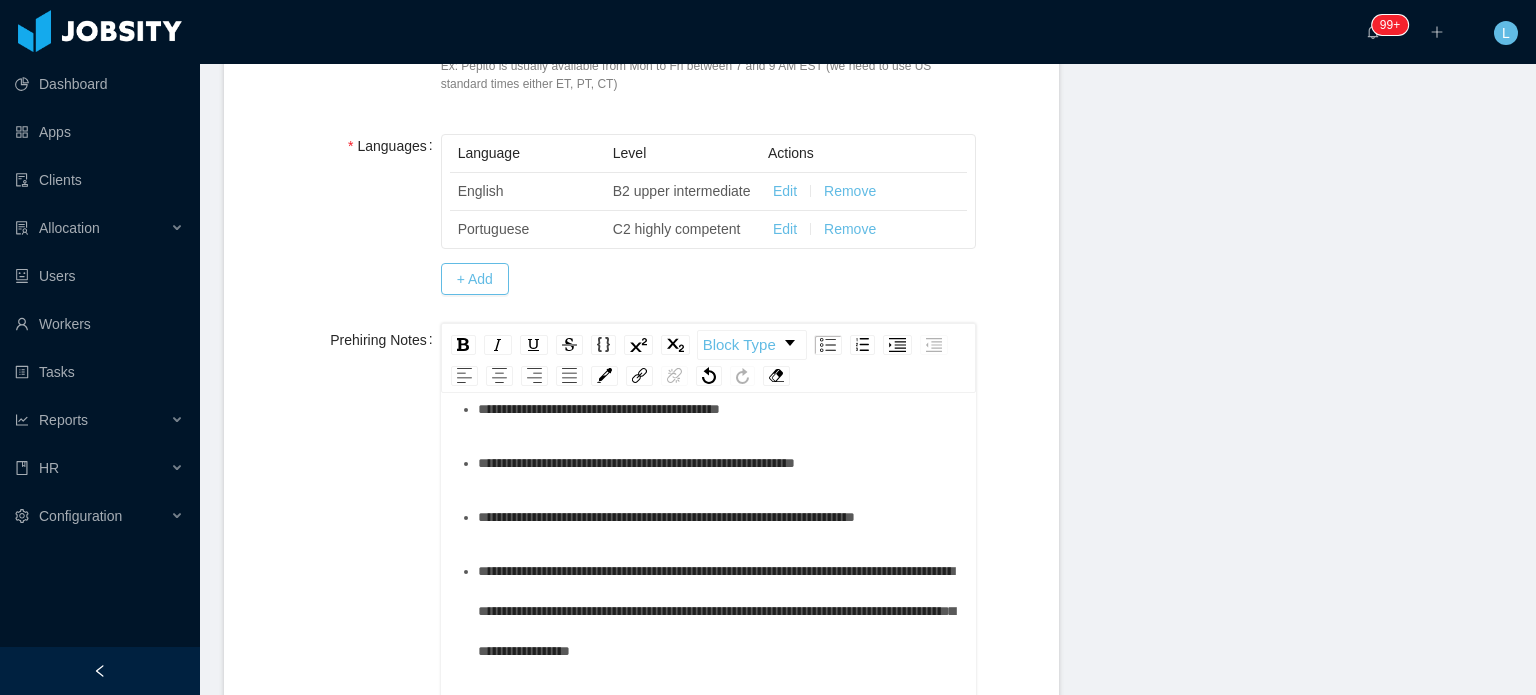 click on "**********" at bounding box center [636, 463] 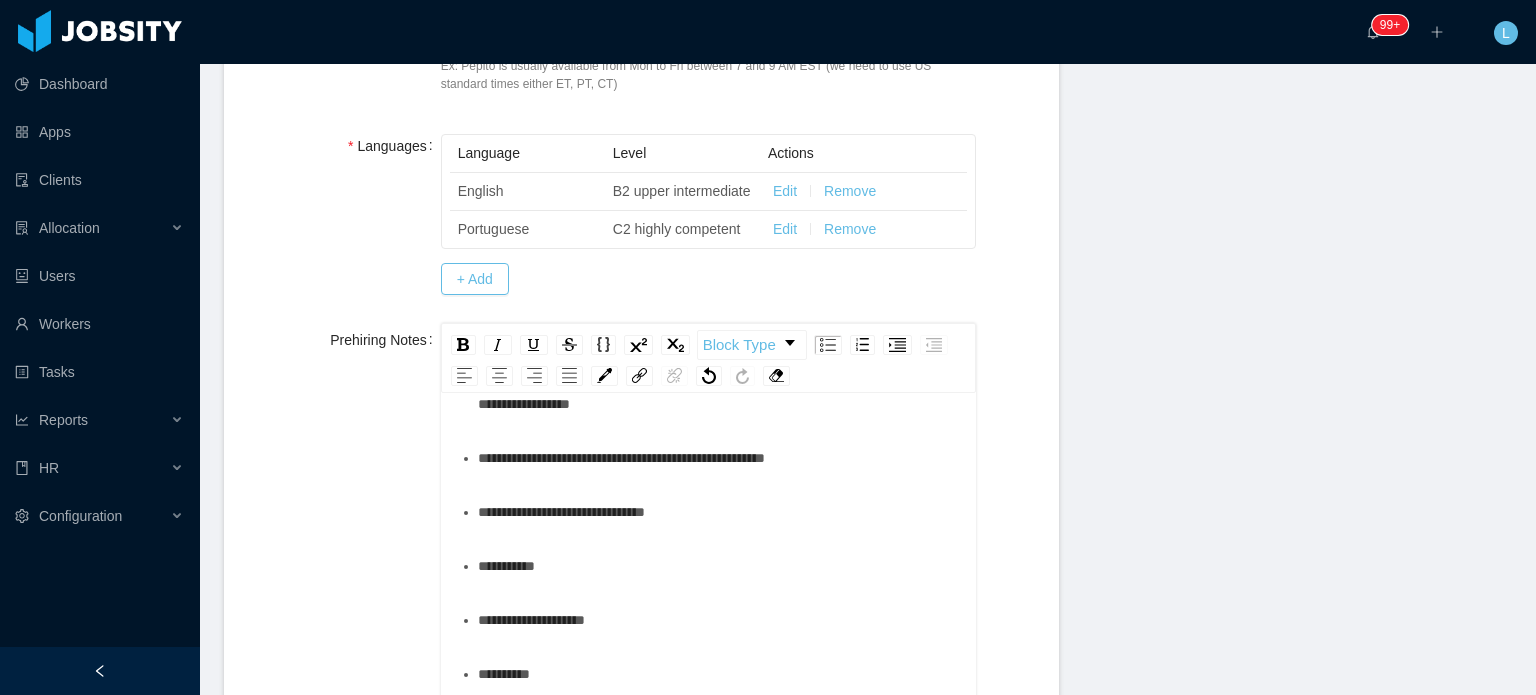 scroll, scrollTop: 927, scrollLeft: 0, axis: vertical 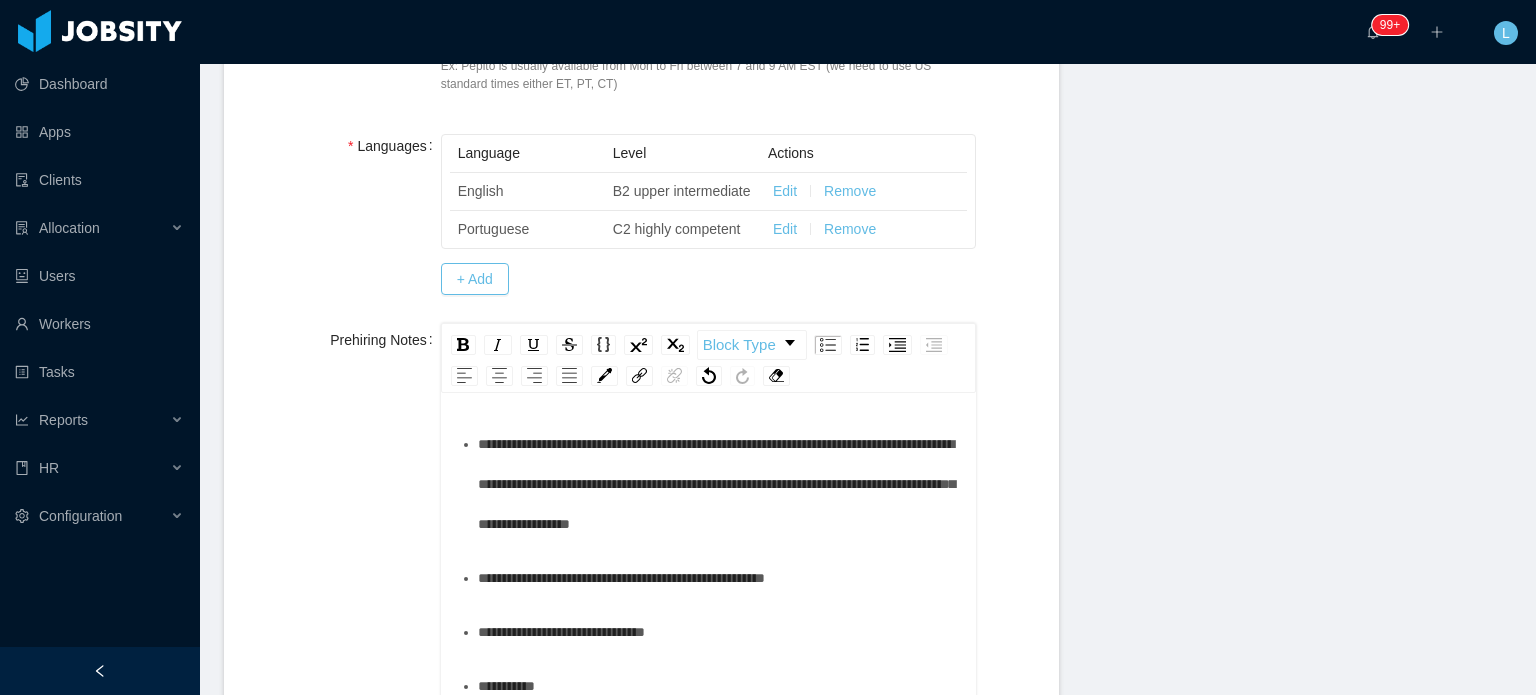 click on "**********" at bounding box center [708, 573] 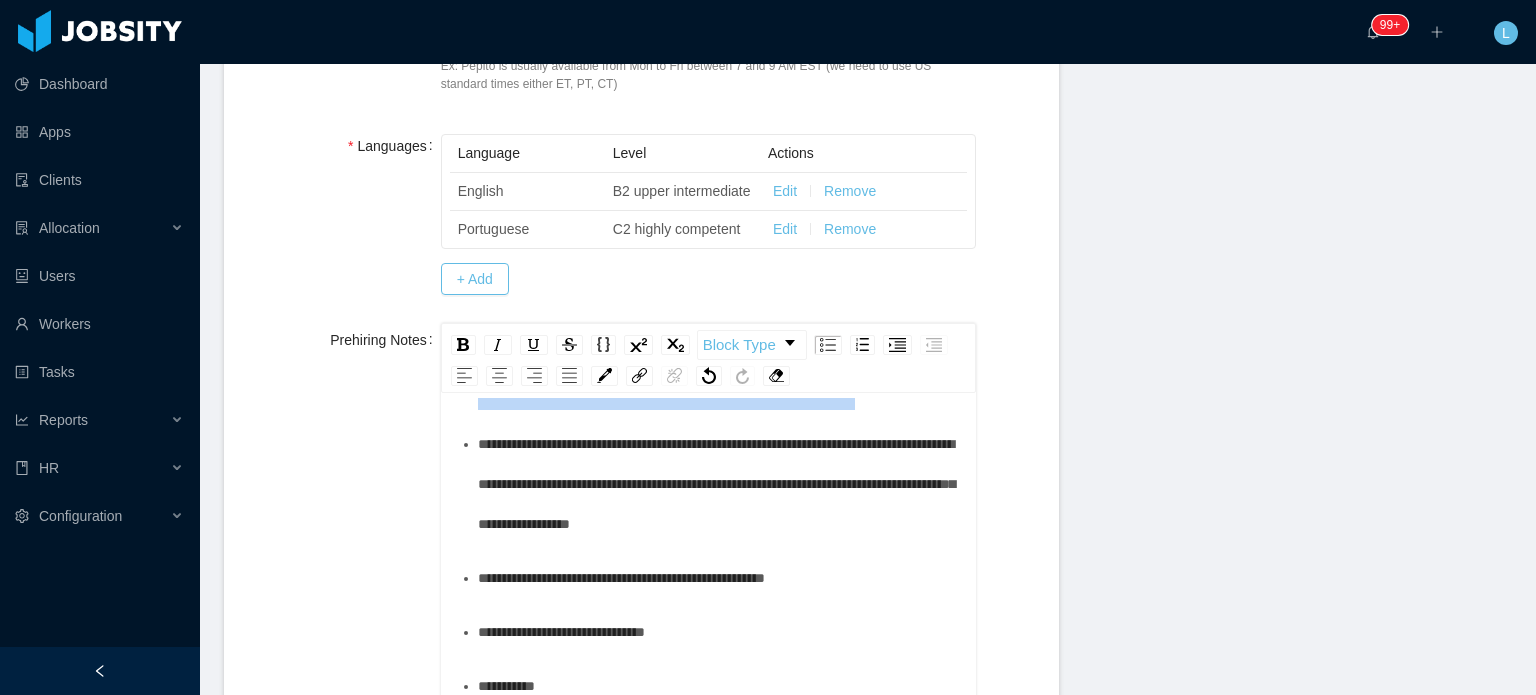 drag, startPoint x: 931, startPoint y: 565, endPoint x: 471, endPoint y: 546, distance: 460.3922 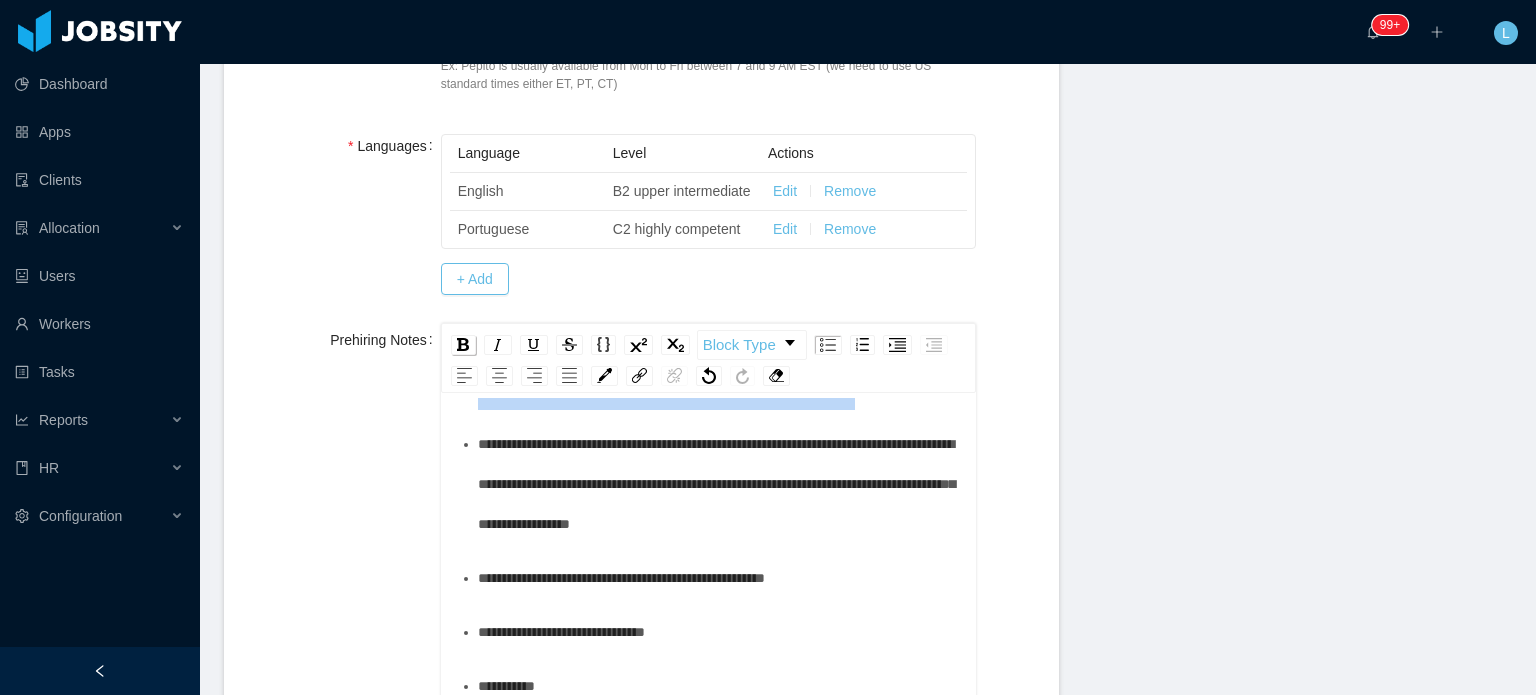 click at bounding box center (463, 344) 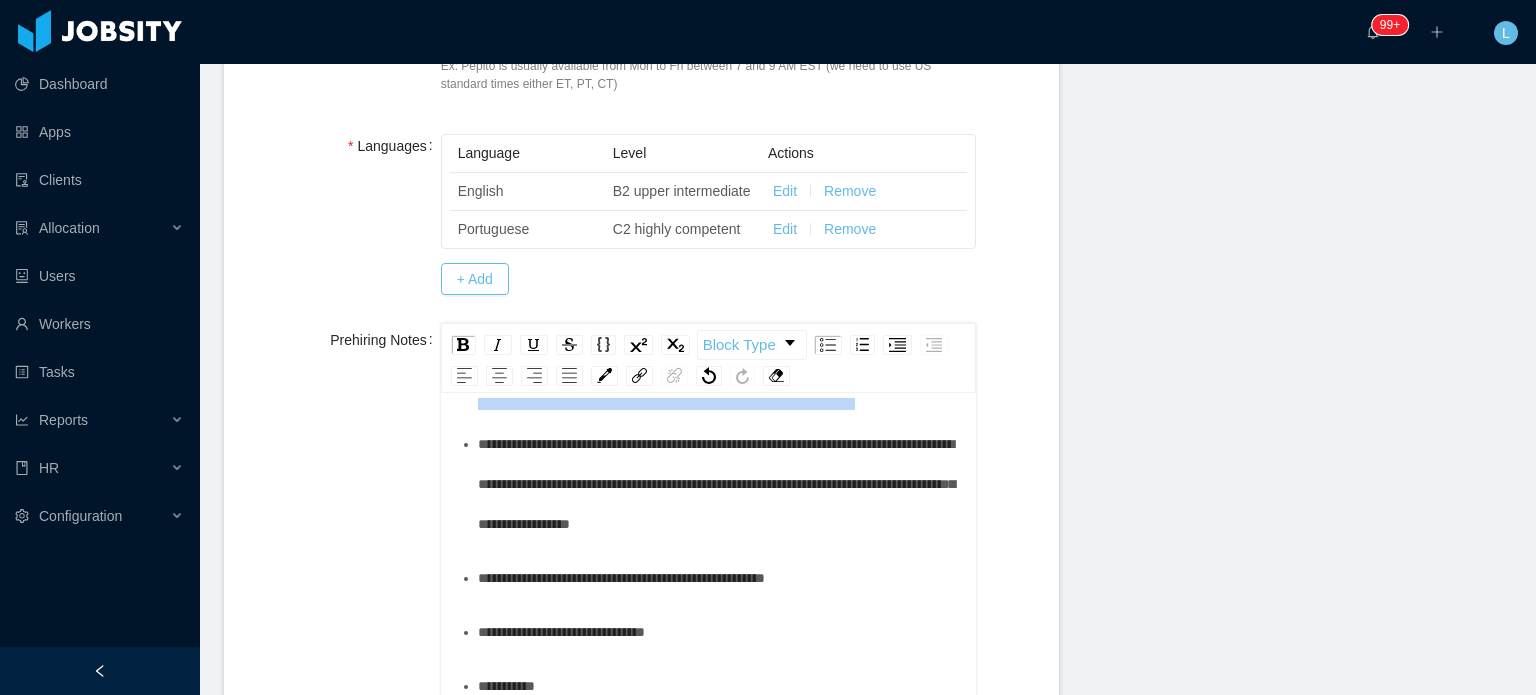 click on "**********" at bounding box center [719, 390] 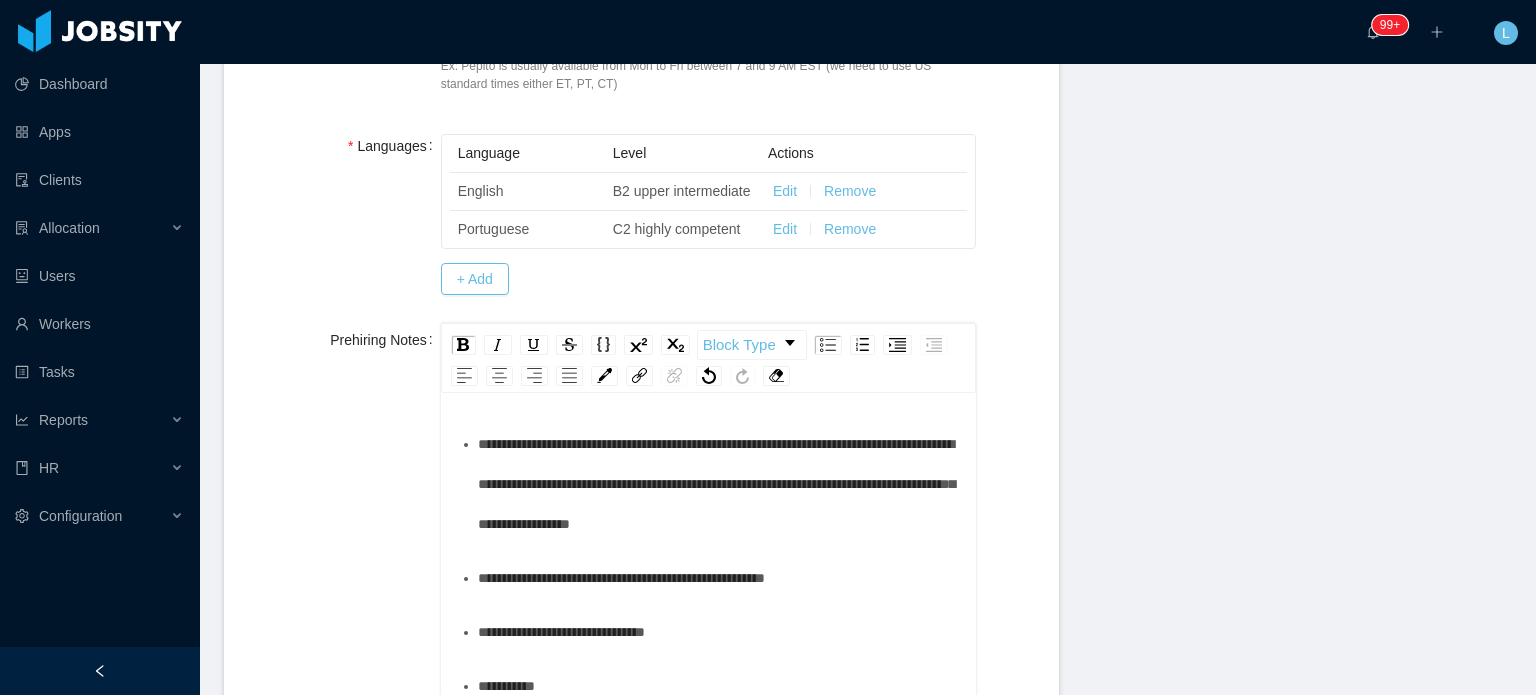 click on "**********" at bounding box center (719, 390) 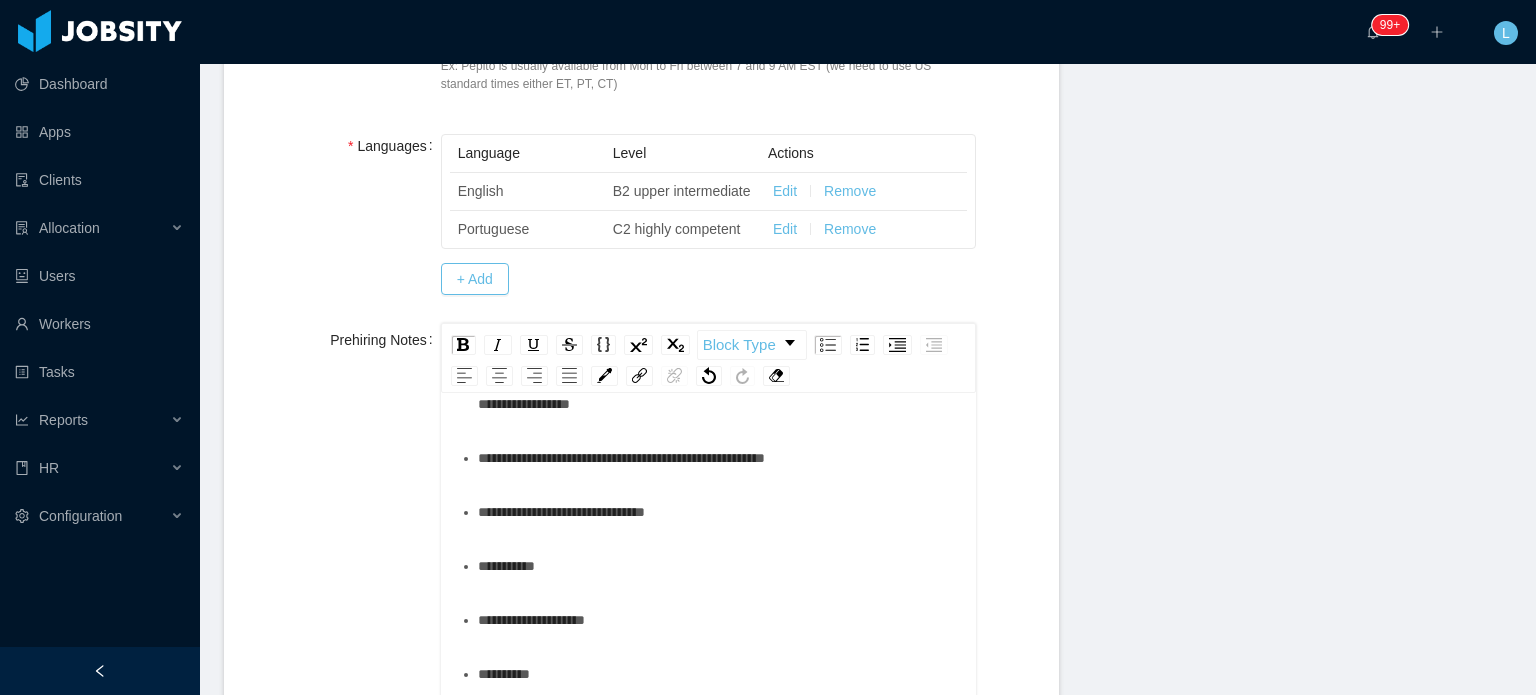 scroll, scrollTop: 1127, scrollLeft: 0, axis: vertical 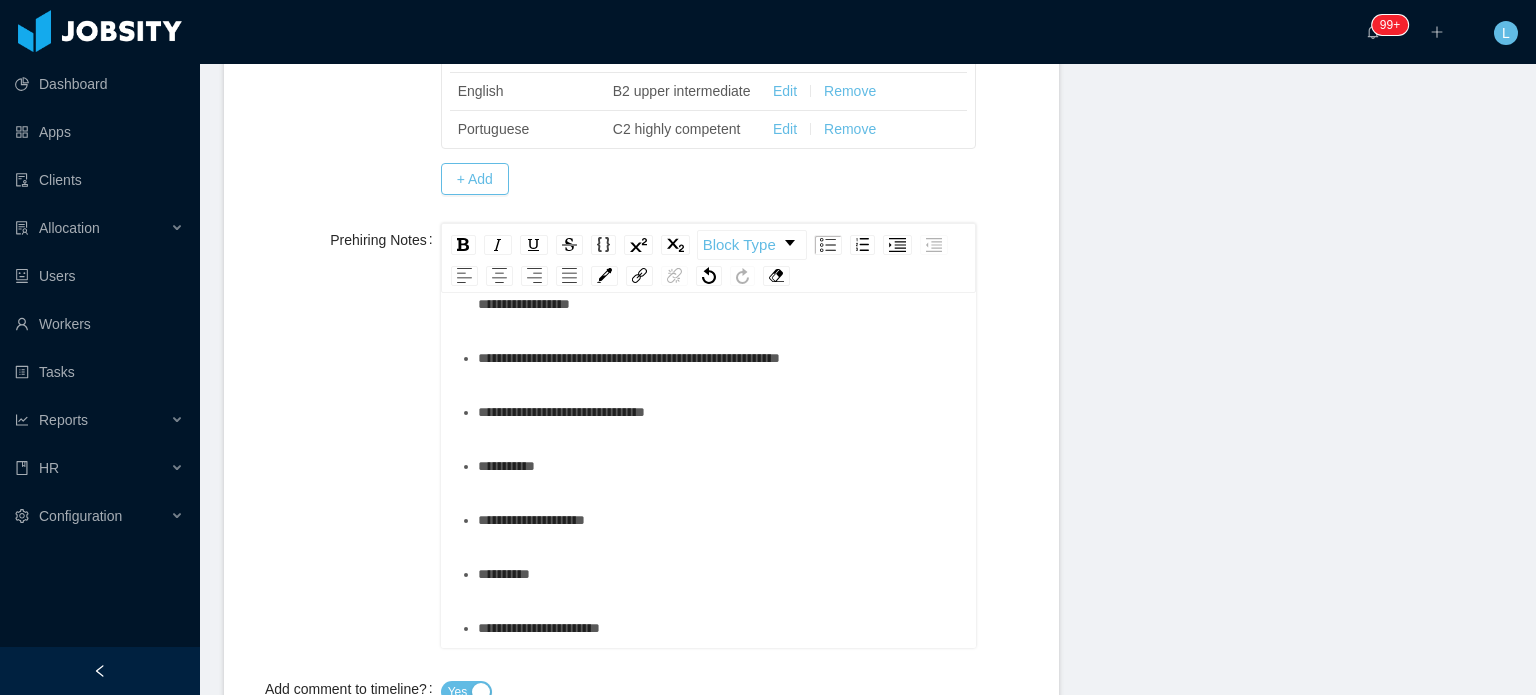 click on "**********" at bounding box center [719, 520] 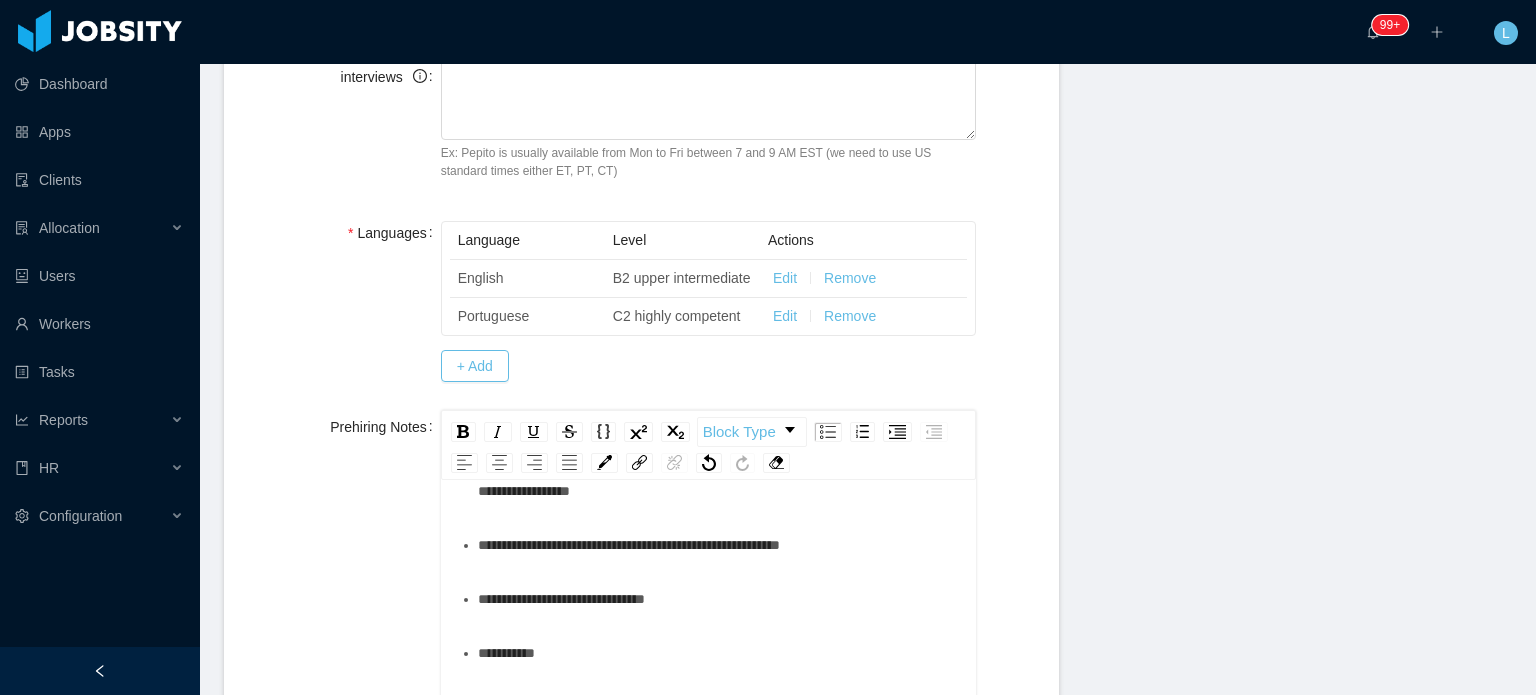 scroll, scrollTop: 607, scrollLeft: 0, axis: vertical 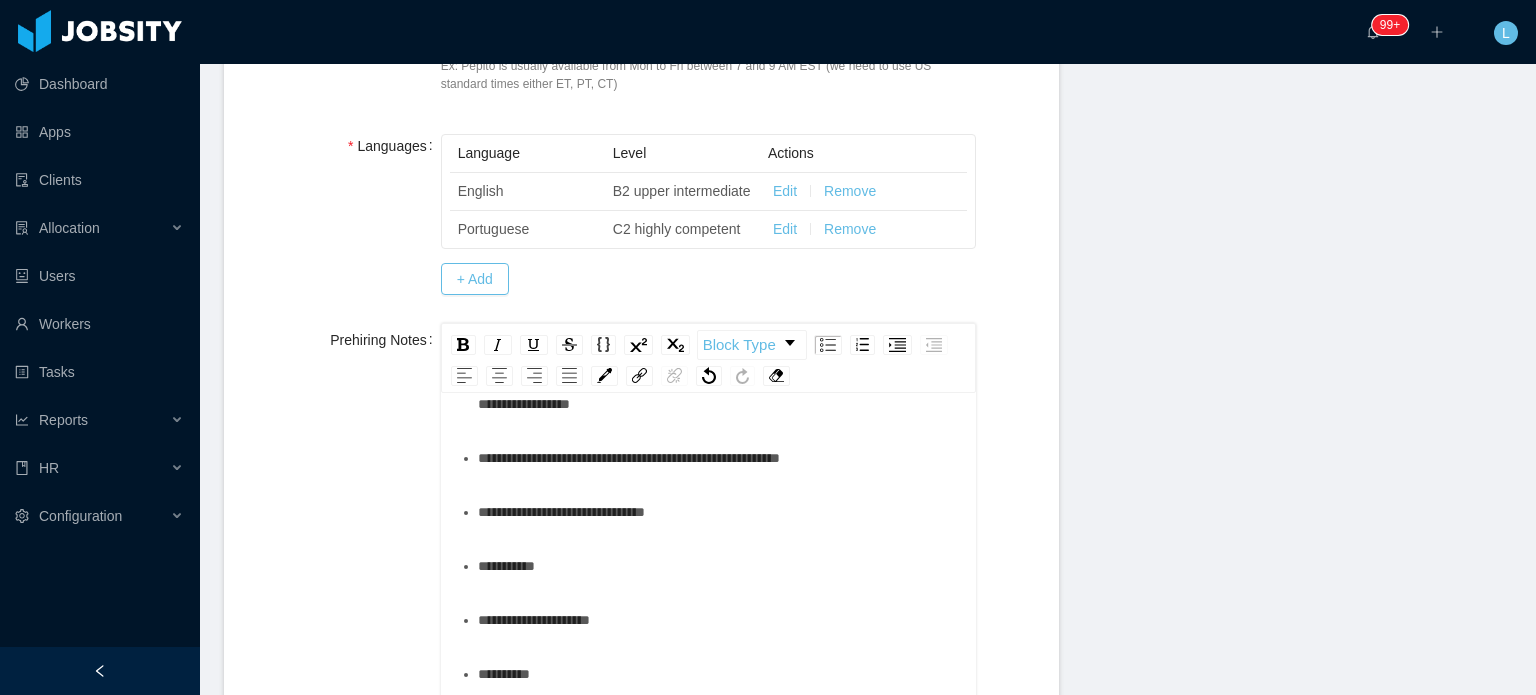 click on "**********" at bounding box center [719, 620] 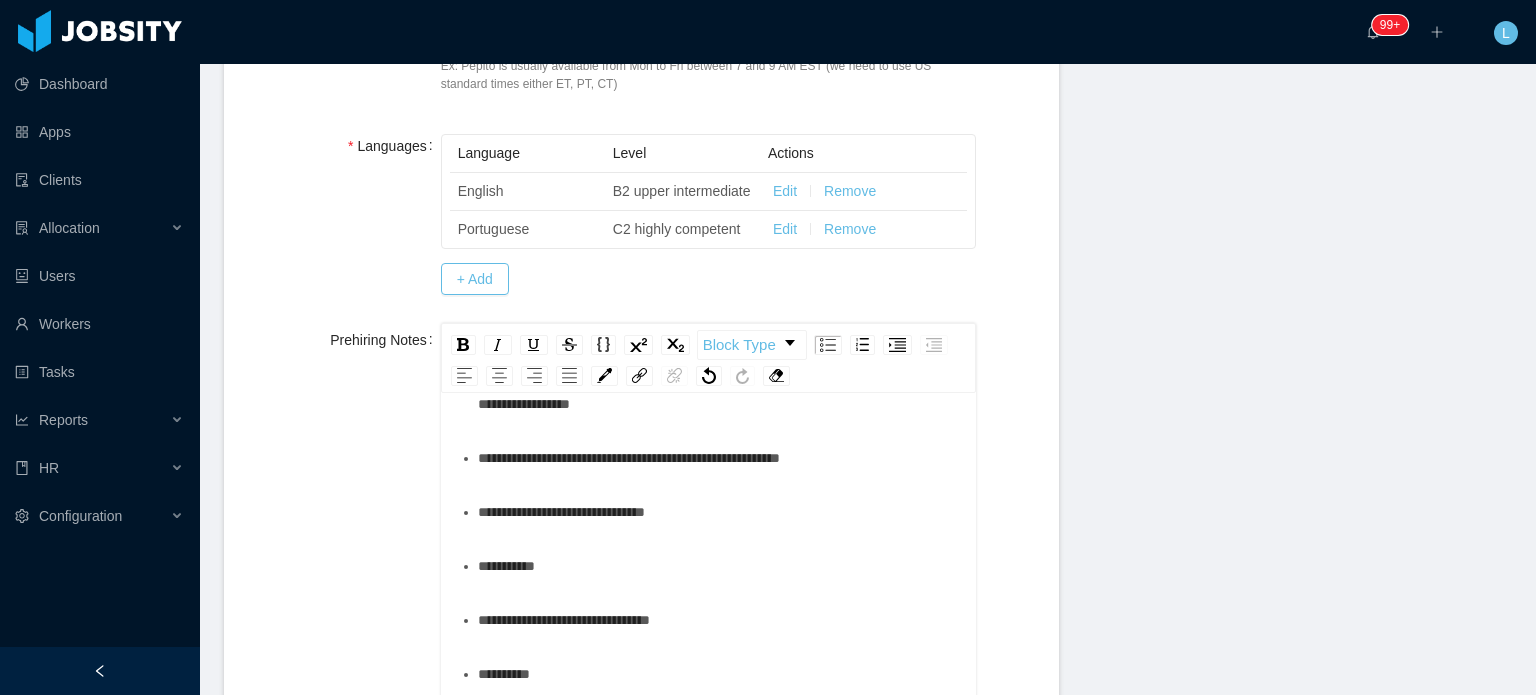 click on "*********" at bounding box center (719, 566) 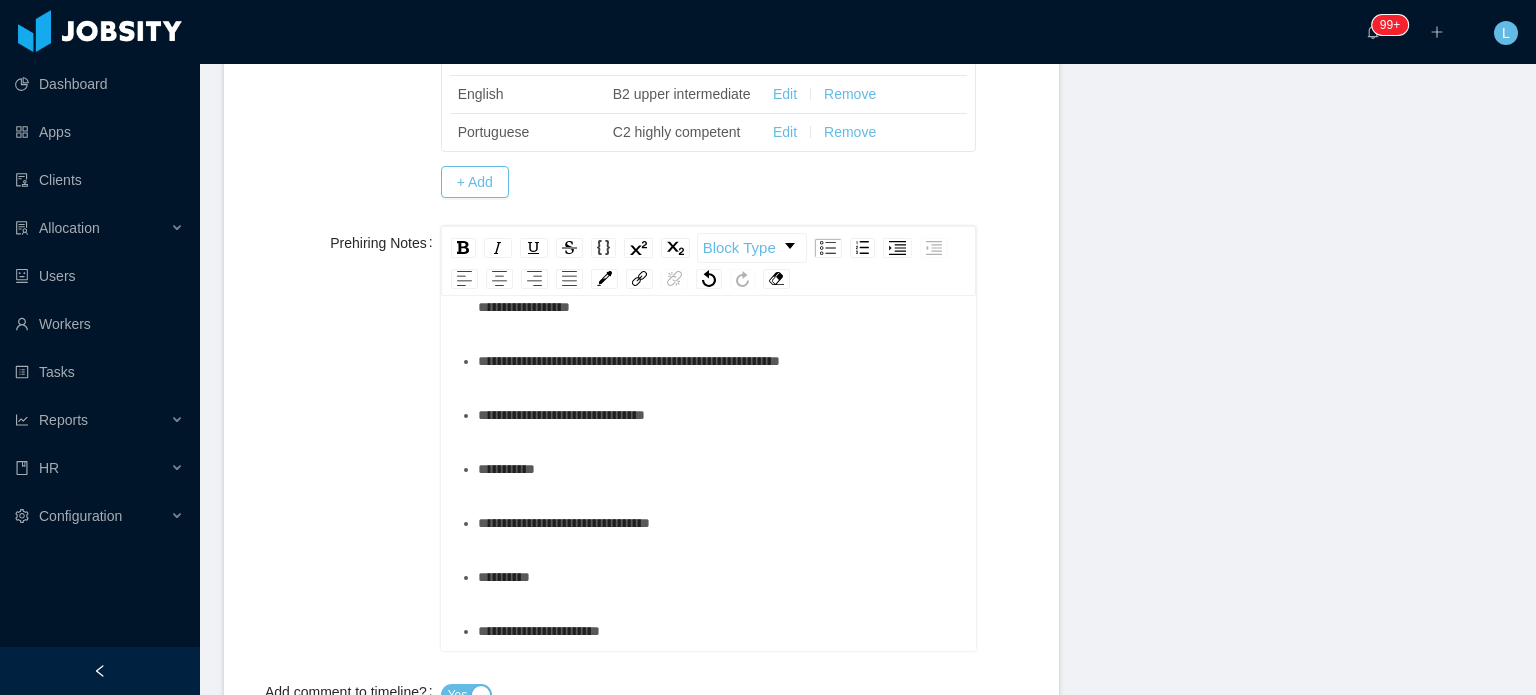 scroll, scrollTop: 707, scrollLeft: 0, axis: vertical 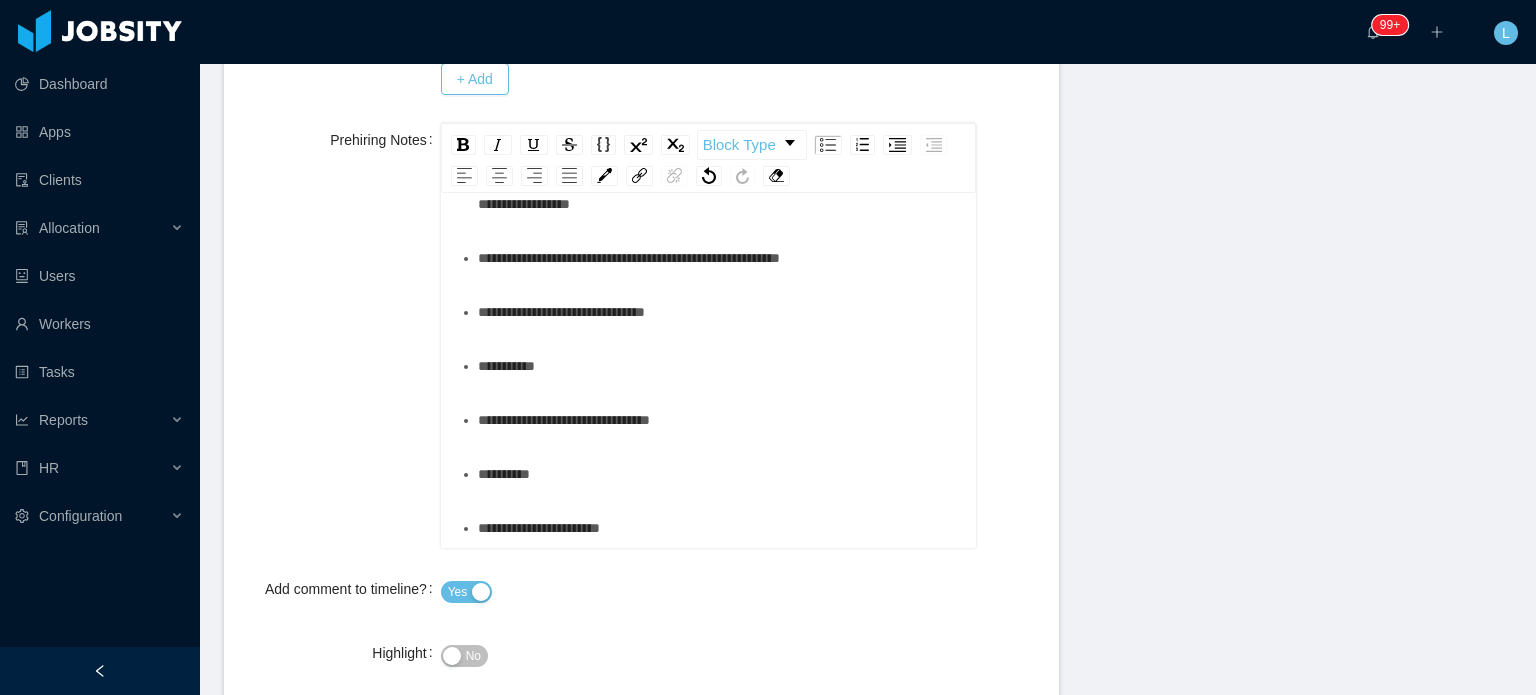 click on "**********" at bounding box center (719, 528) 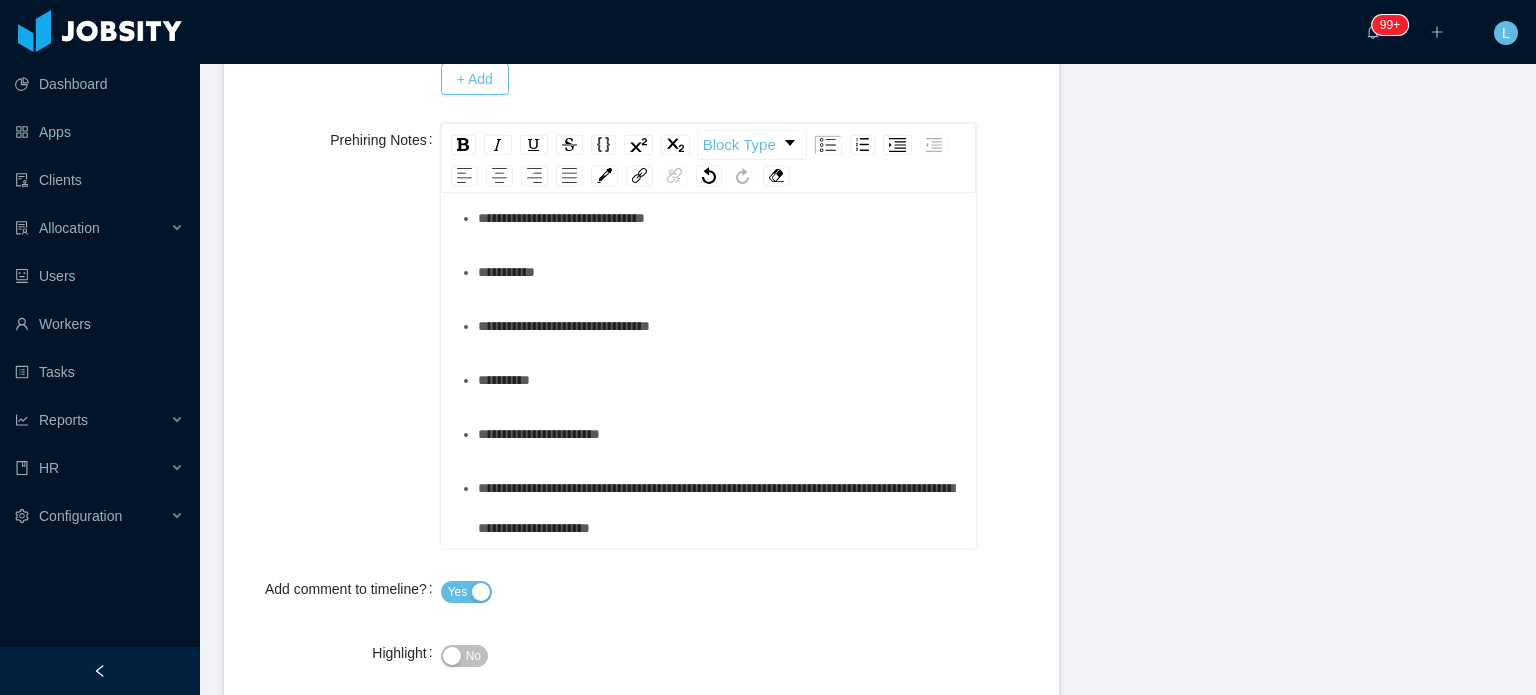 scroll, scrollTop: 1400, scrollLeft: 0, axis: vertical 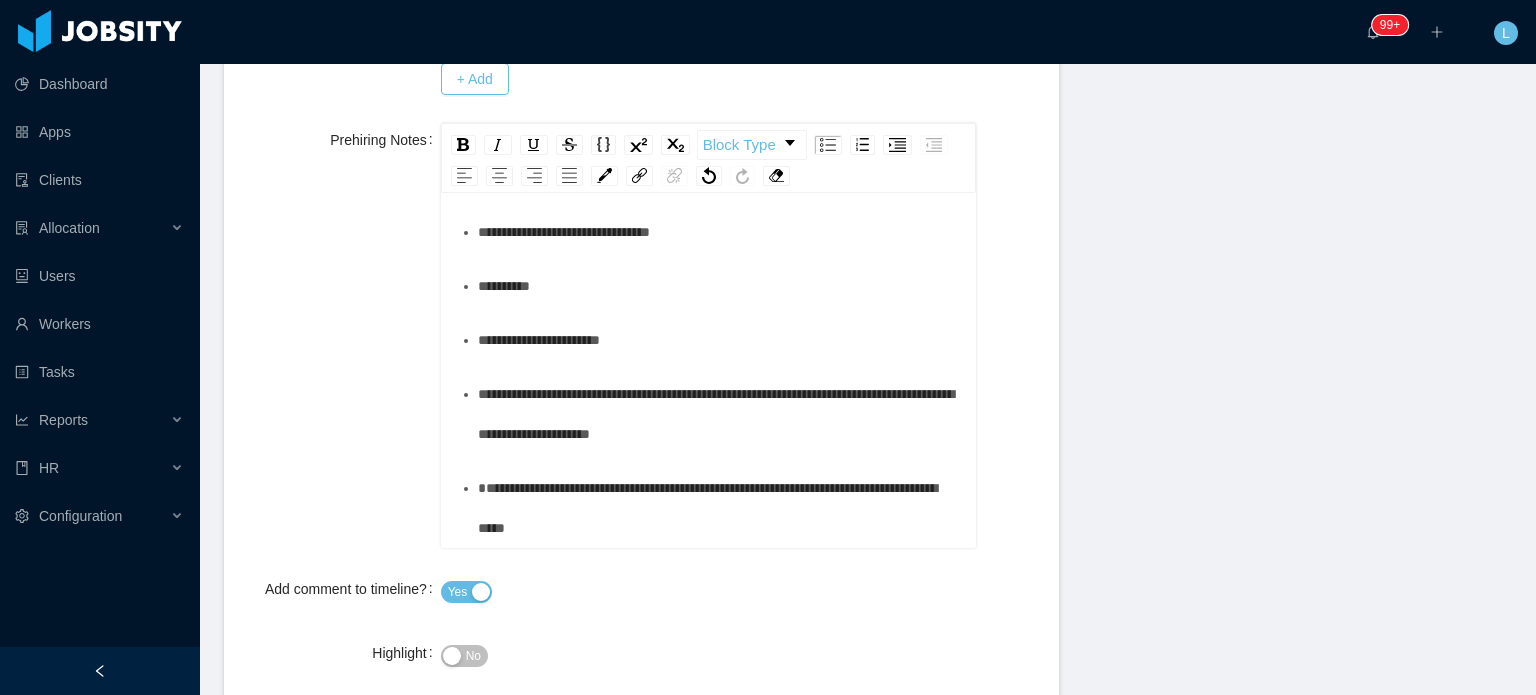 click on "**********" at bounding box center [719, 414] 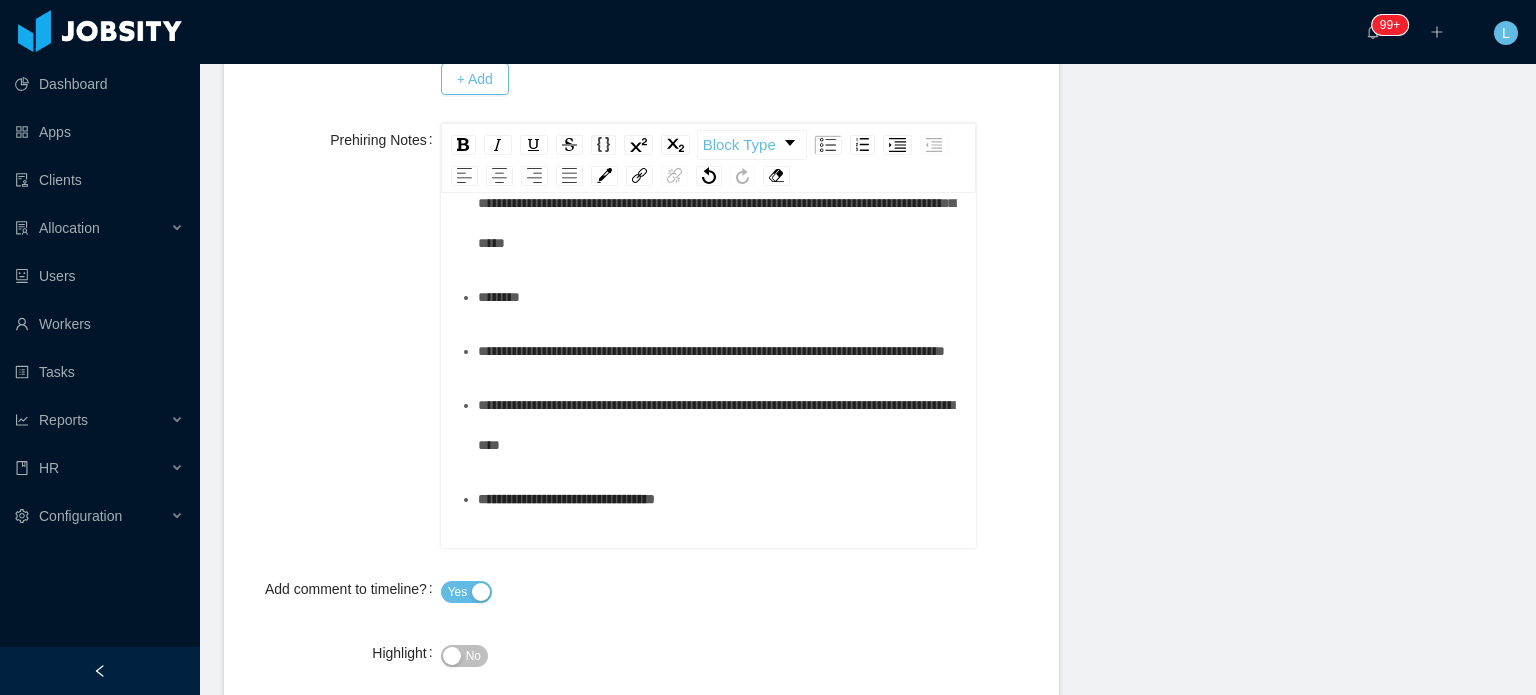 scroll, scrollTop: 0, scrollLeft: 0, axis: both 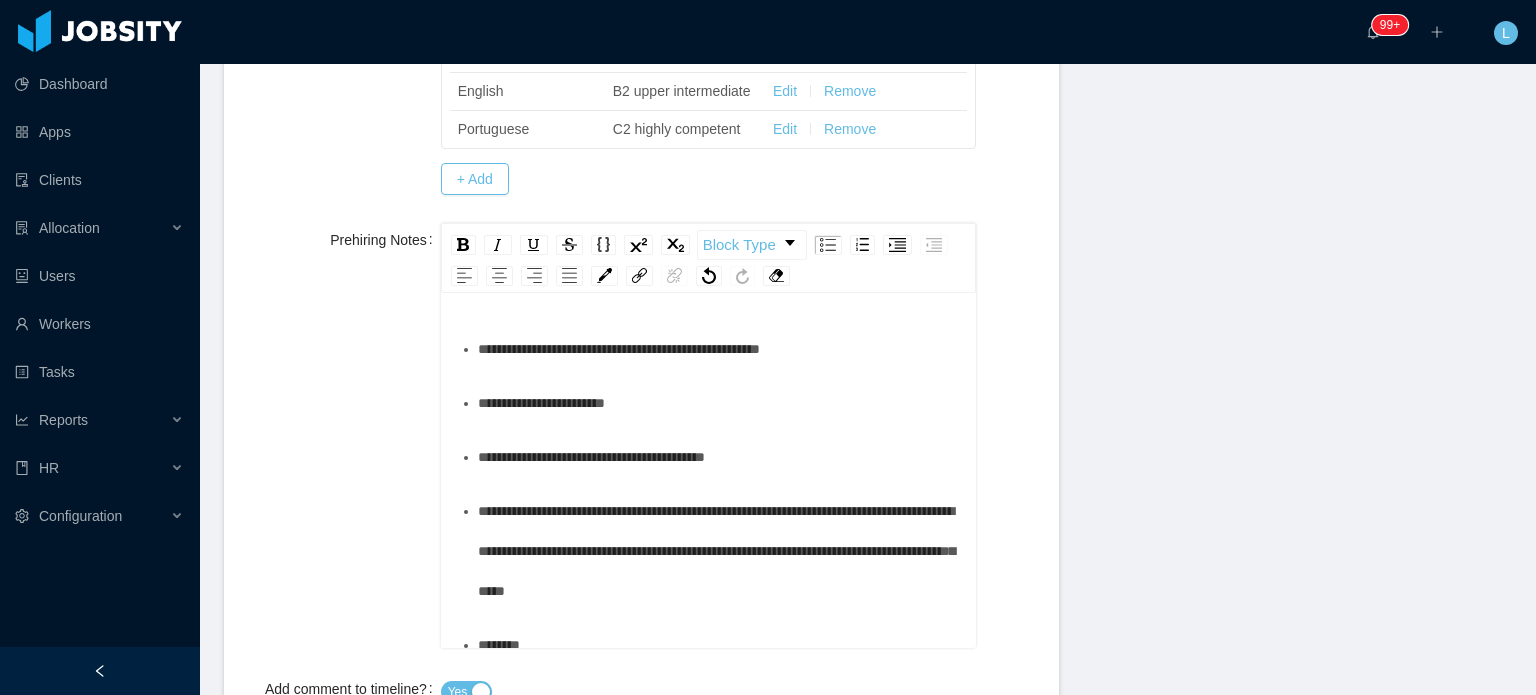 click on "**********" at bounding box center [719, 349] 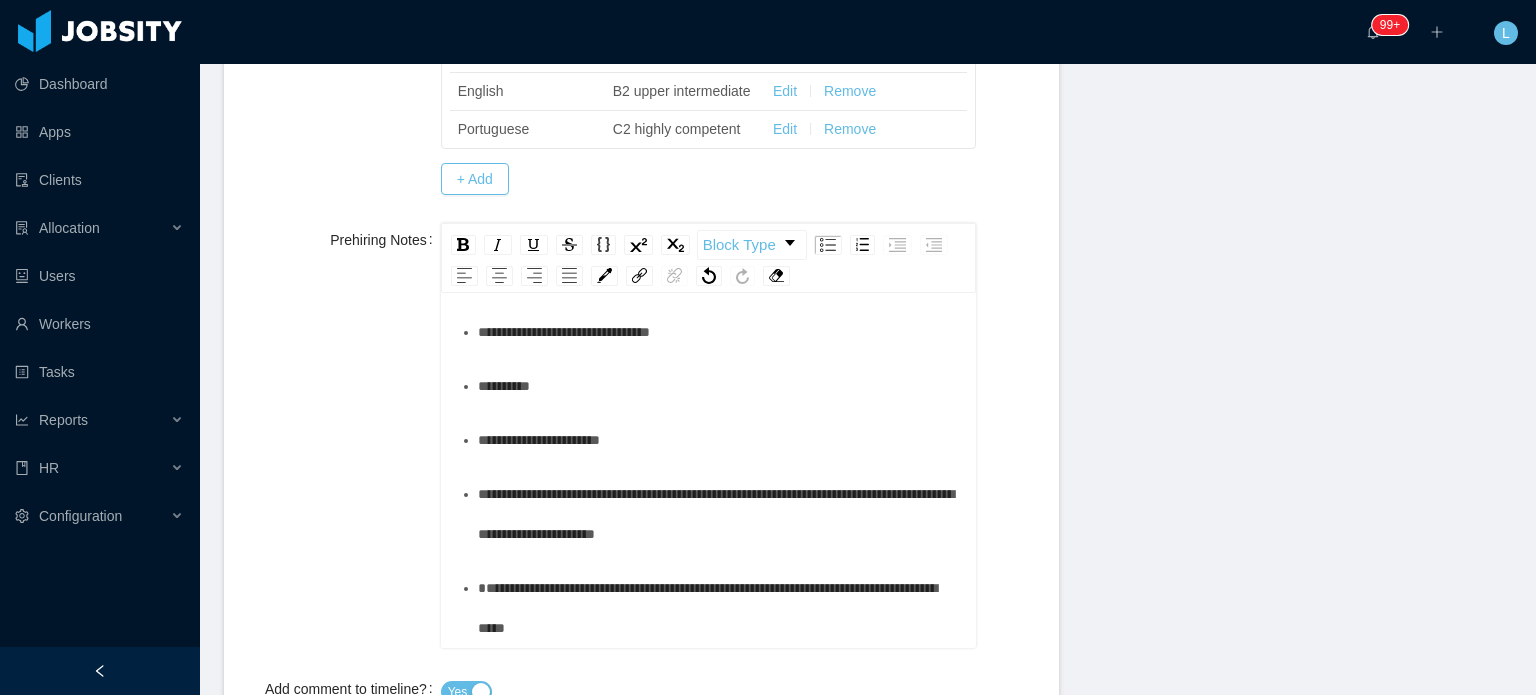 scroll, scrollTop: 1534, scrollLeft: 0, axis: vertical 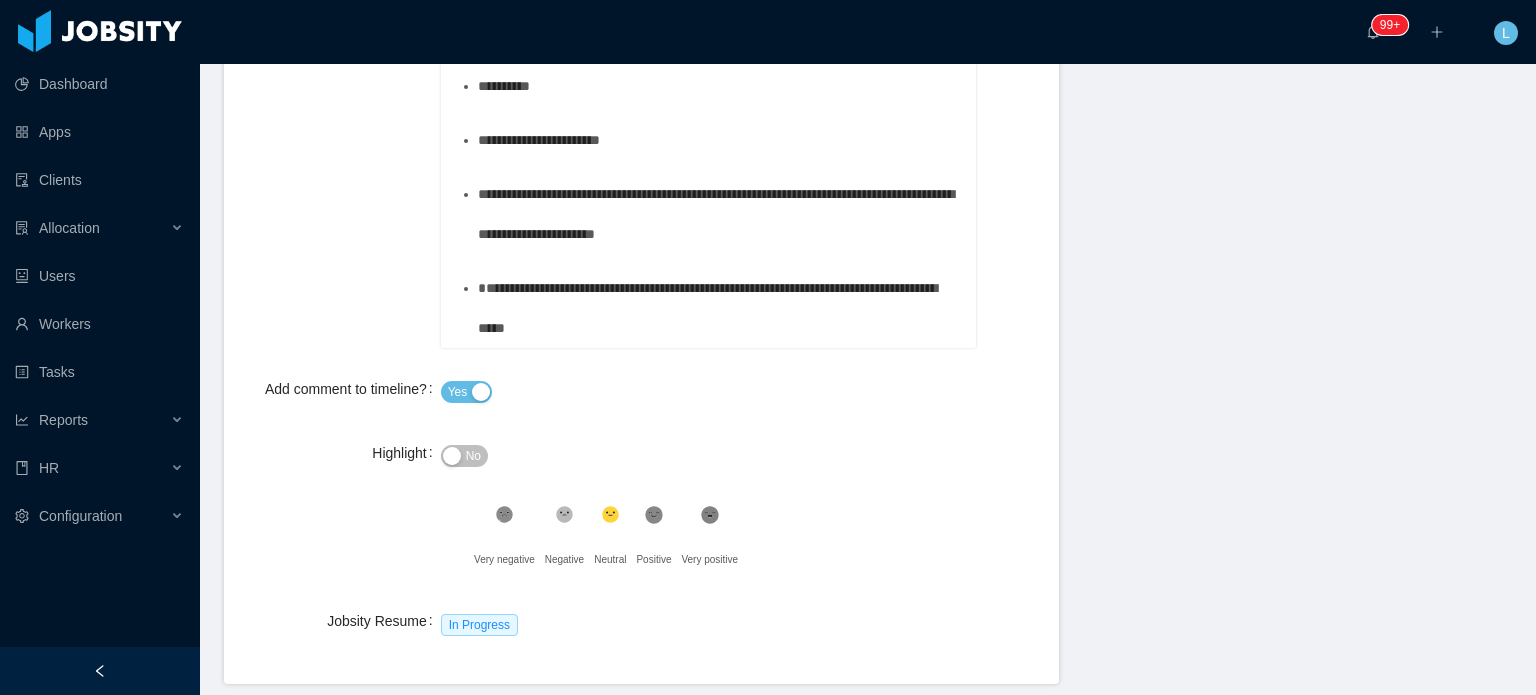 click on "**********" at bounding box center (719, 214) 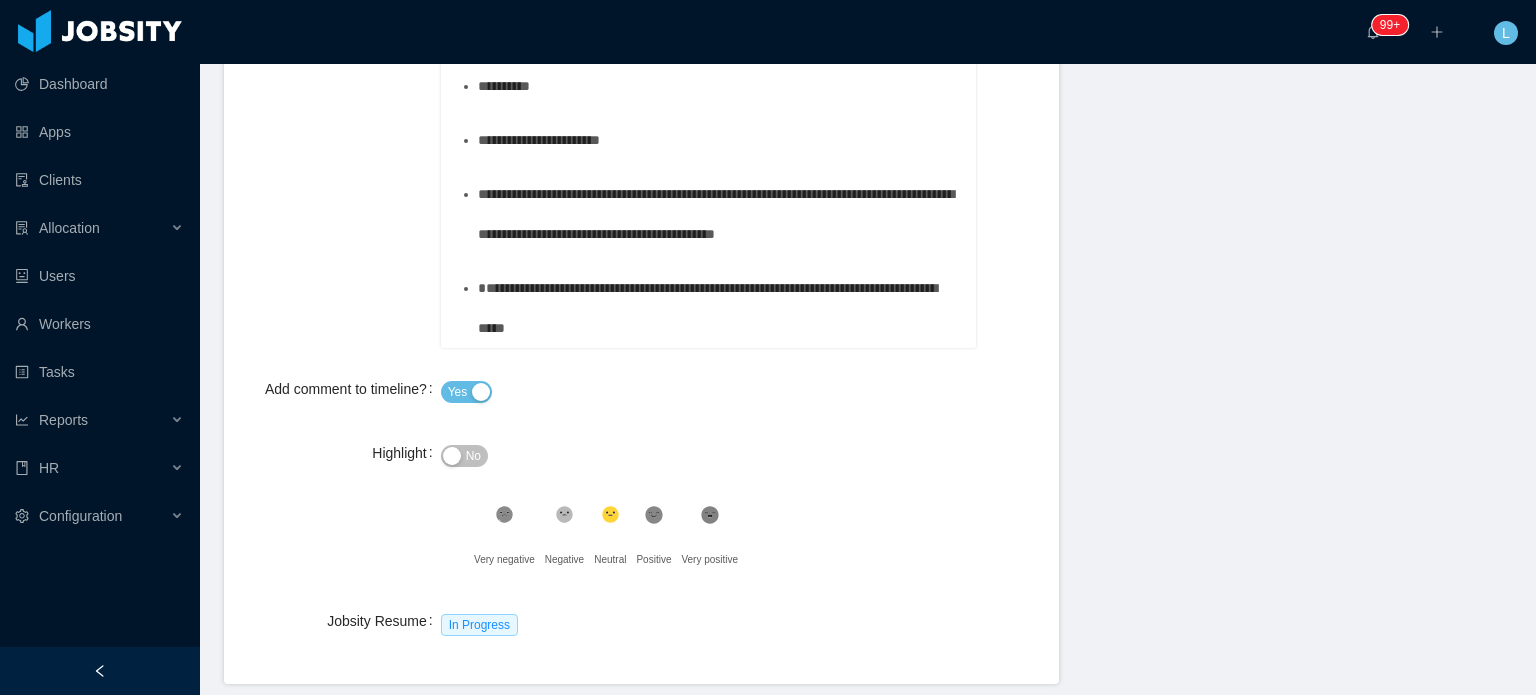 click on "**********" at bounding box center [719, 308] 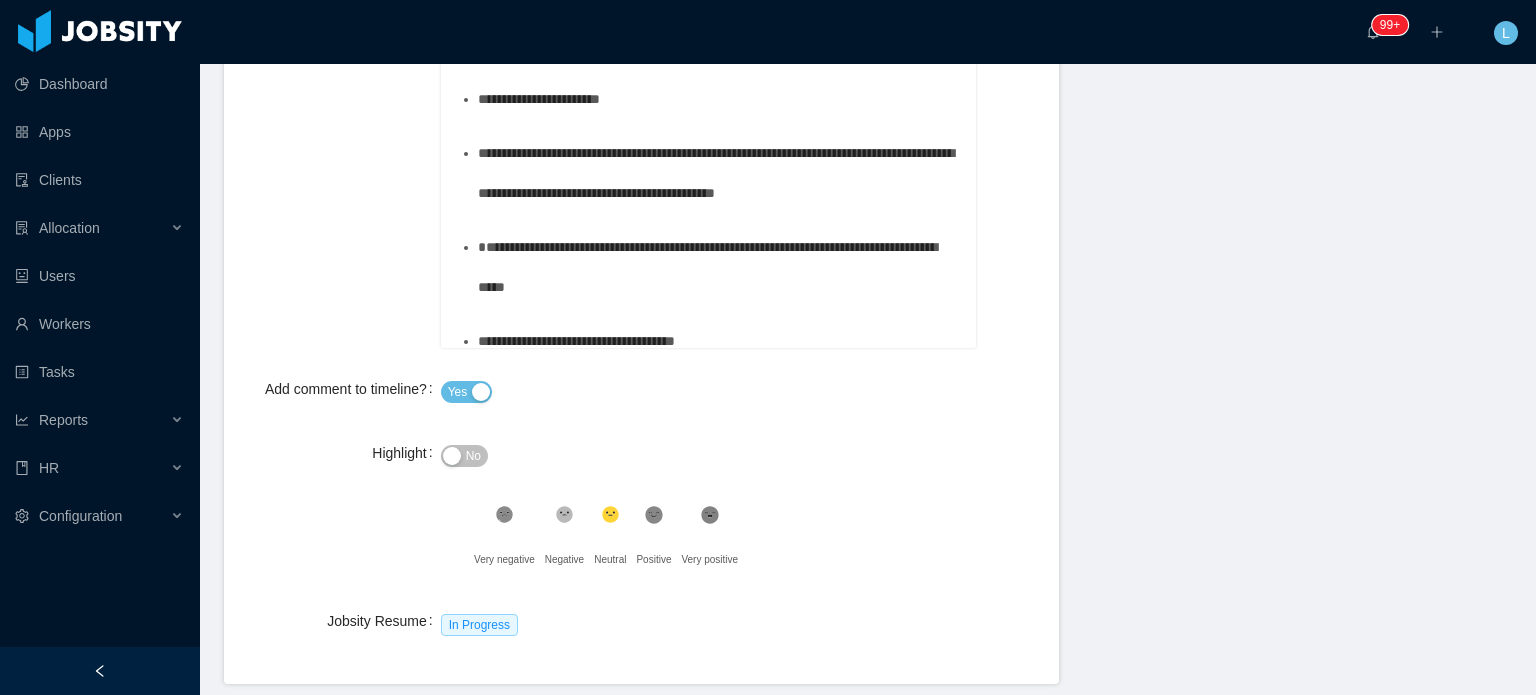 scroll, scrollTop: 1188, scrollLeft: 0, axis: vertical 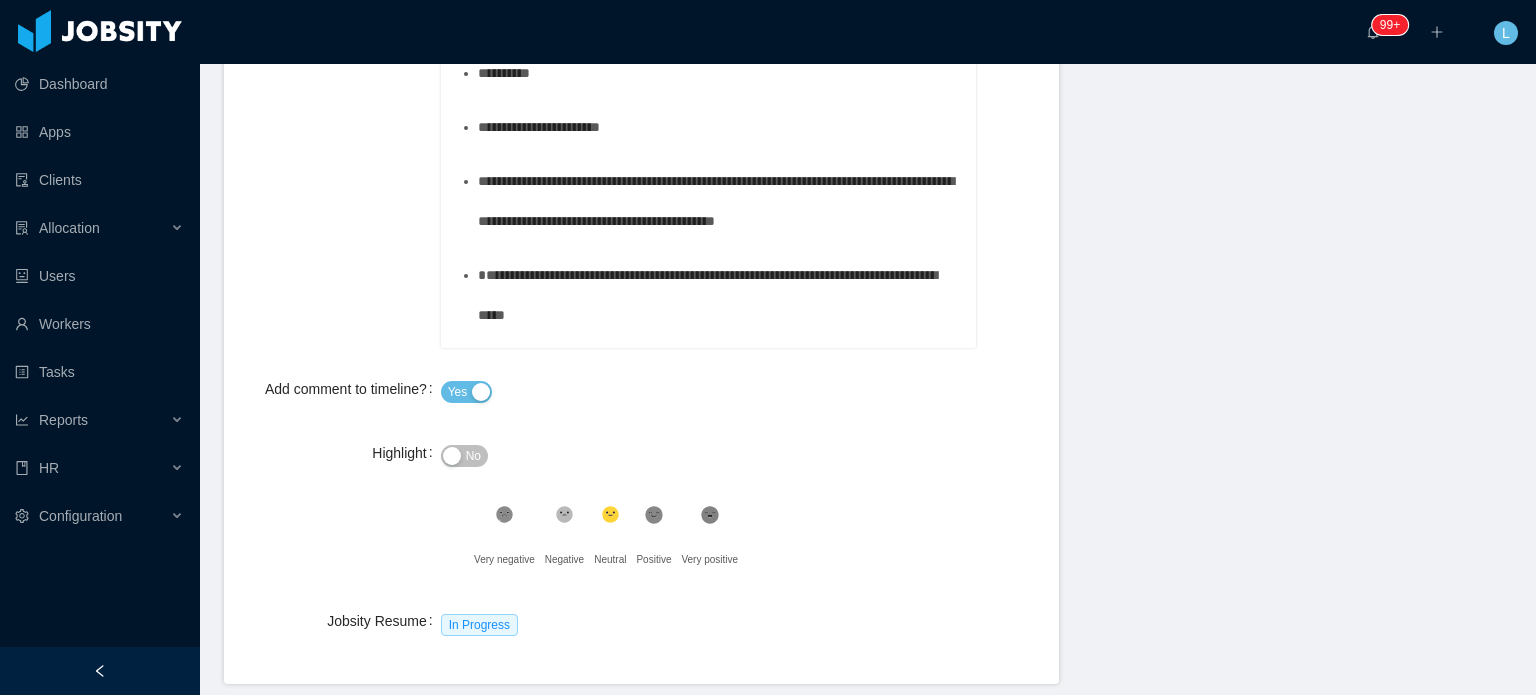 click on "No" at bounding box center (473, 456) 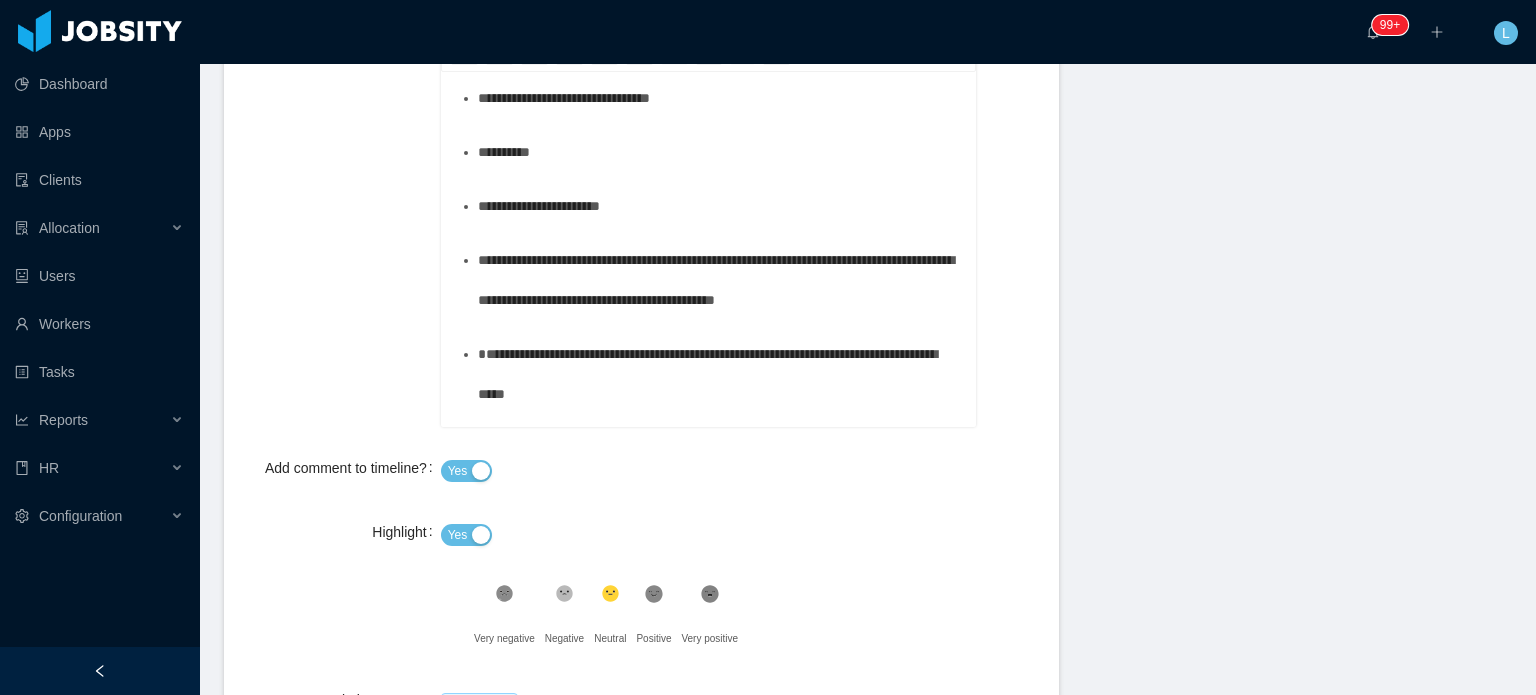 scroll, scrollTop: 807, scrollLeft: 0, axis: vertical 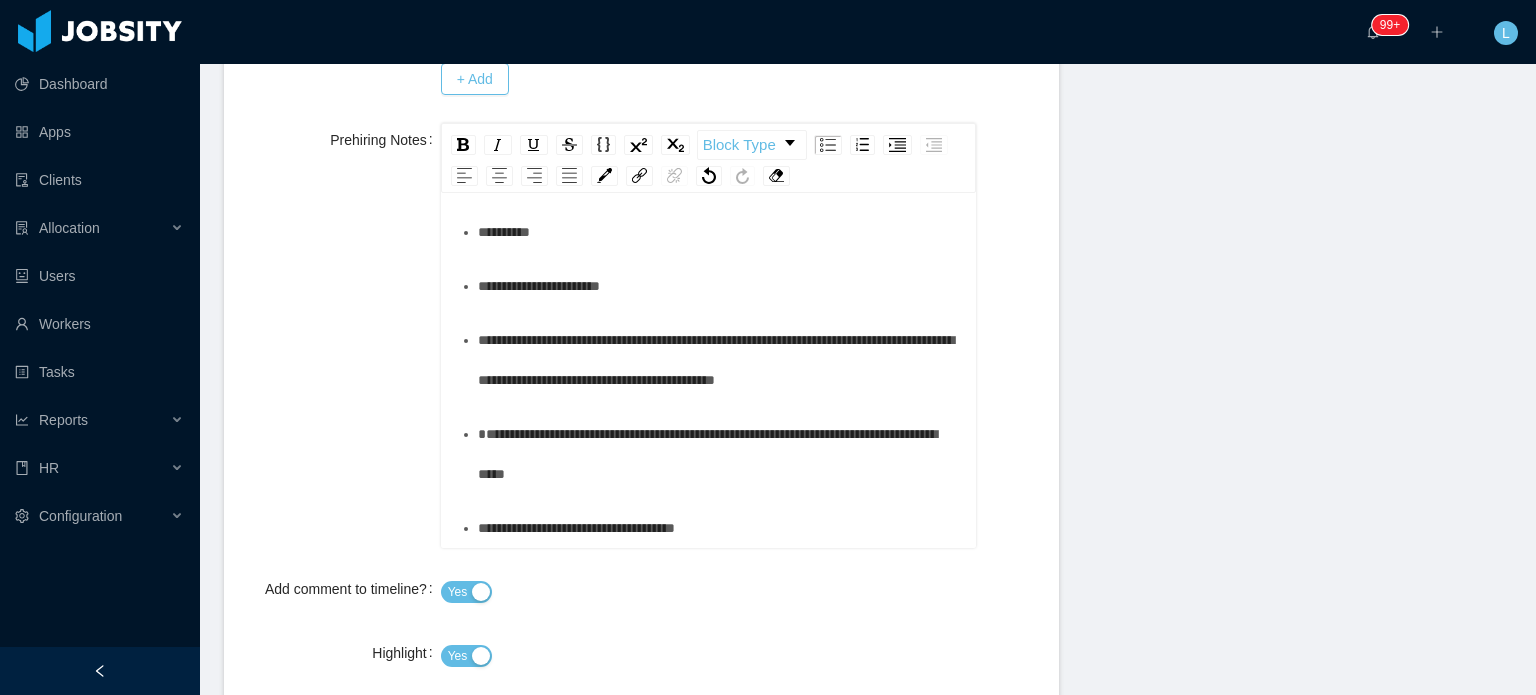 click on "*********" at bounding box center [719, 124] 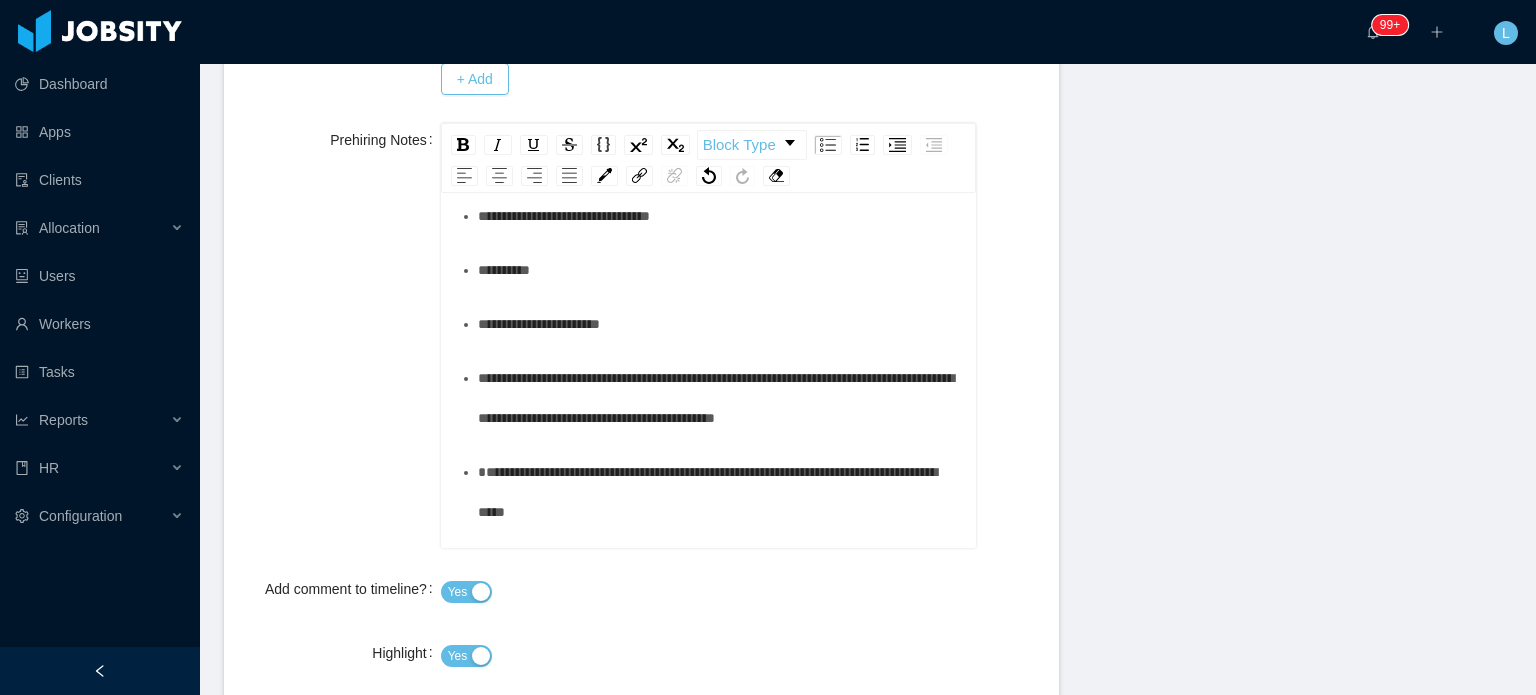 scroll, scrollTop: 1188, scrollLeft: 0, axis: vertical 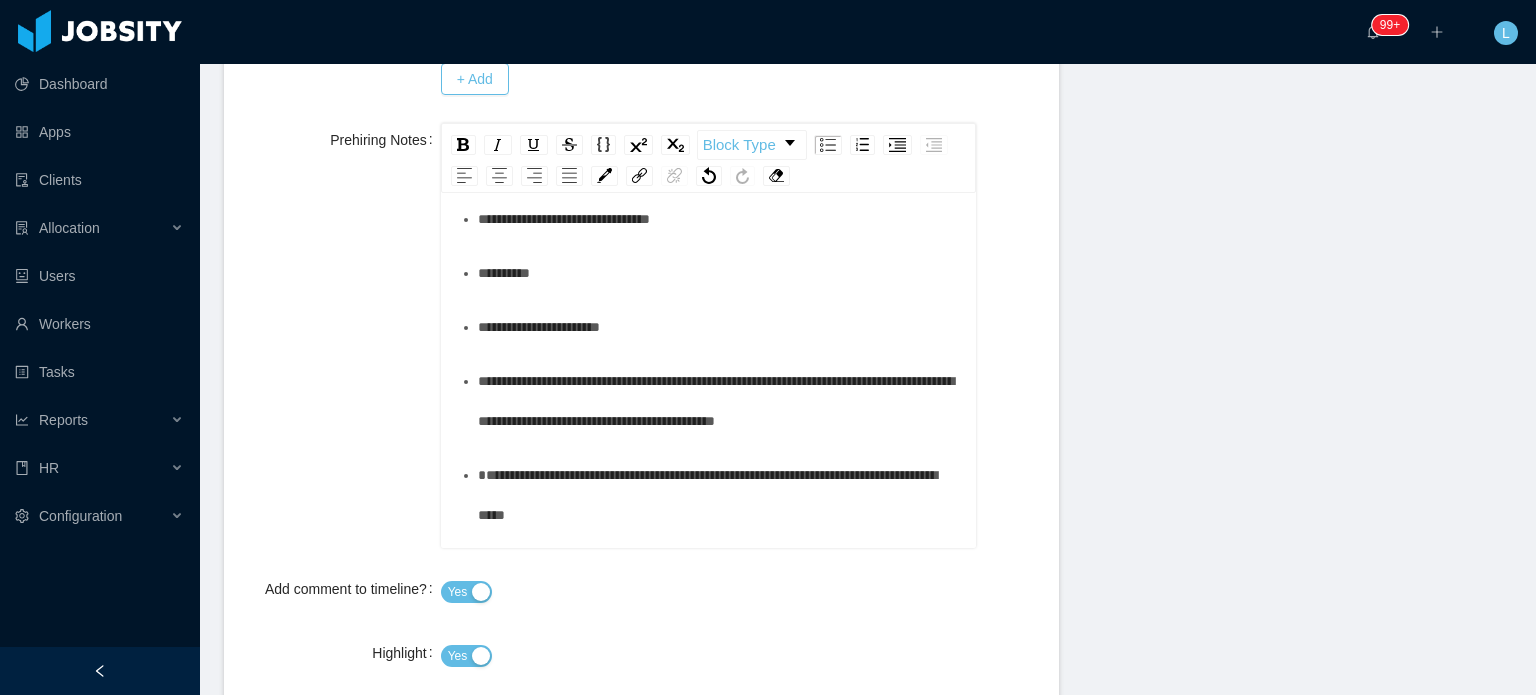 click on "**********" at bounding box center (719, 165) 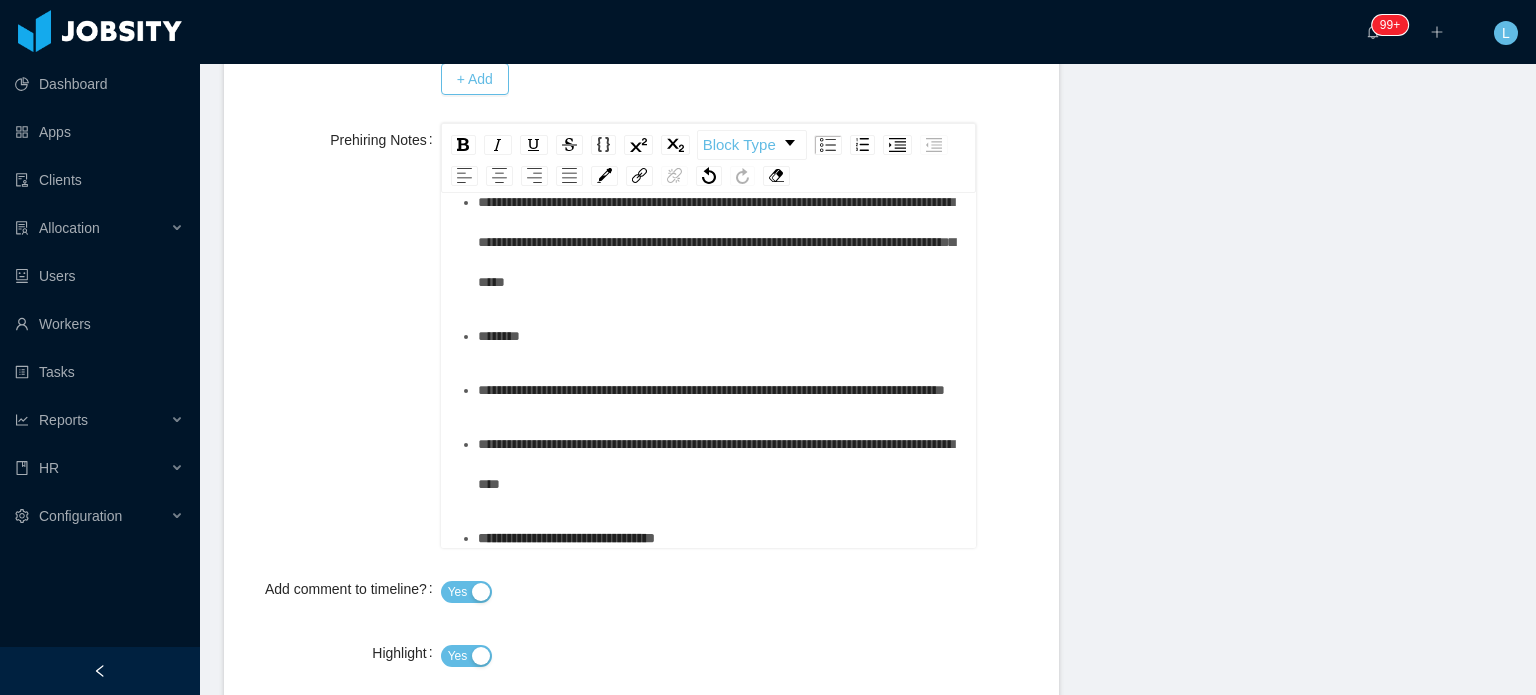 scroll, scrollTop: 188, scrollLeft: 0, axis: vertical 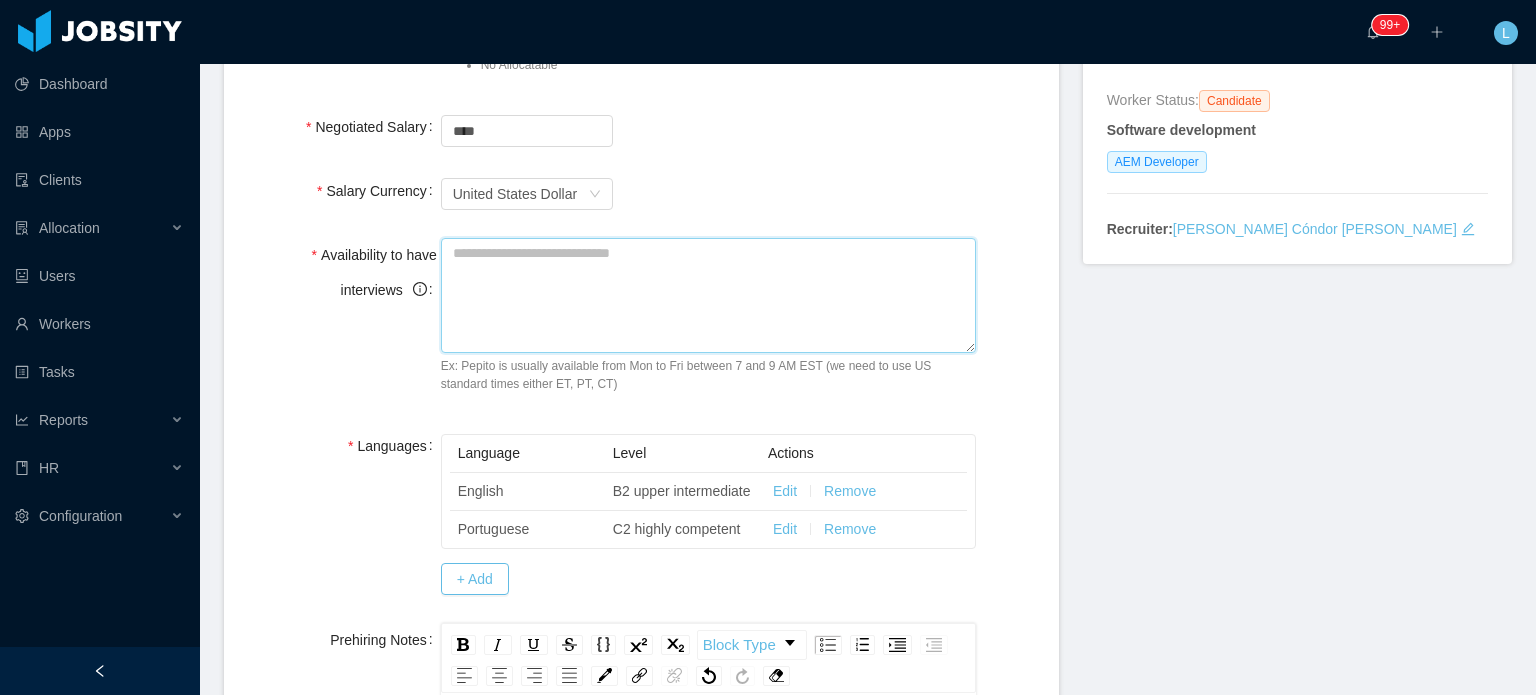 click on "Availability to have interviews" at bounding box center (708, 295) 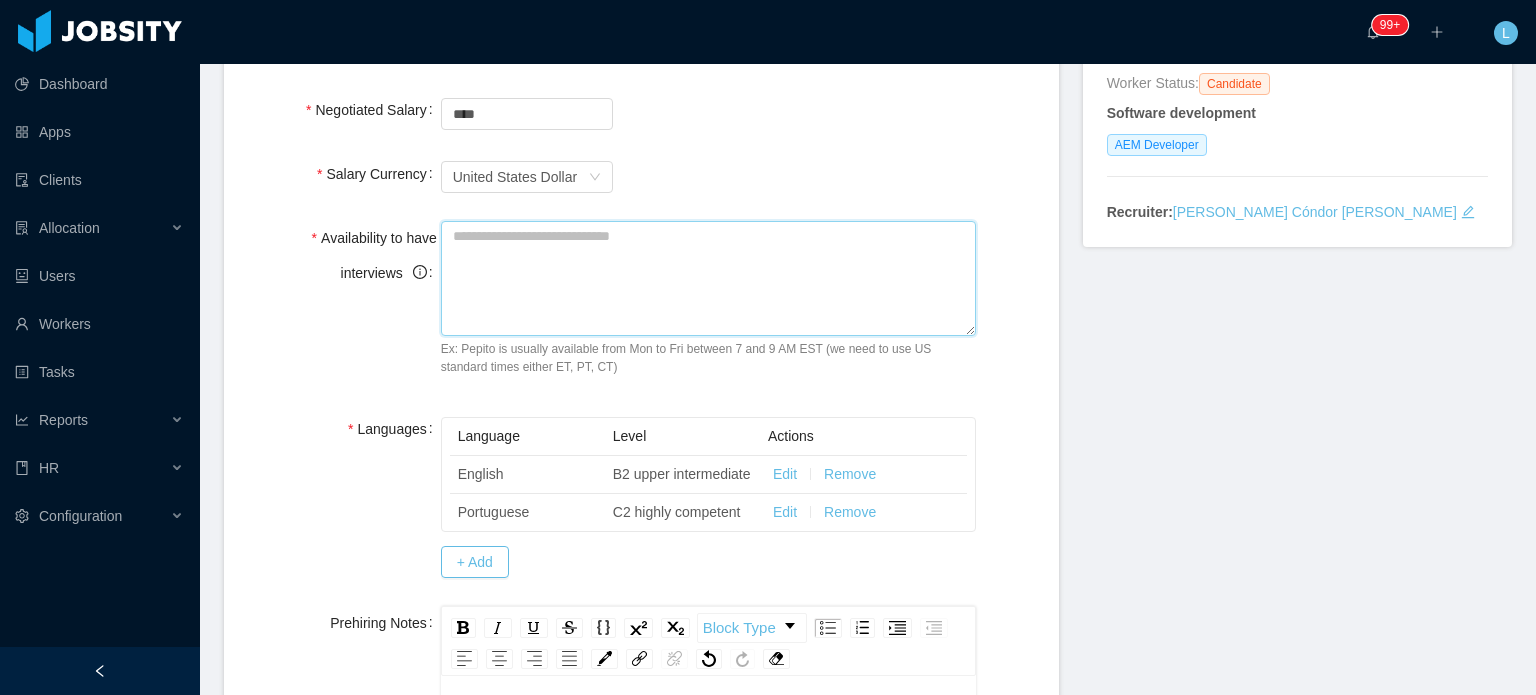 scroll, scrollTop: 307, scrollLeft: 0, axis: vertical 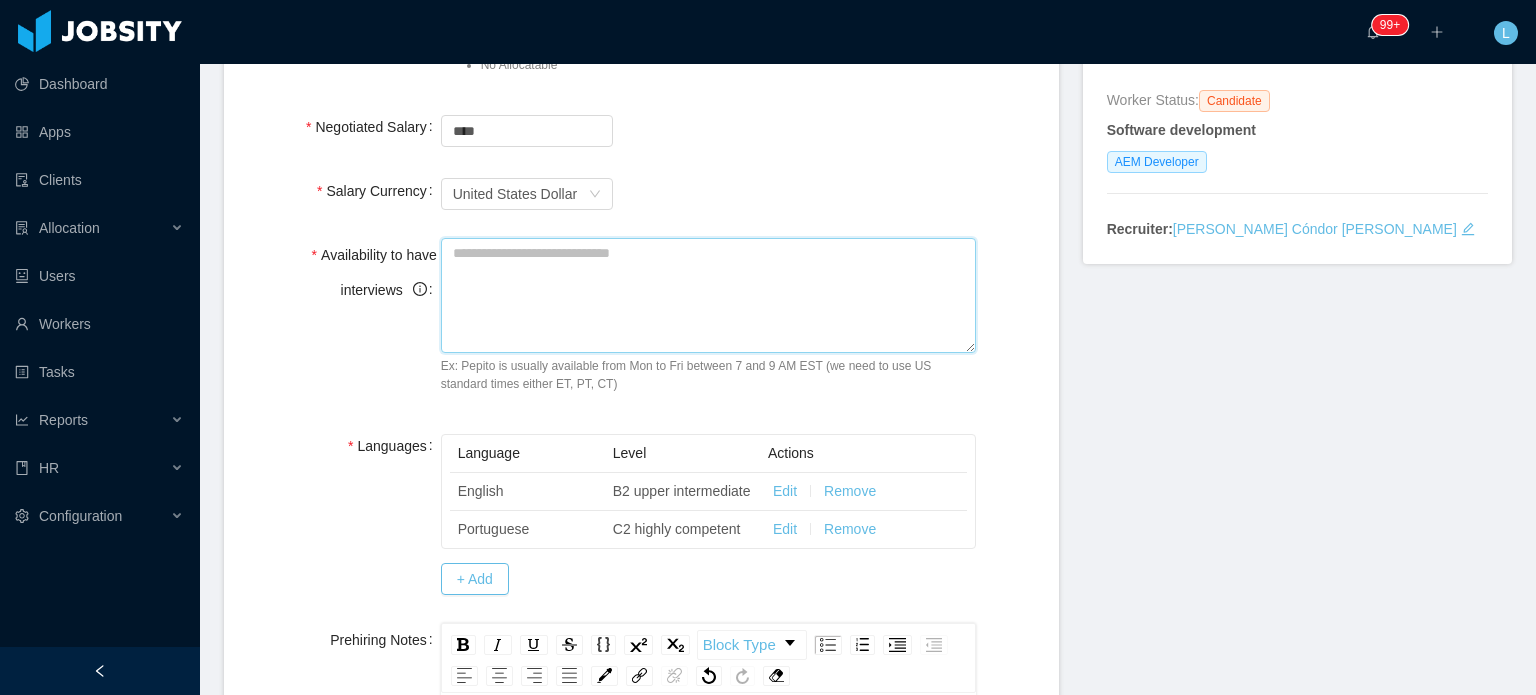 click on "Availability to have interviews" at bounding box center (708, 295) 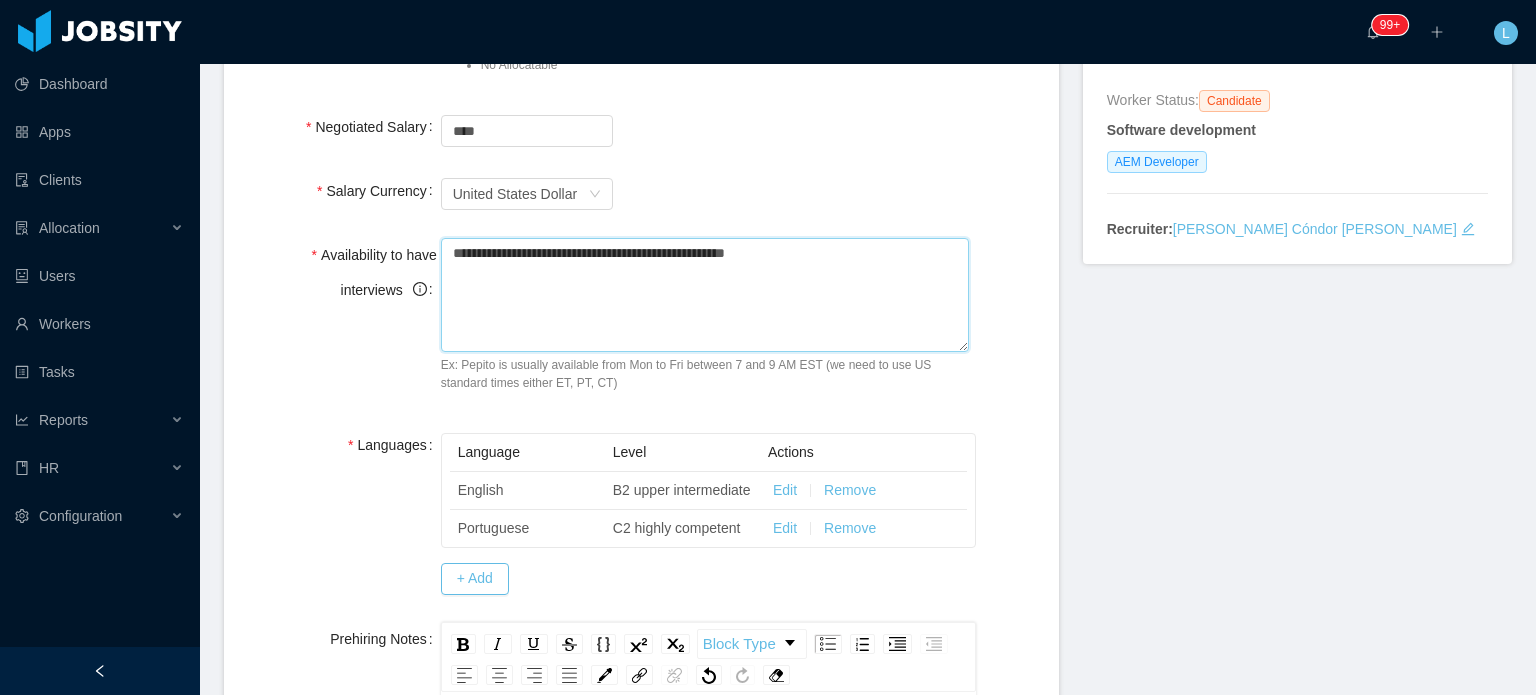 type on "**********" 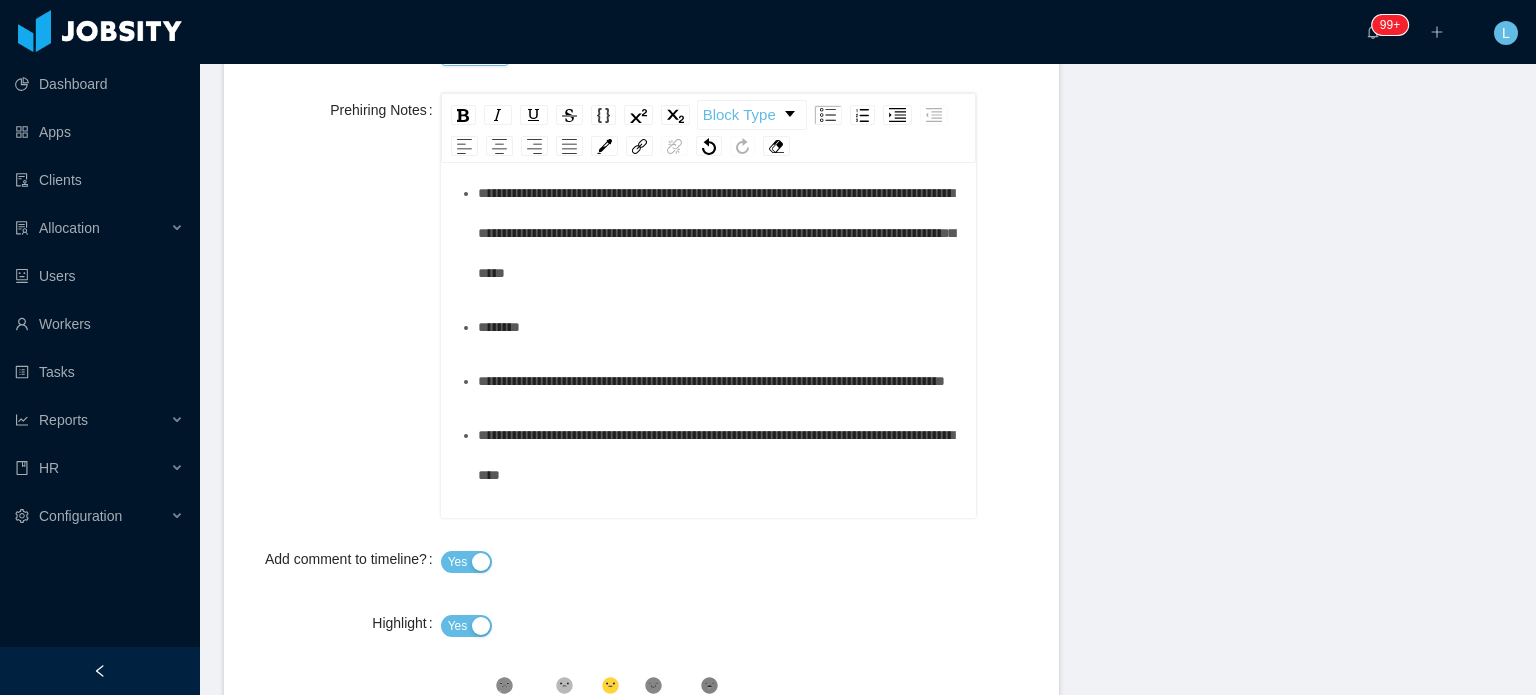 scroll, scrollTop: 907, scrollLeft: 0, axis: vertical 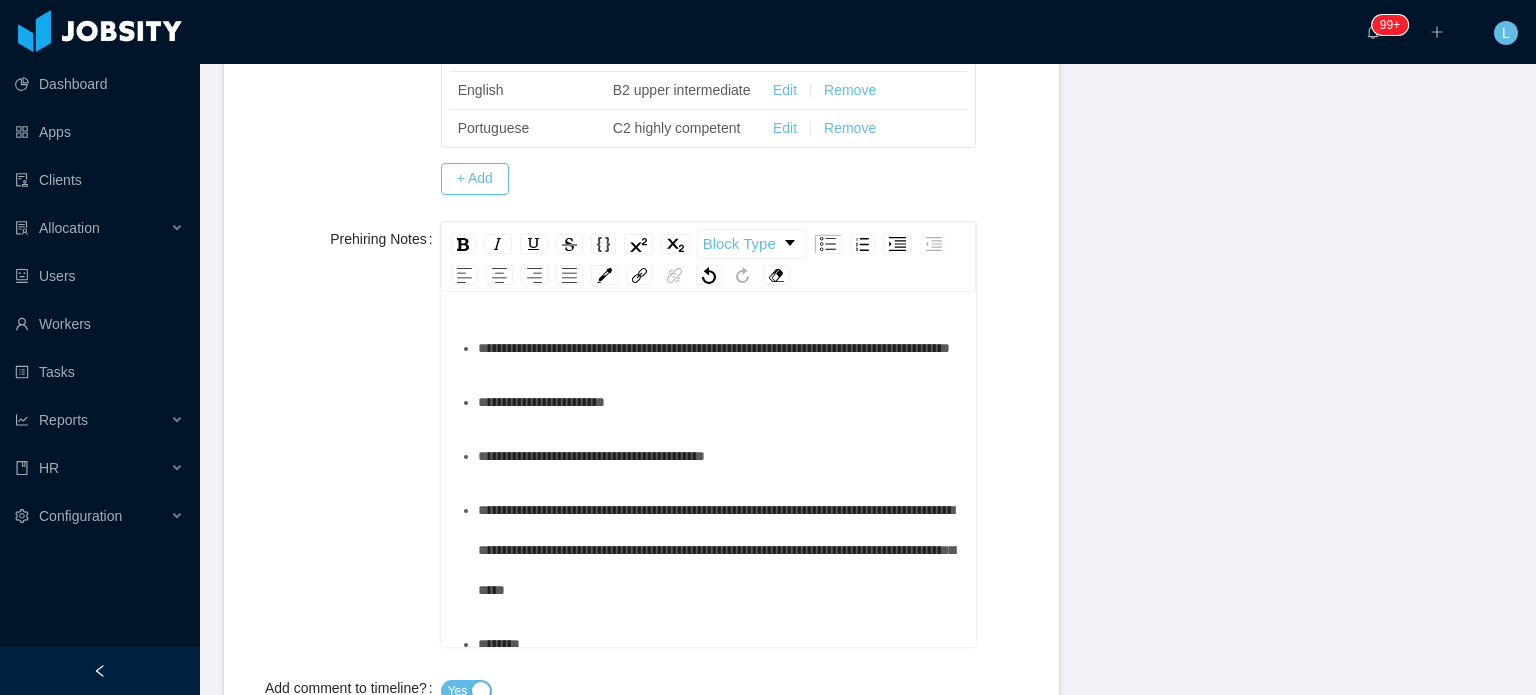 click on "**********" at bounding box center (719, 456) 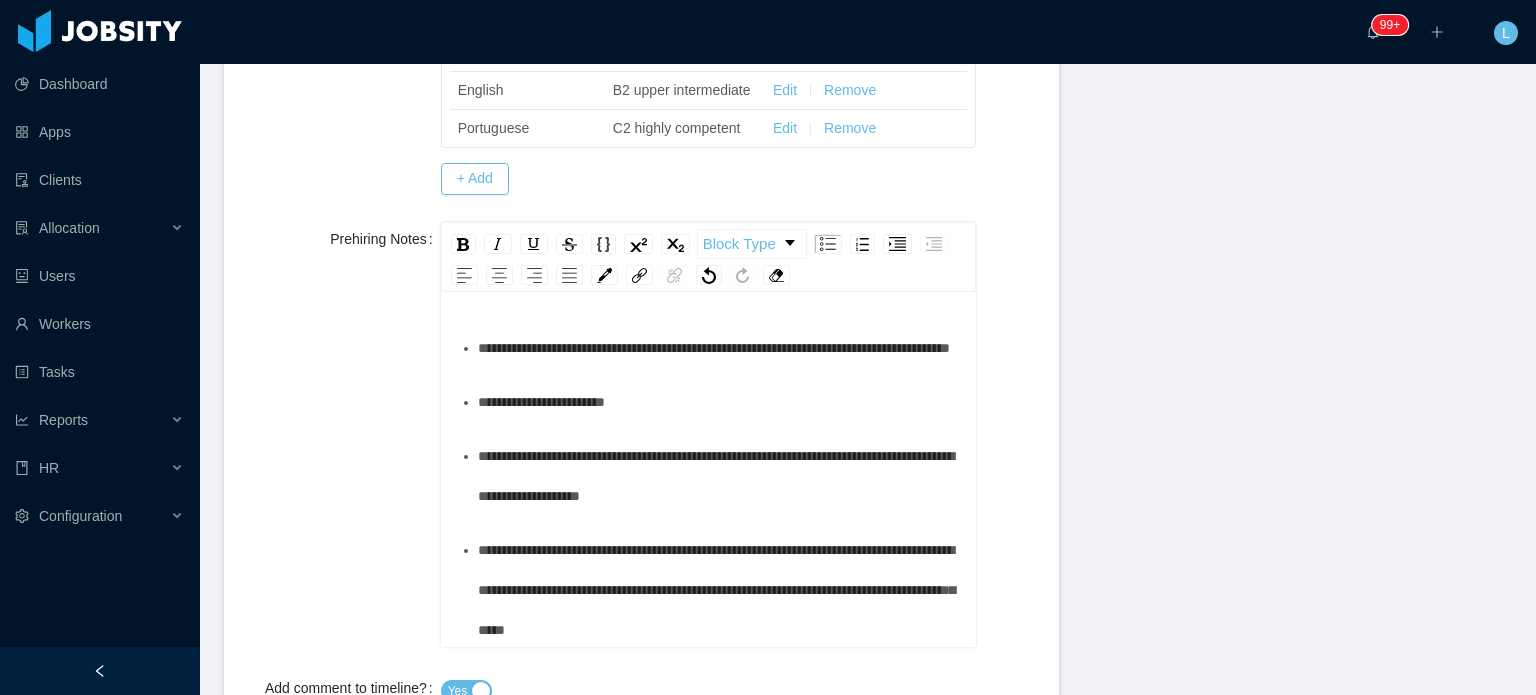 click on "**********" at bounding box center (716, 476) 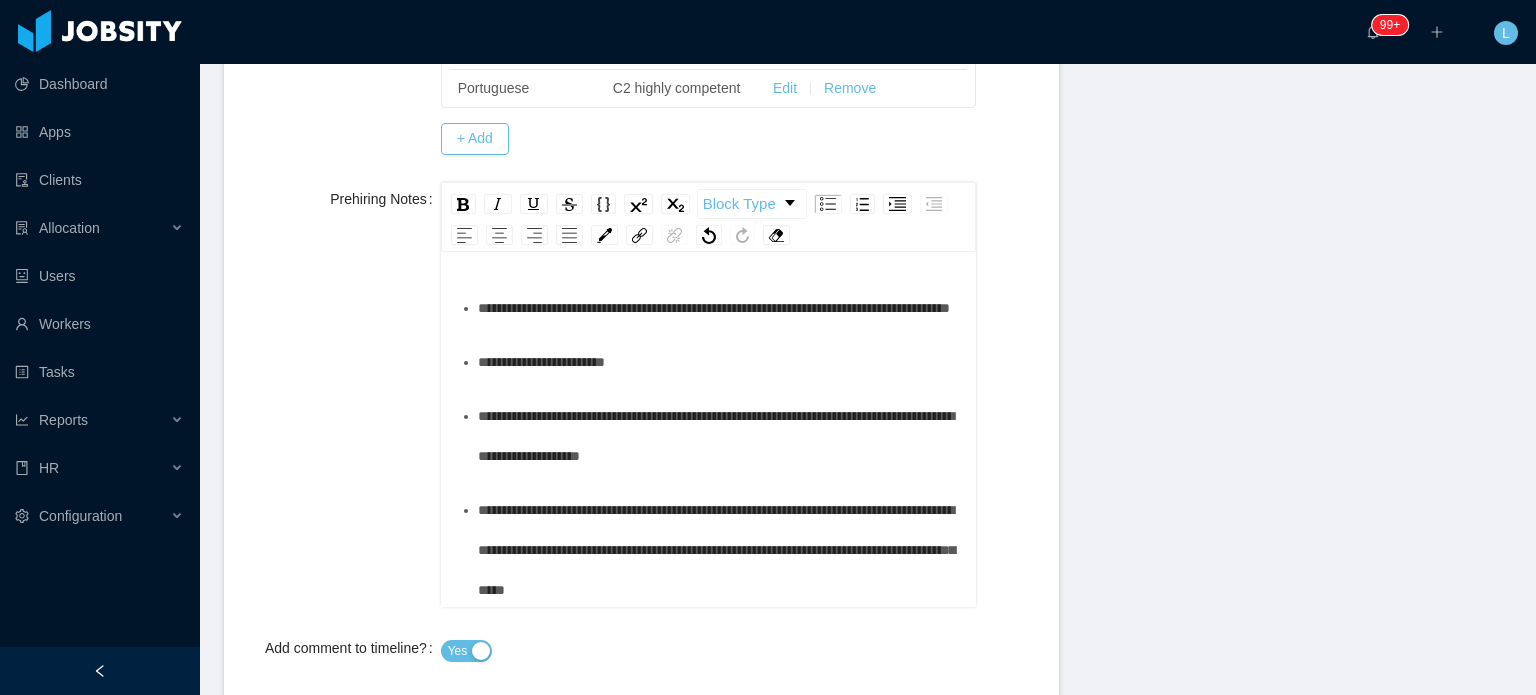 scroll, scrollTop: 907, scrollLeft: 0, axis: vertical 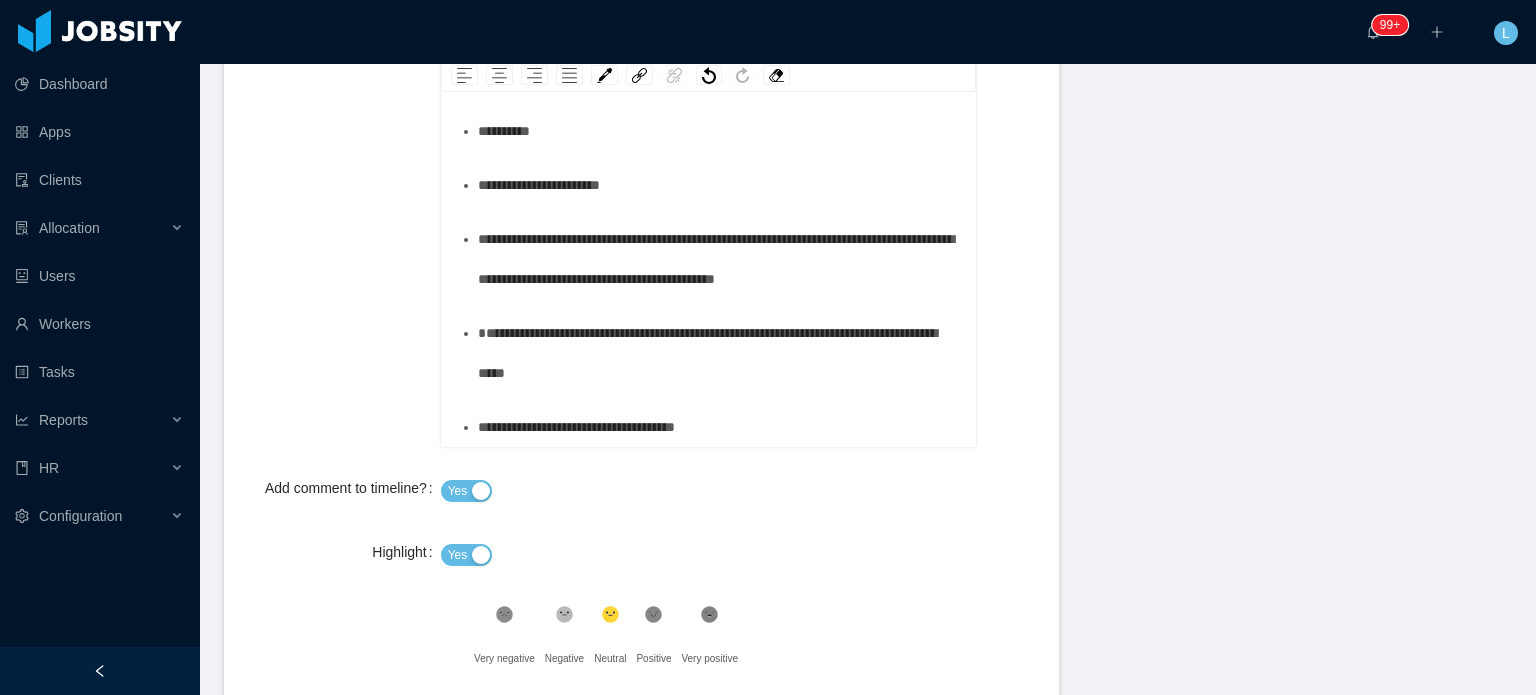 click on "**********" at bounding box center (719, 131) 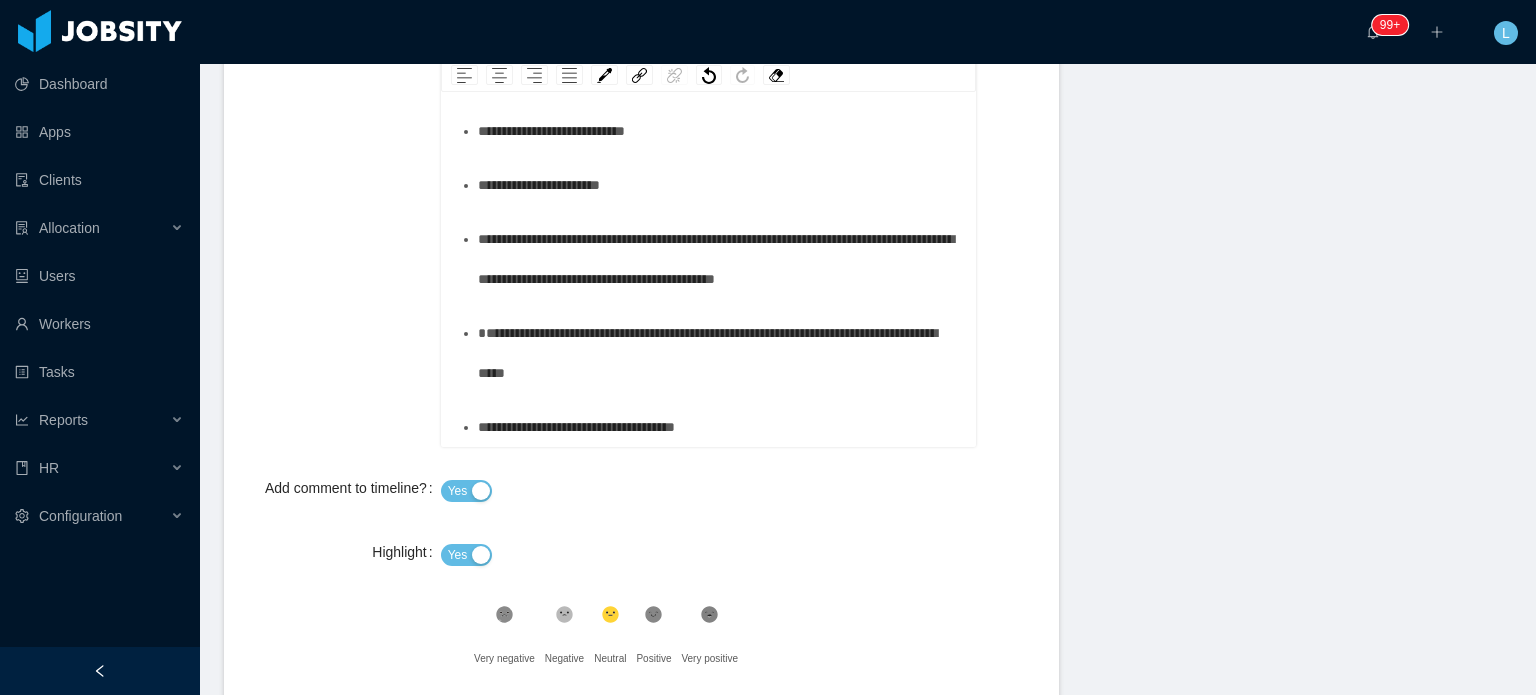 click on "**********" at bounding box center [551, 131] 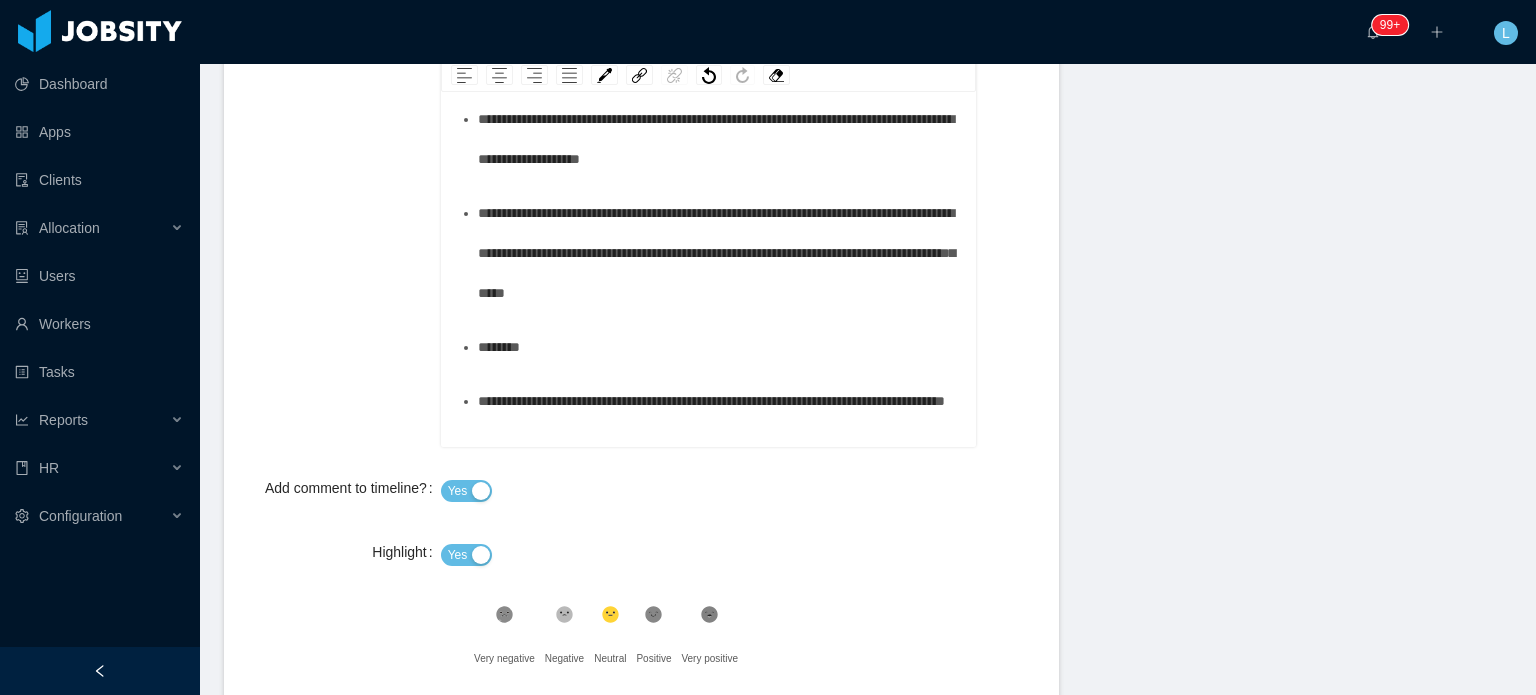 scroll, scrollTop: 128, scrollLeft: 0, axis: vertical 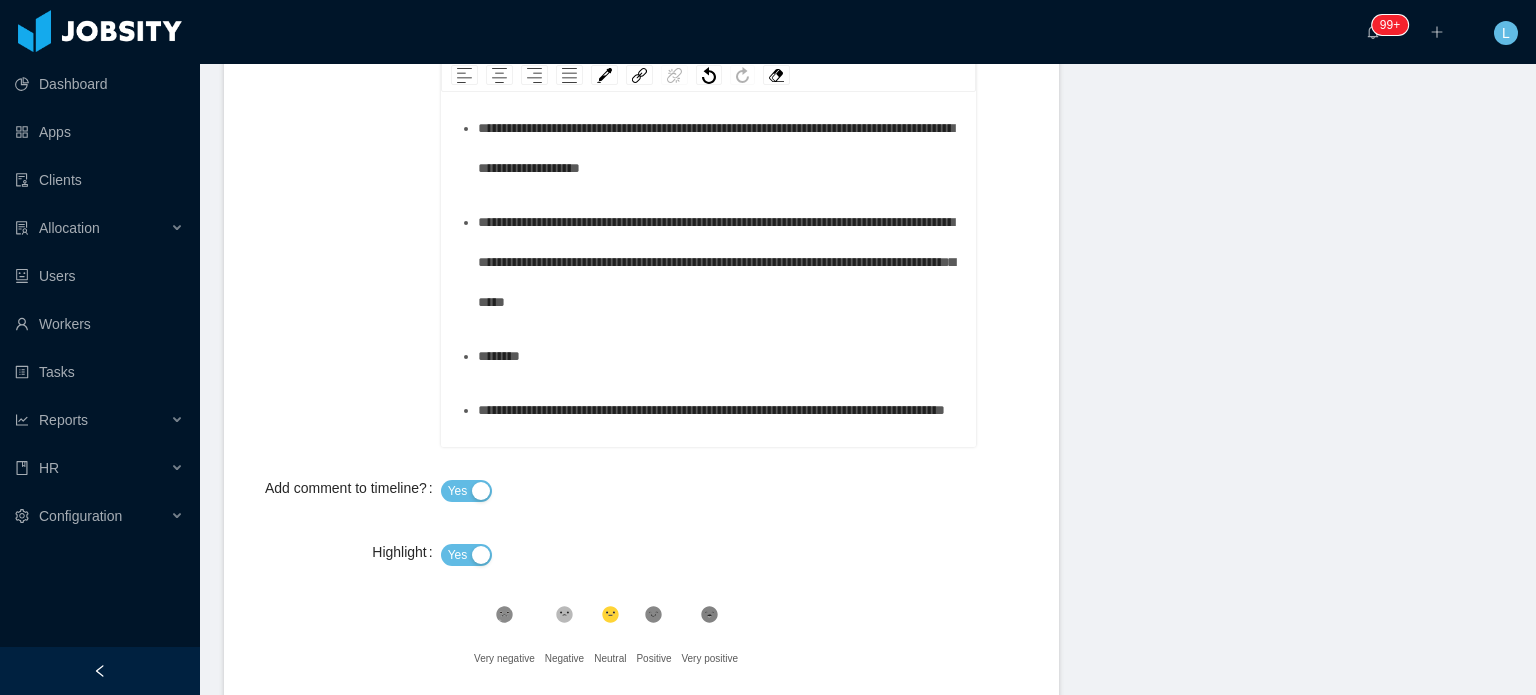 click on "******" at bounding box center (719, 356) 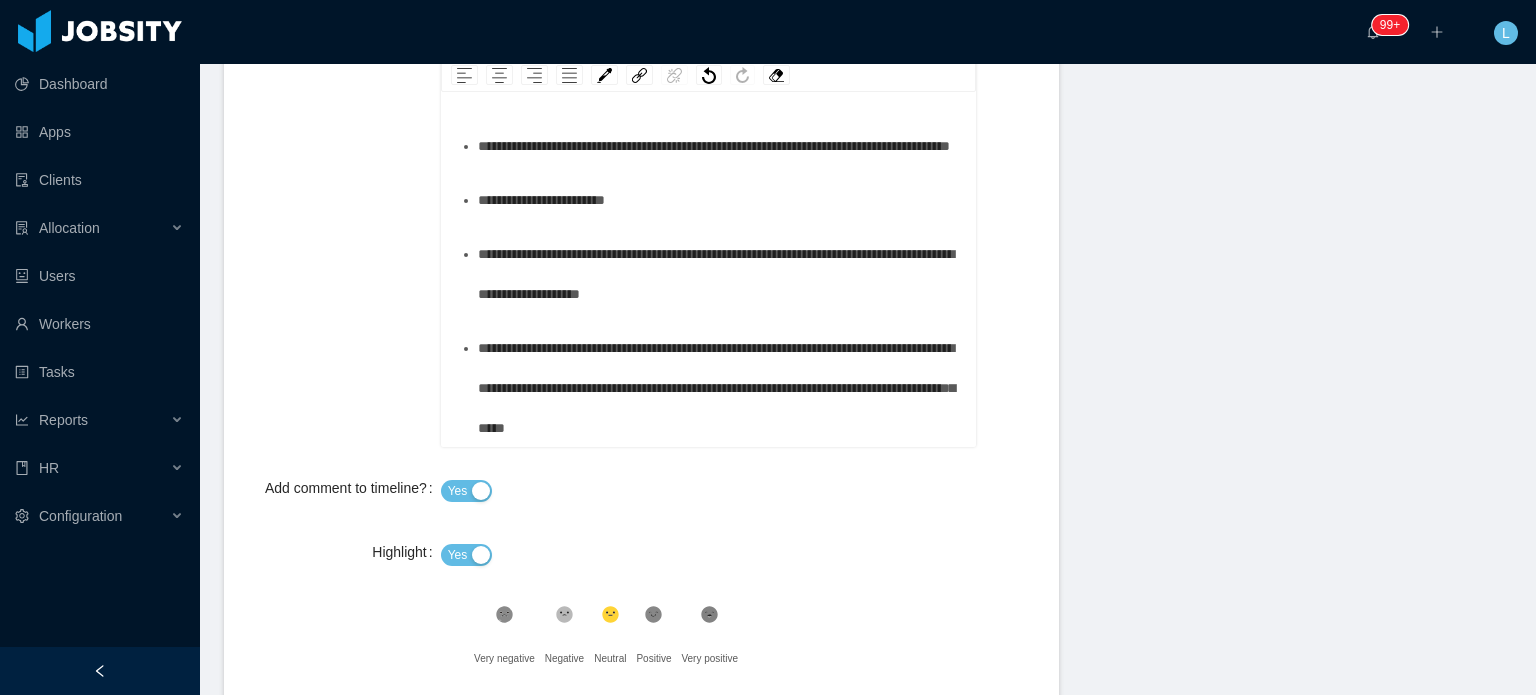 scroll, scrollTop: 0, scrollLeft: 0, axis: both 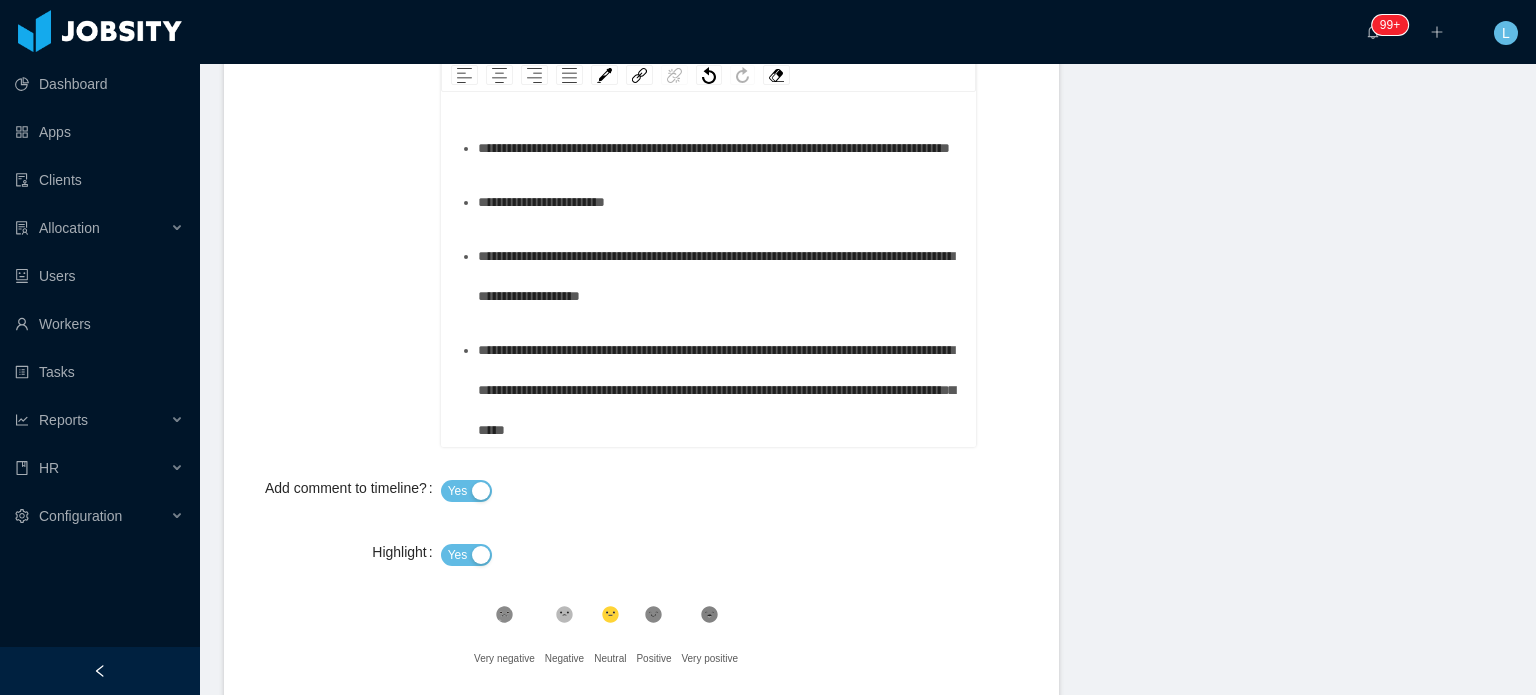 click on "**********" at bounding box center (719, 202) 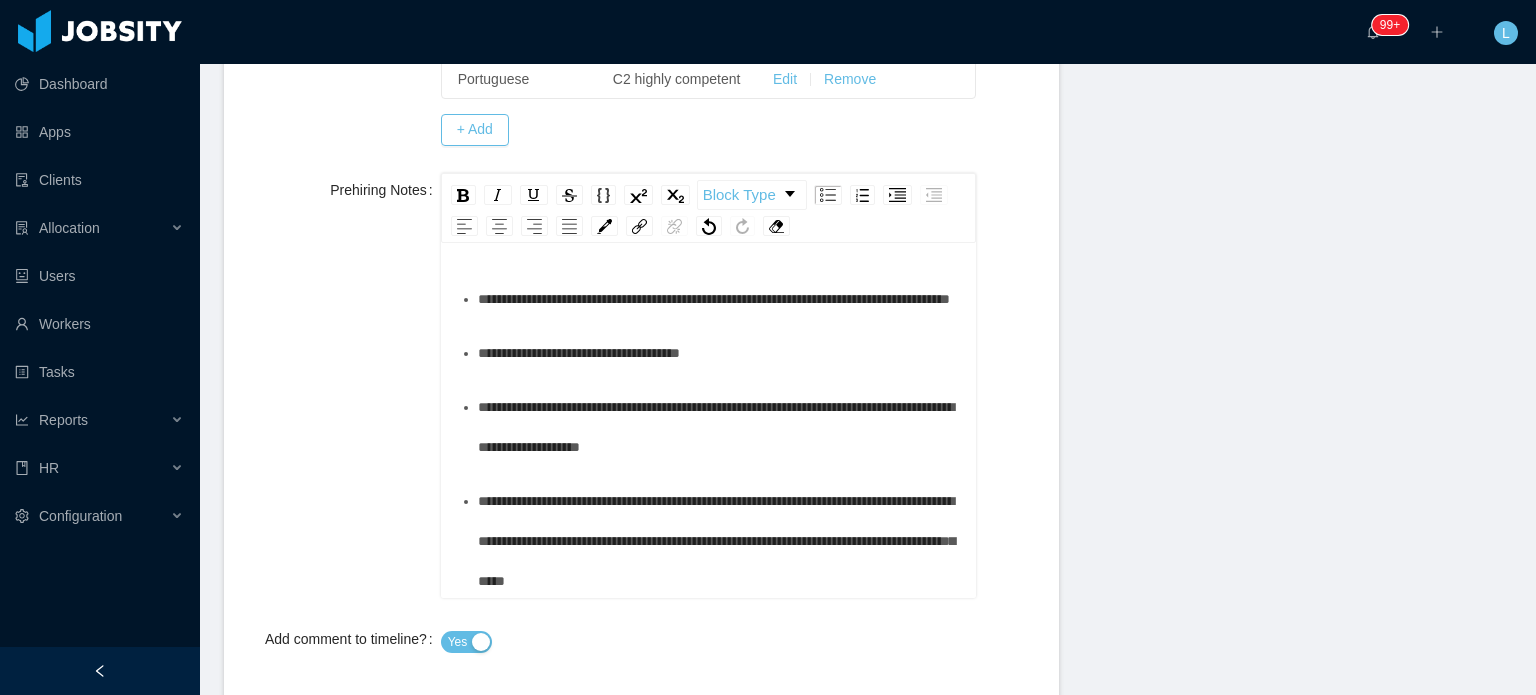 scroll, scrollTop: 707, scrollLeft: 0, axis: vertical 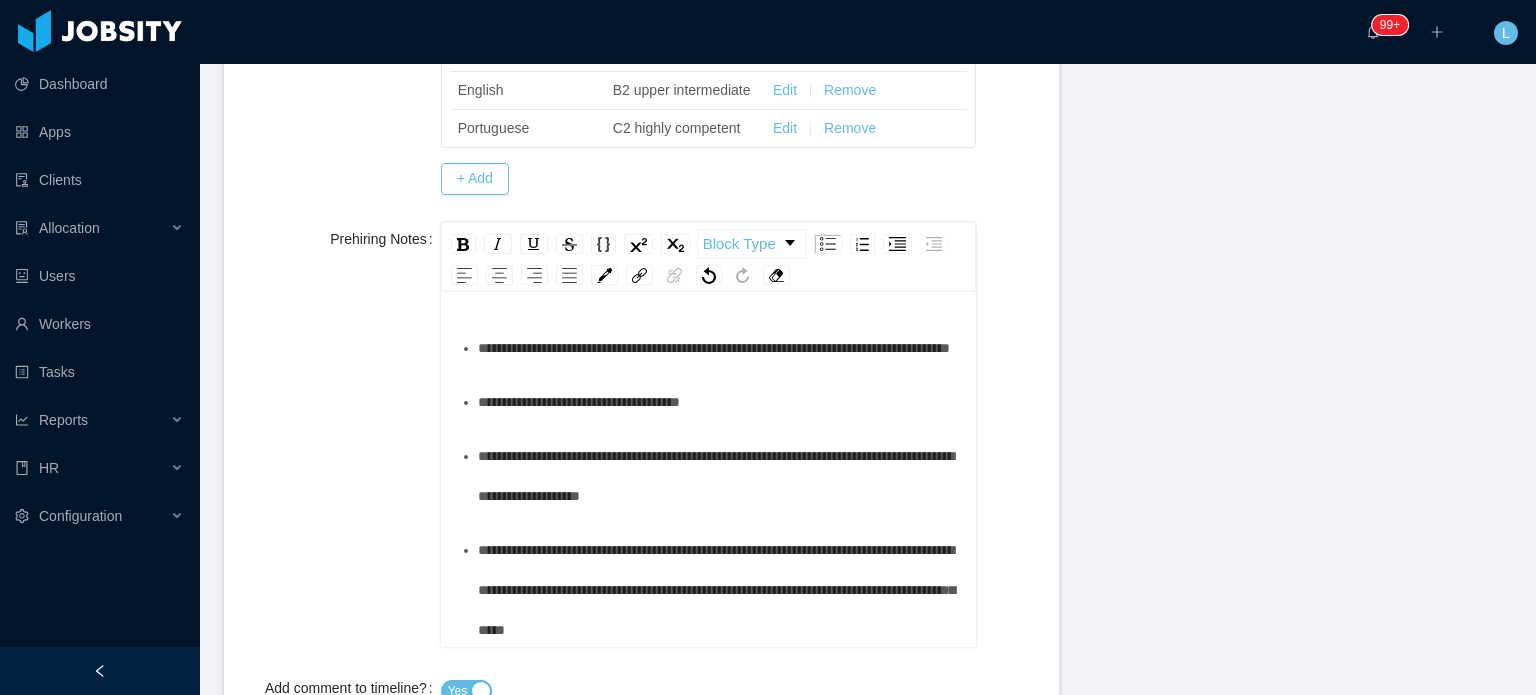 click on "**********" at bounding box center (719, 348) 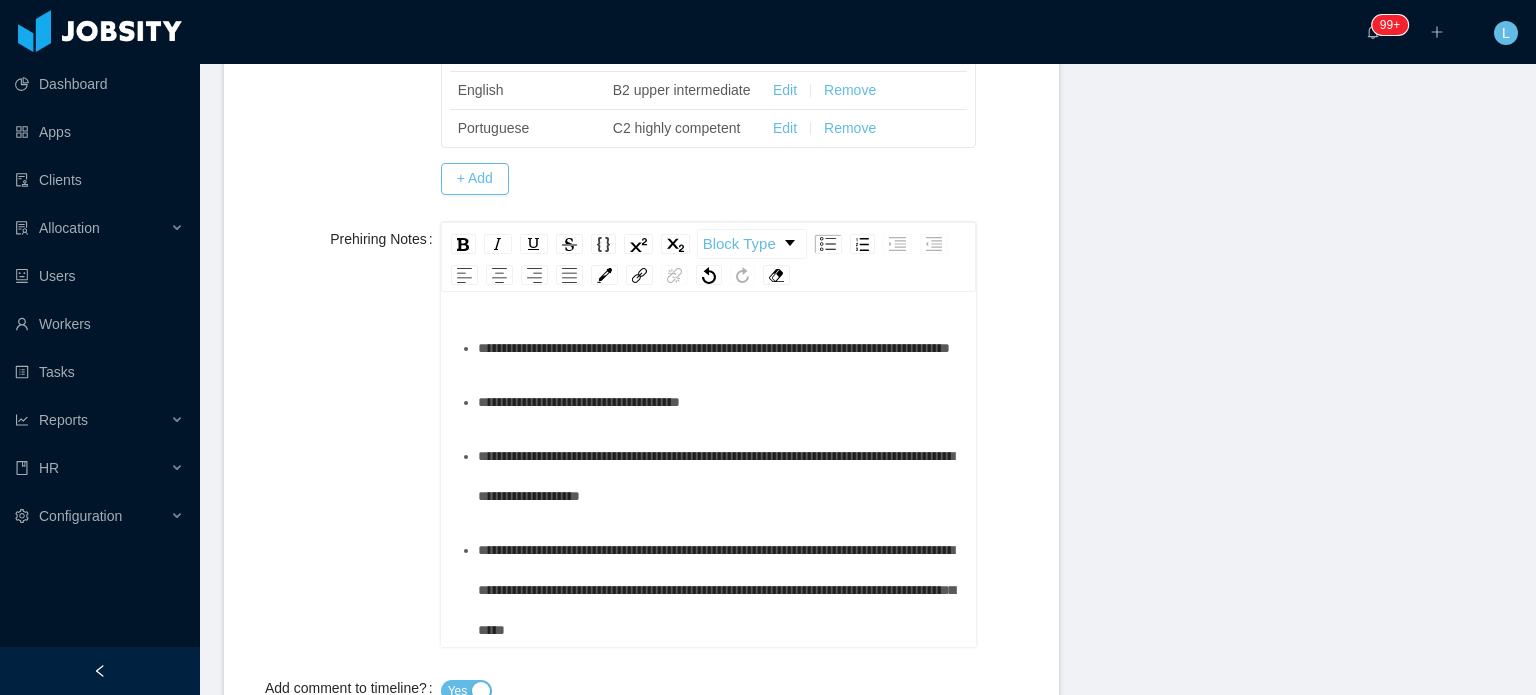 click on "**********" at bounding box center [719, 348] 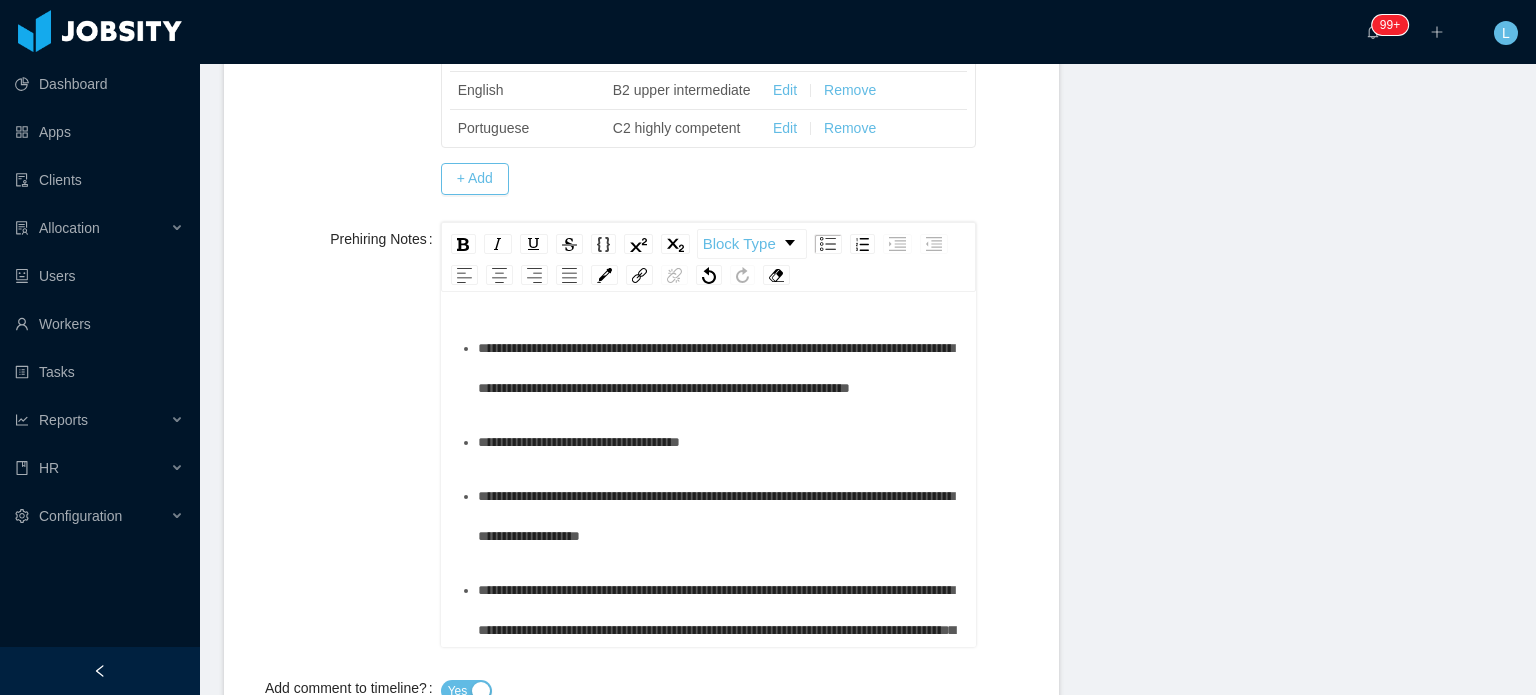 click on "**********" at bounding box center (719, 368) 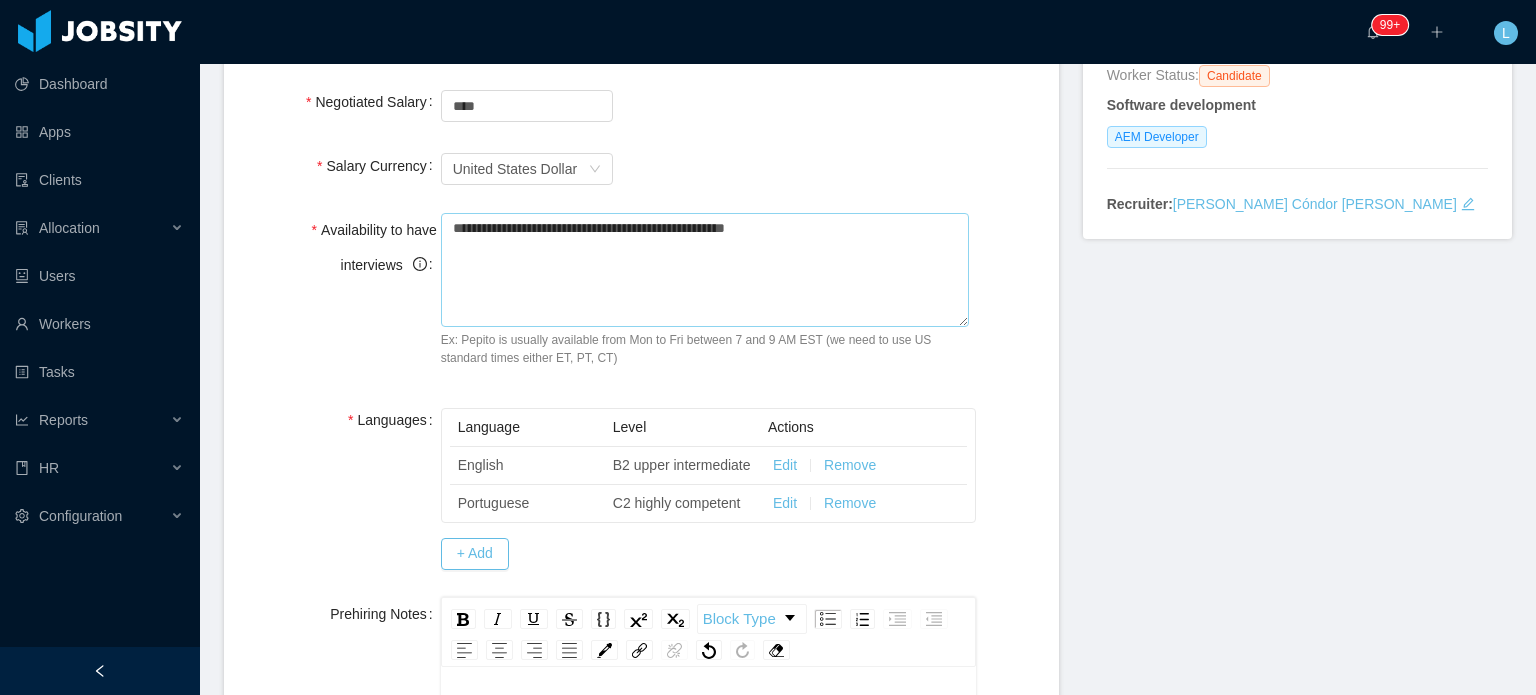 scroll, scrollTop: 107, scrollLeft: 0, axis: vertical 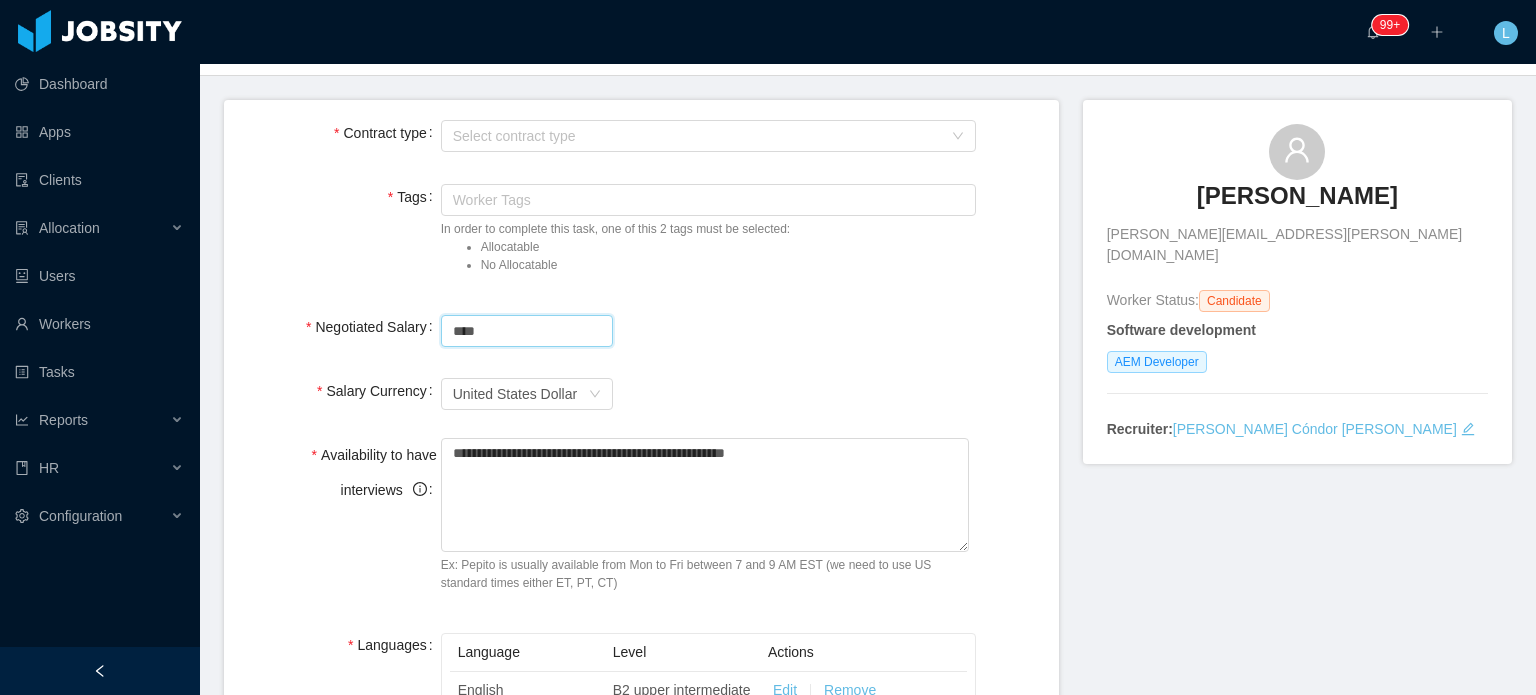 drag, startPoint x: 535, startPoint y: 330, endPoint x: 408, endPoint y: 319, distance: 127.47549 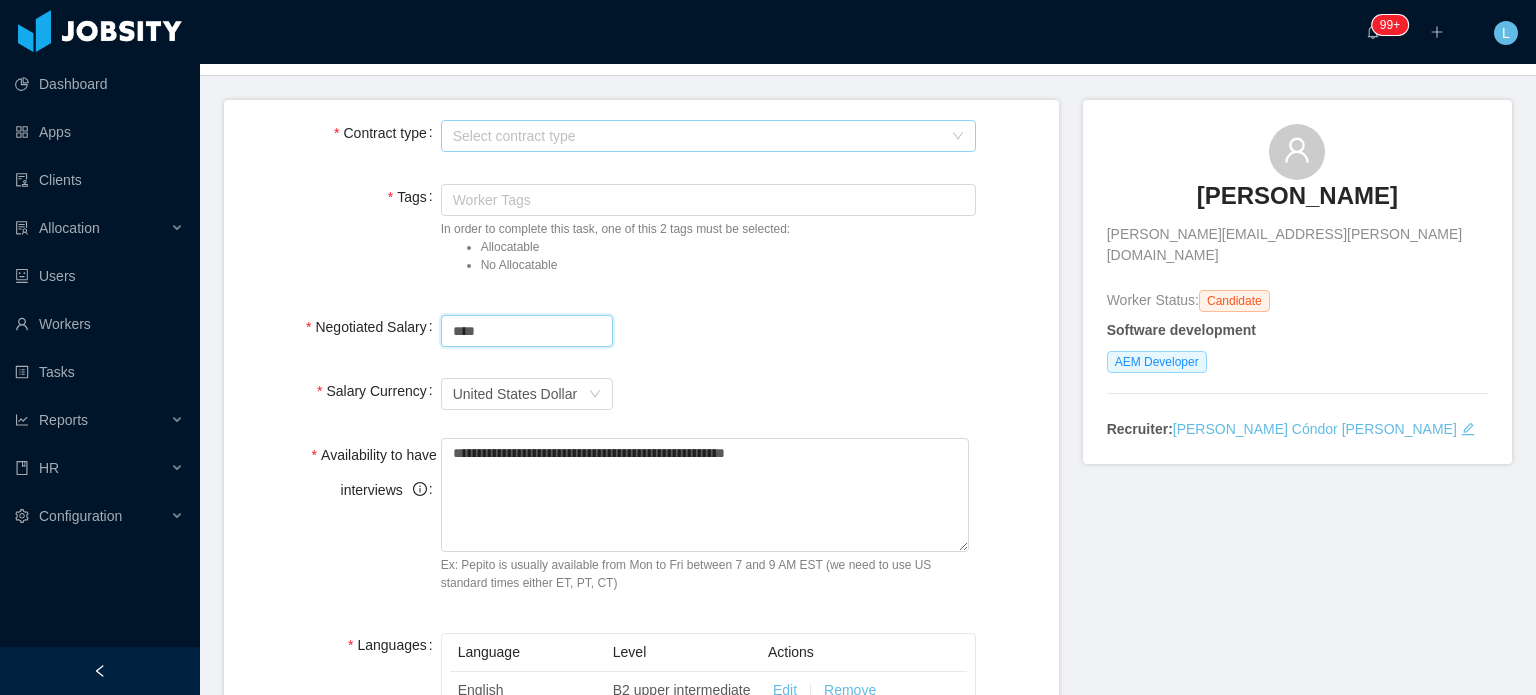 click on "Select contract type" at bounding box center (697, 136) 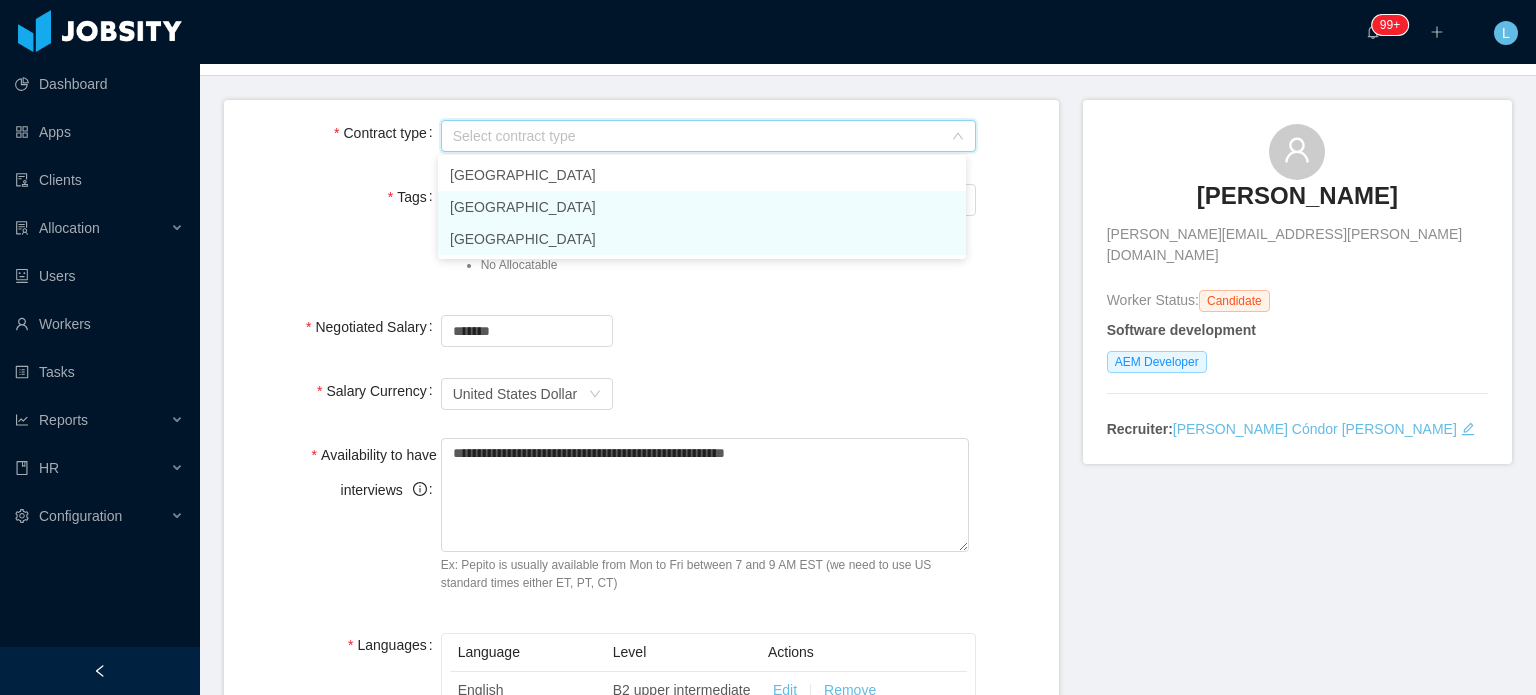 click on "USA" at bounding box center [702, 239] 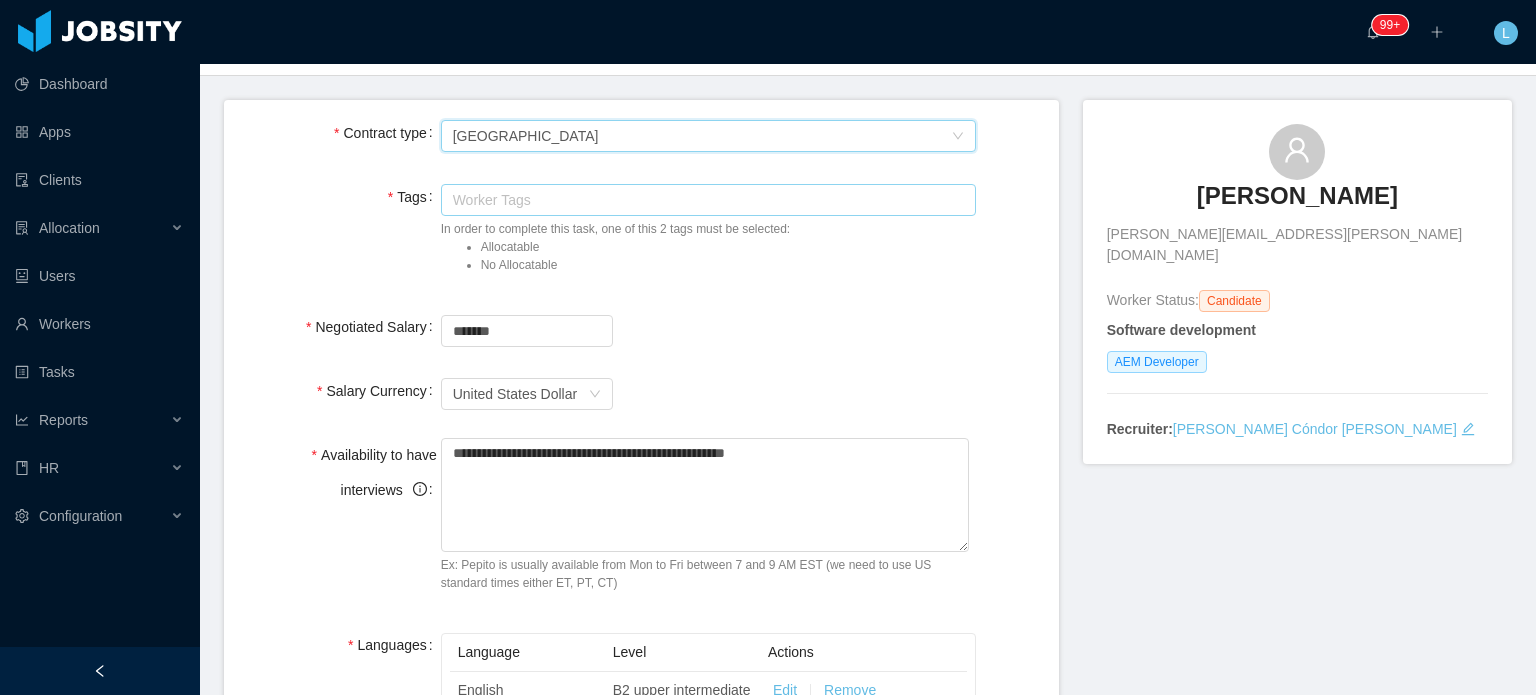 click on "Worker Tags" at bounding box center [705, 200] 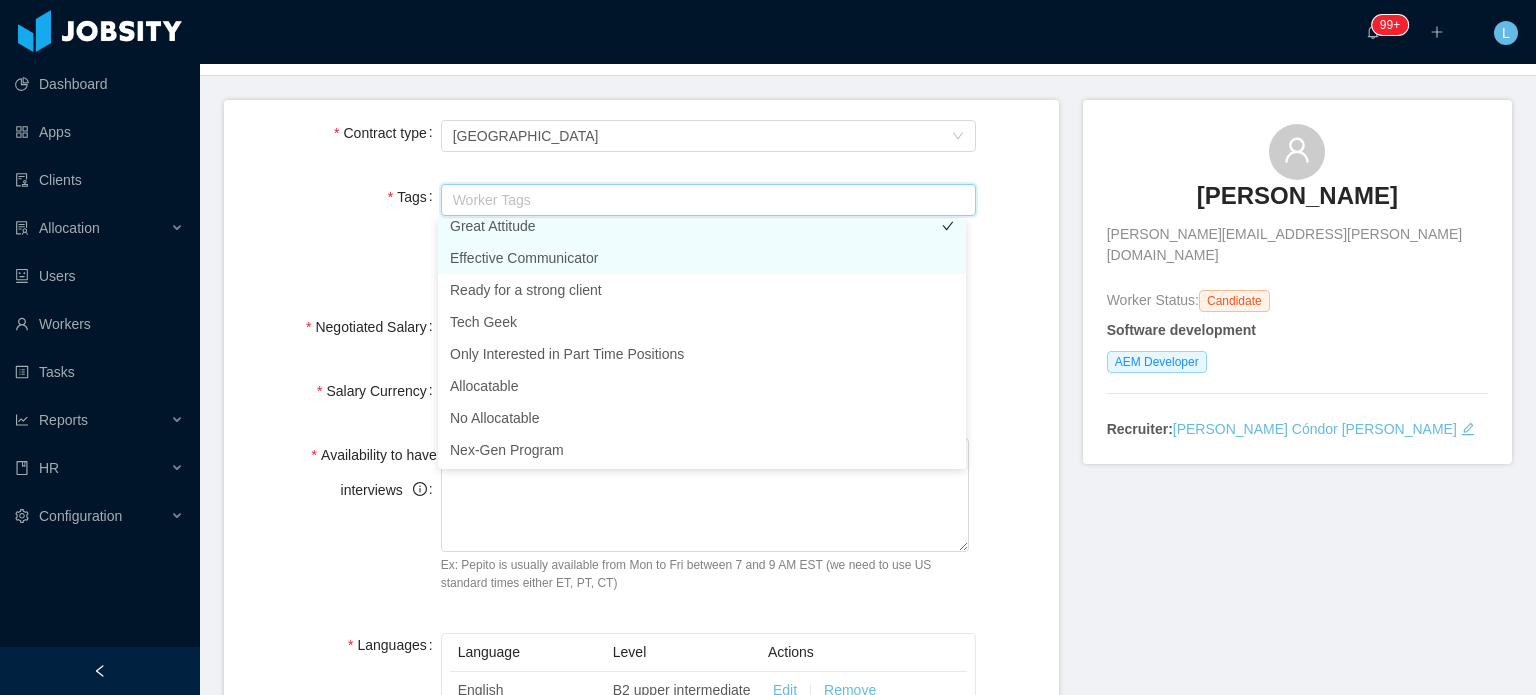 scroll, scrollTop: 420, scrollLeft: 0, axis: vertical 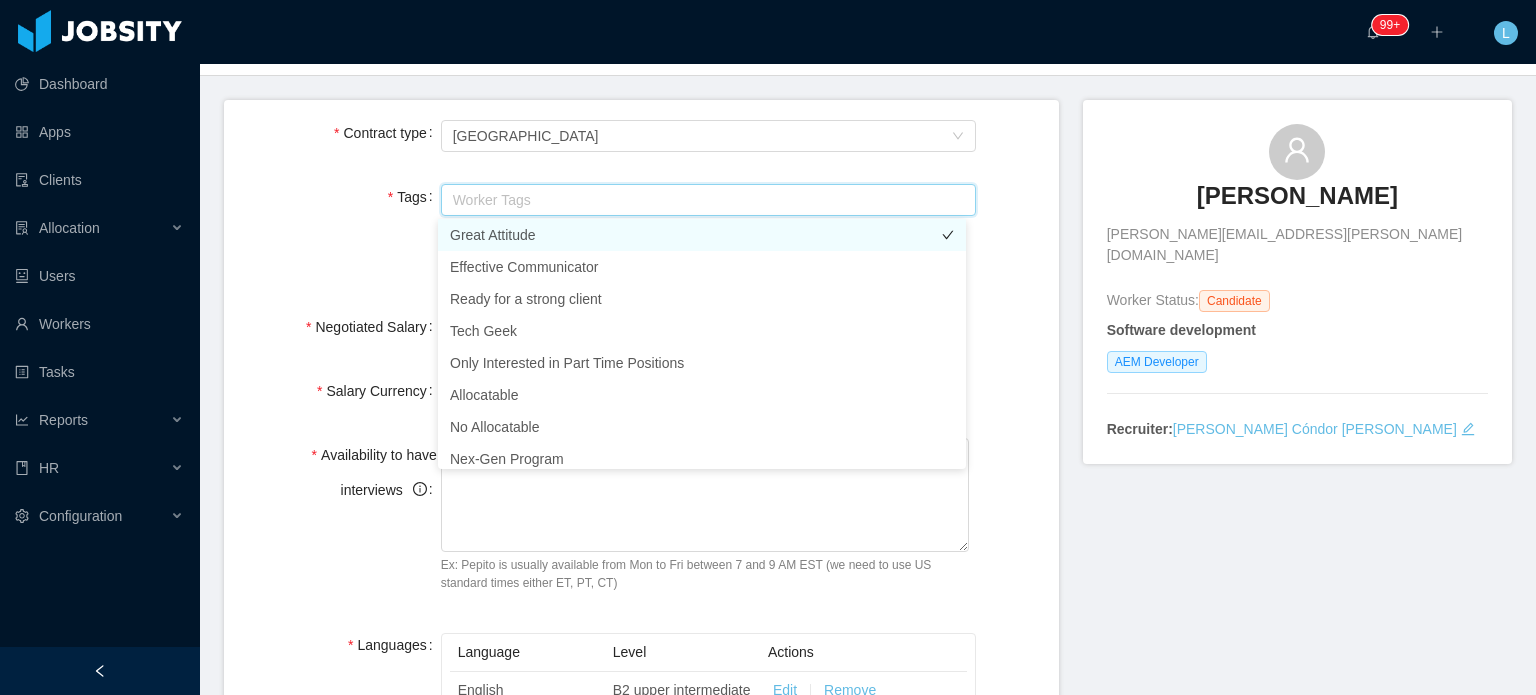 click on "Great Attitude" at bounding box center [702, 235] 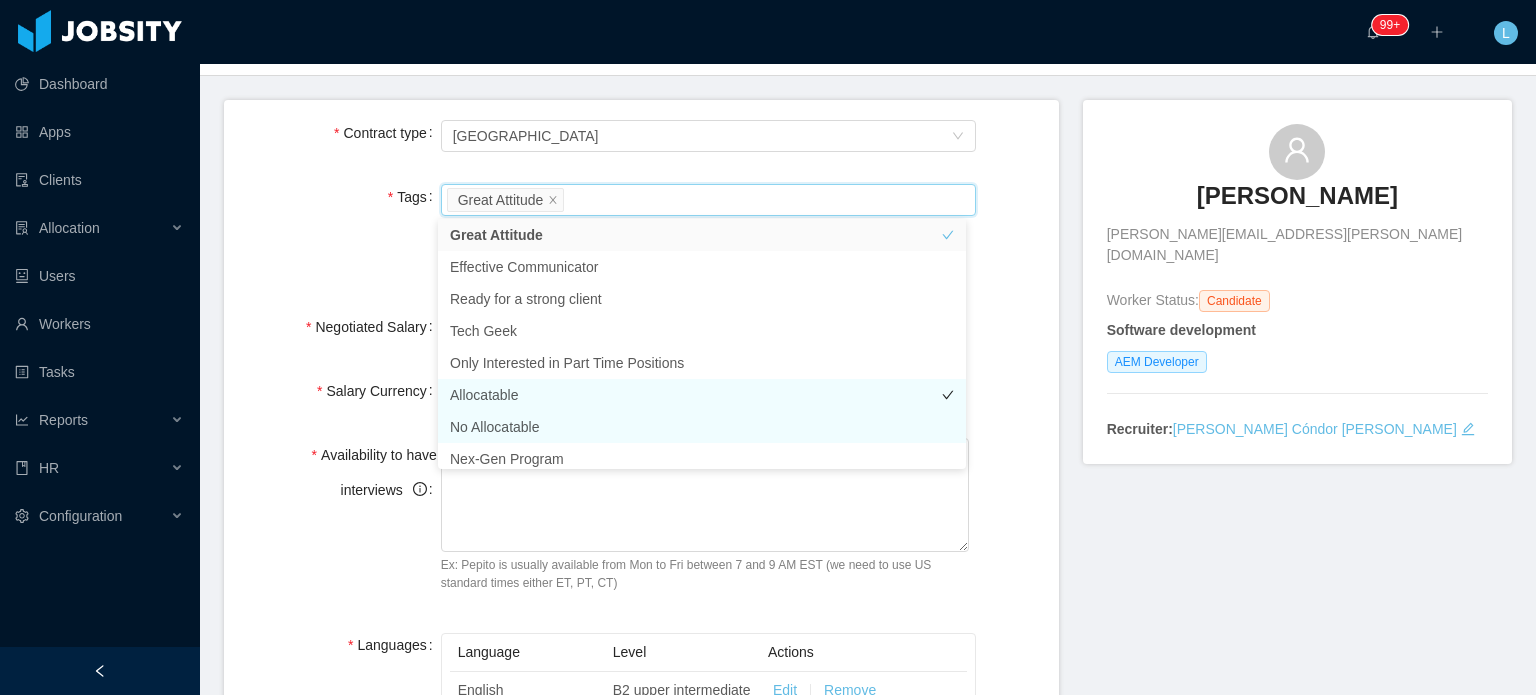 click on "Allocatable" at bounding box center [702, 395] 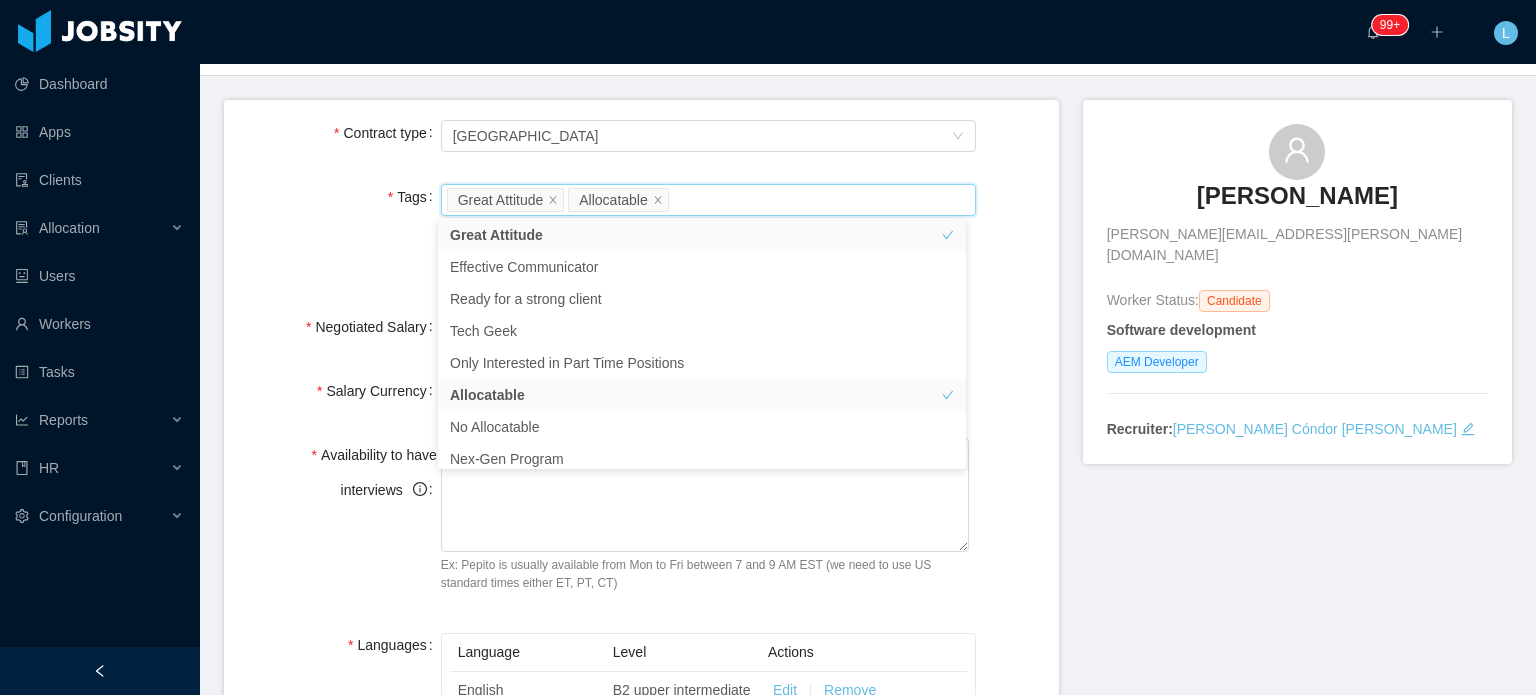 click on "Tags Worker Tags Great Attitude Allocatable   In order to complete this task, one of this 2 tags must be selected: Allocatable No Allocatable" at bounding box center [641, 233] 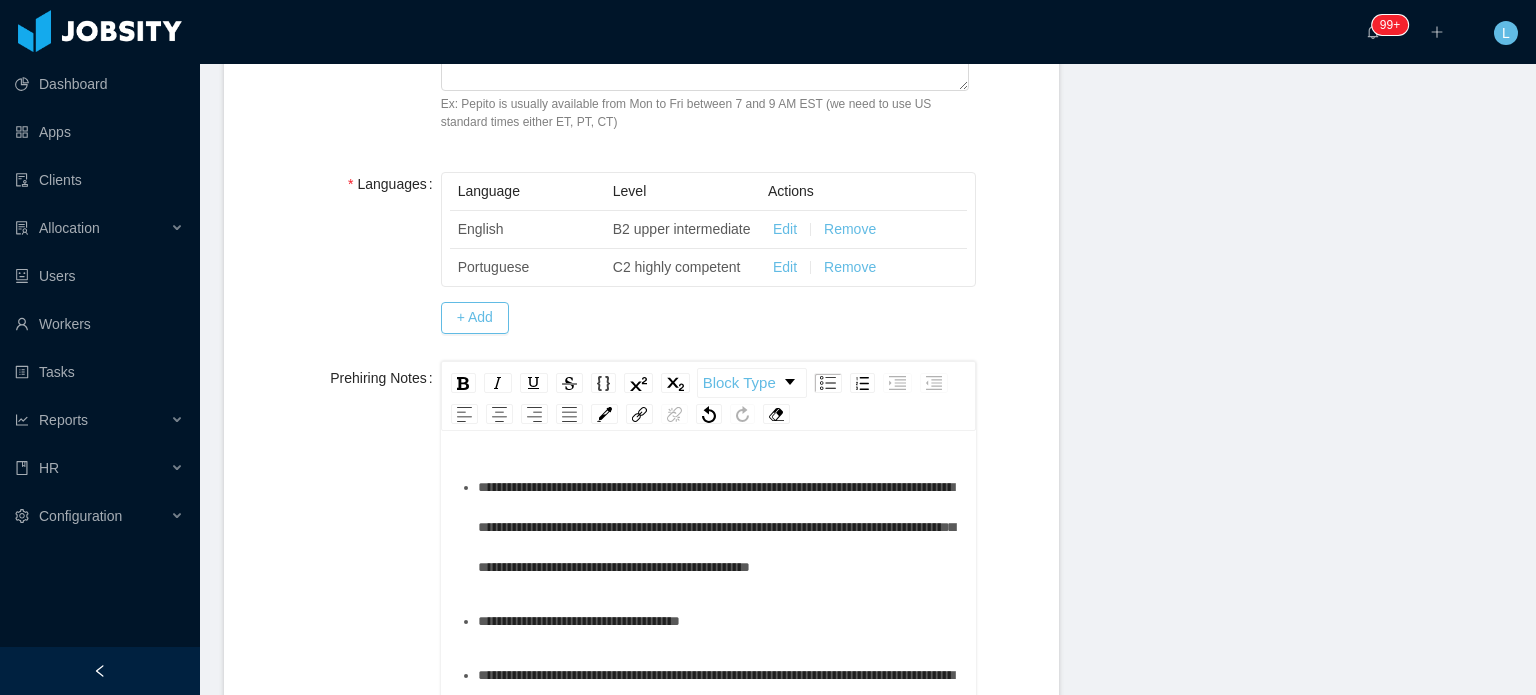 scroll, scrollTop: 707, scrollLeft: 0, axis: vertical 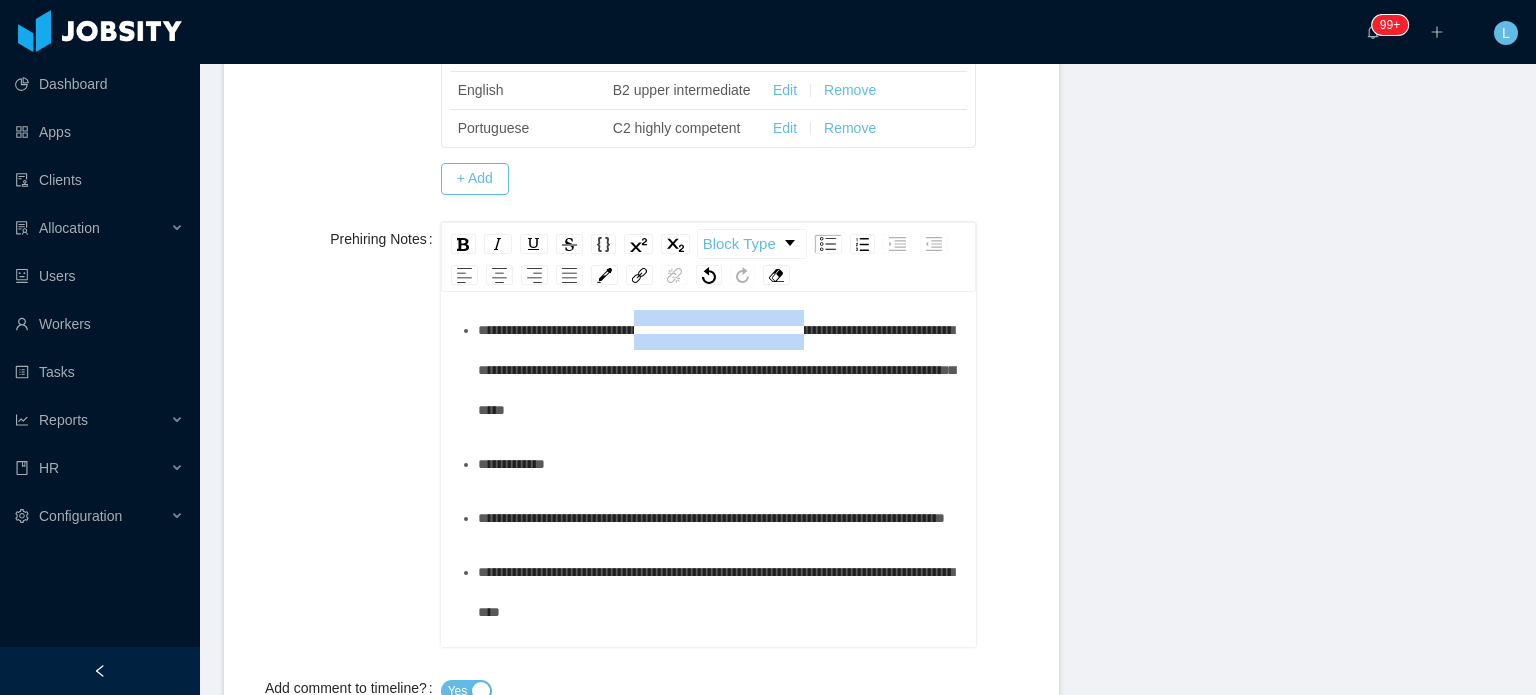 drag, startPoint x: 656, startPoint y: 433, endPoint x: 859, endPoint y: 434, distance: 203.00246 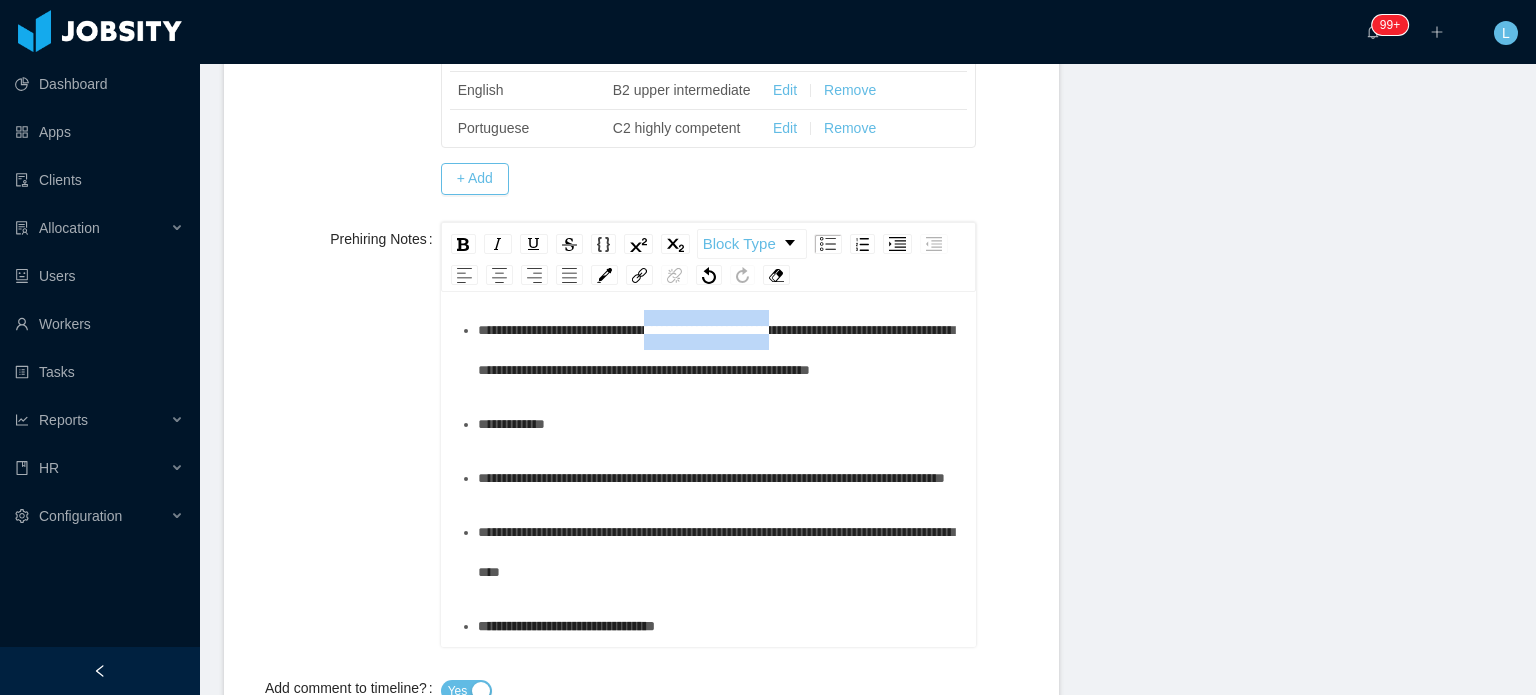 drag, startPoint x: 820, startPoint y: 430, endPoint x: 669, endPoint y: 427, distance: 151.0298 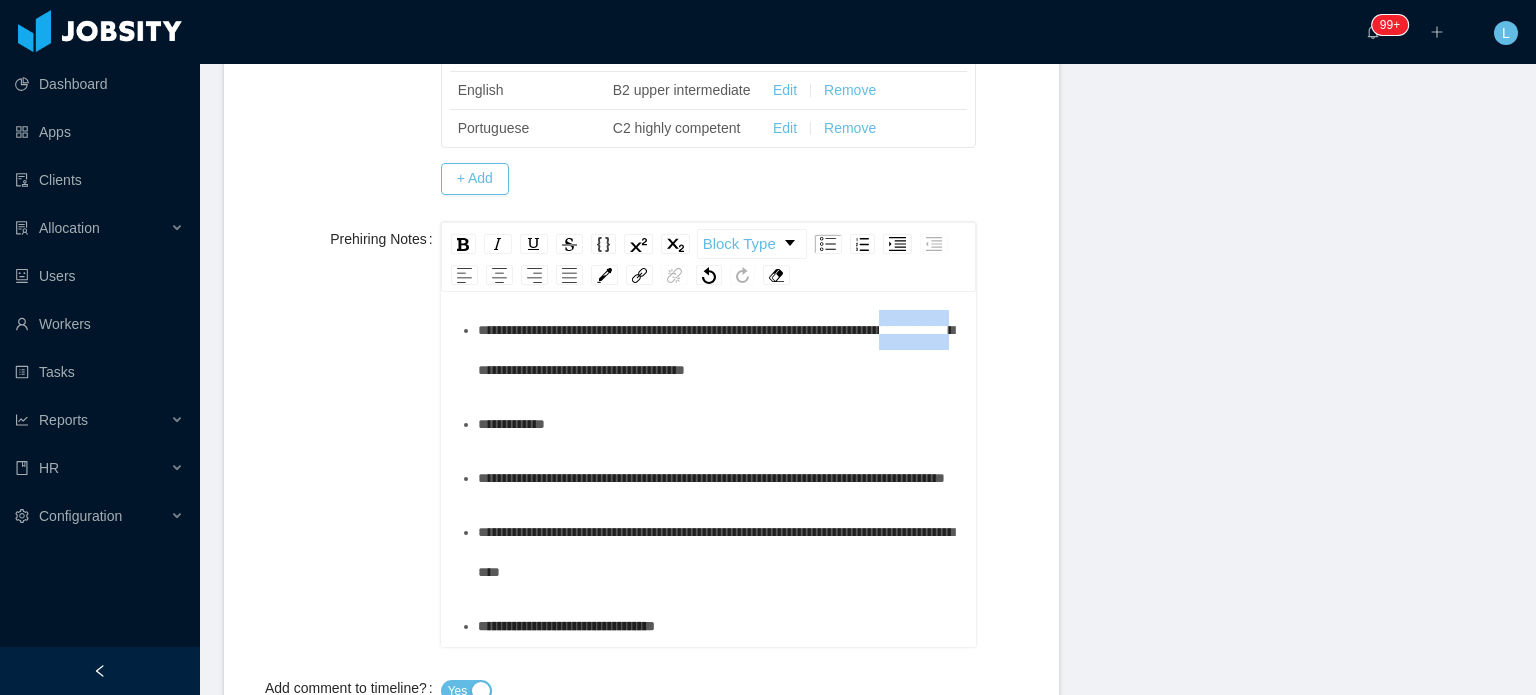 drag, startPoint x: 500, startPoint y: 468, endPoint x: 577, endPoint y: 467, distance: 77.00649 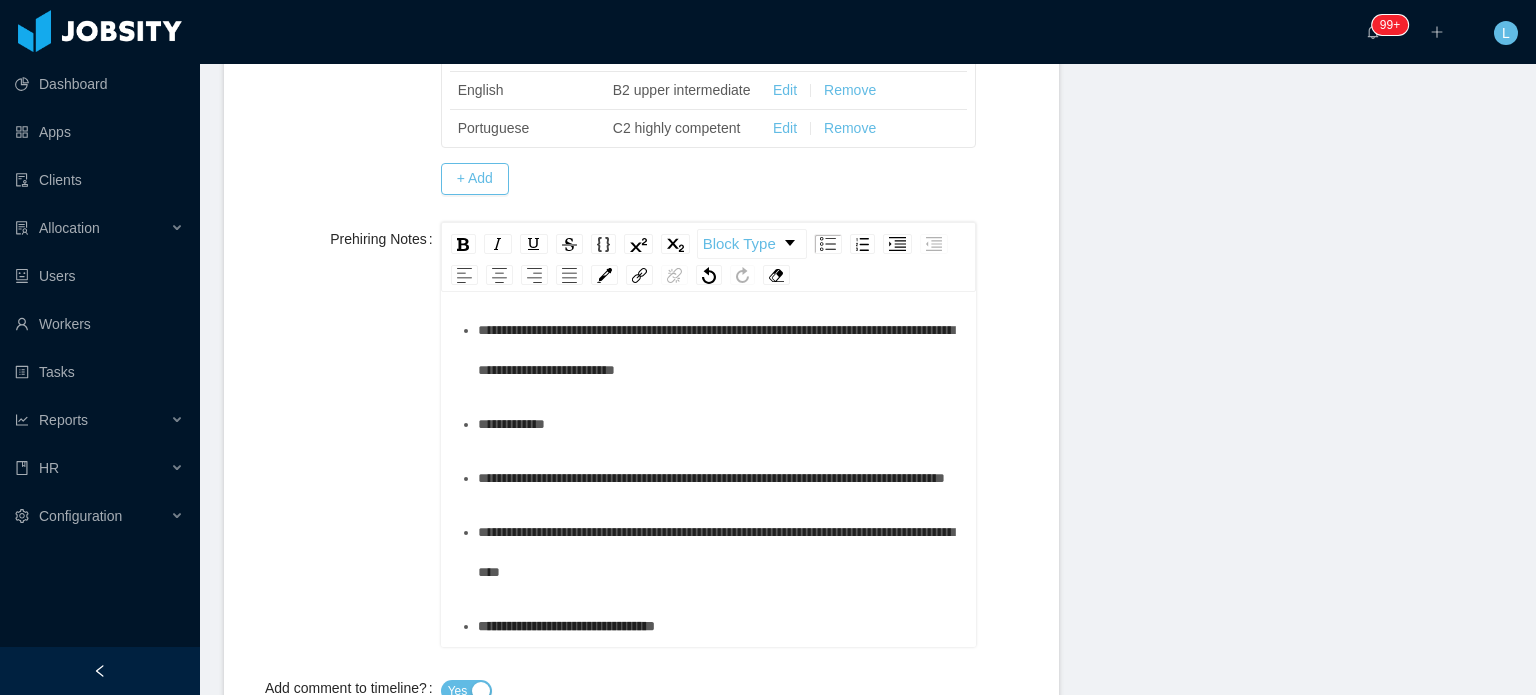 click on "**********" at bounding box center [716, 350] 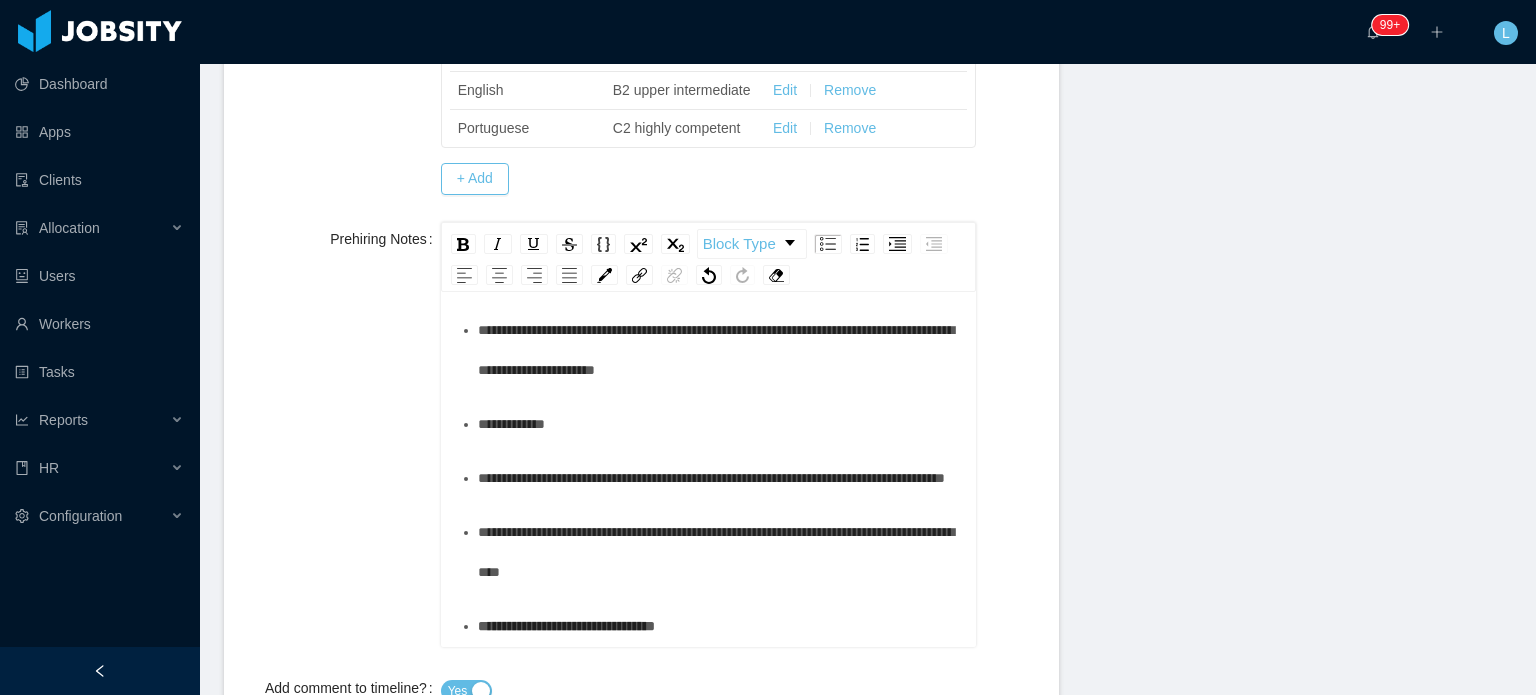 click on "**********" at bounding box center [716, 350] 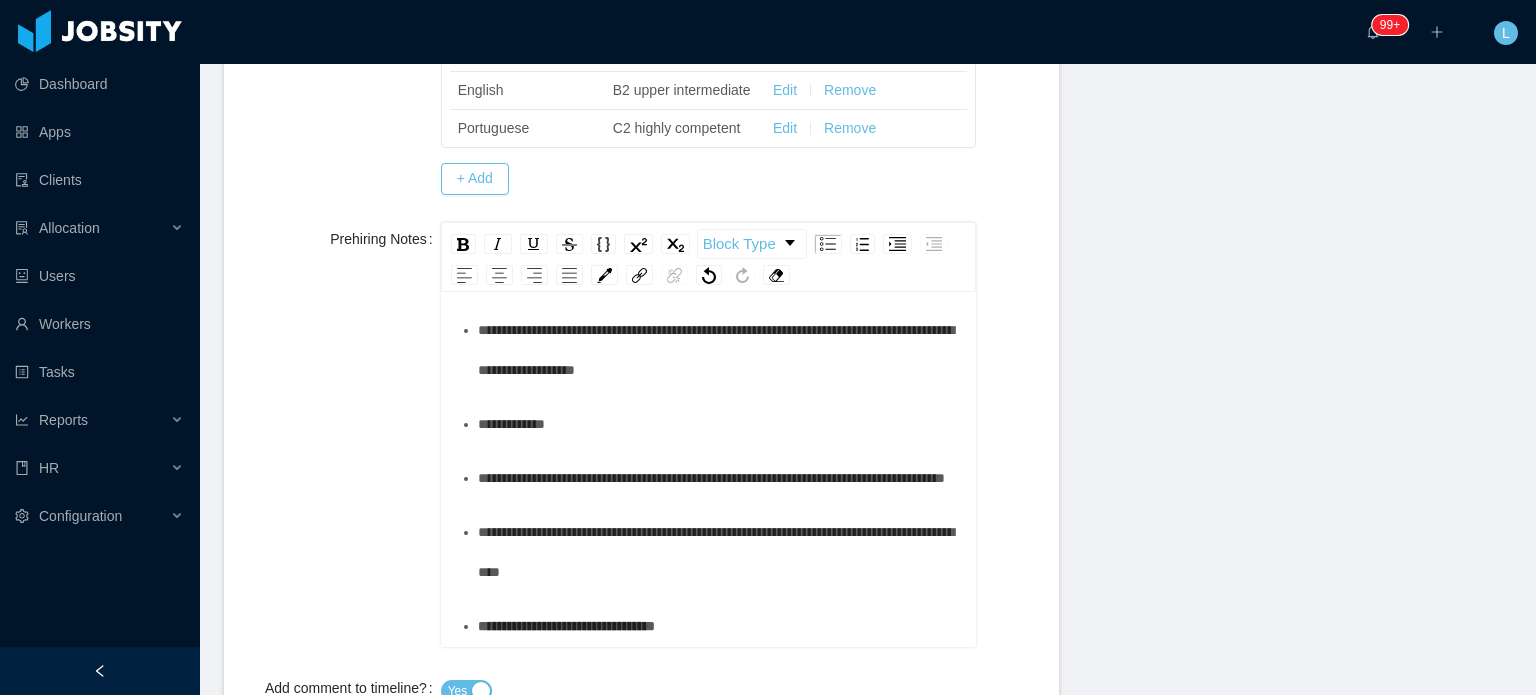 click on "**********" at bounding box center (719, 350) 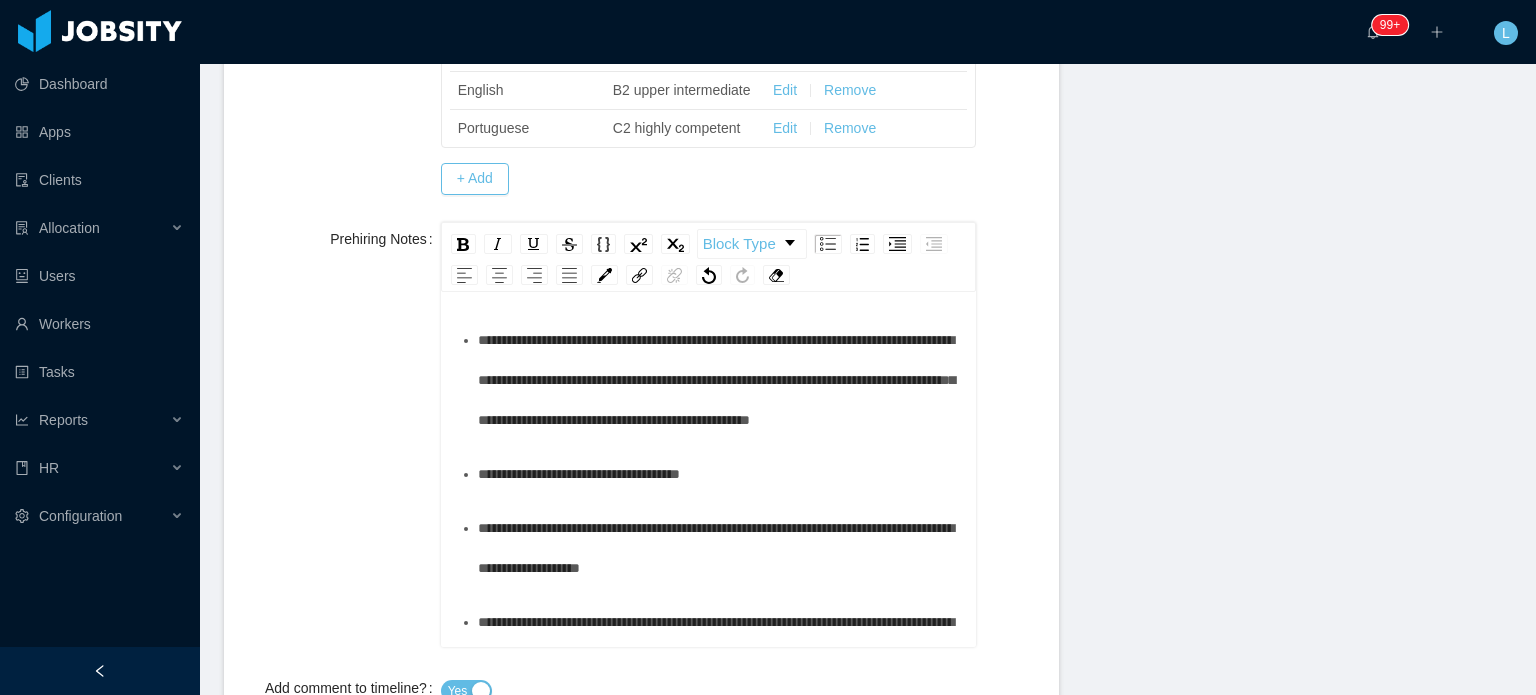 scroll, scrollTop: 0, scrollLeft: 0, axis: both 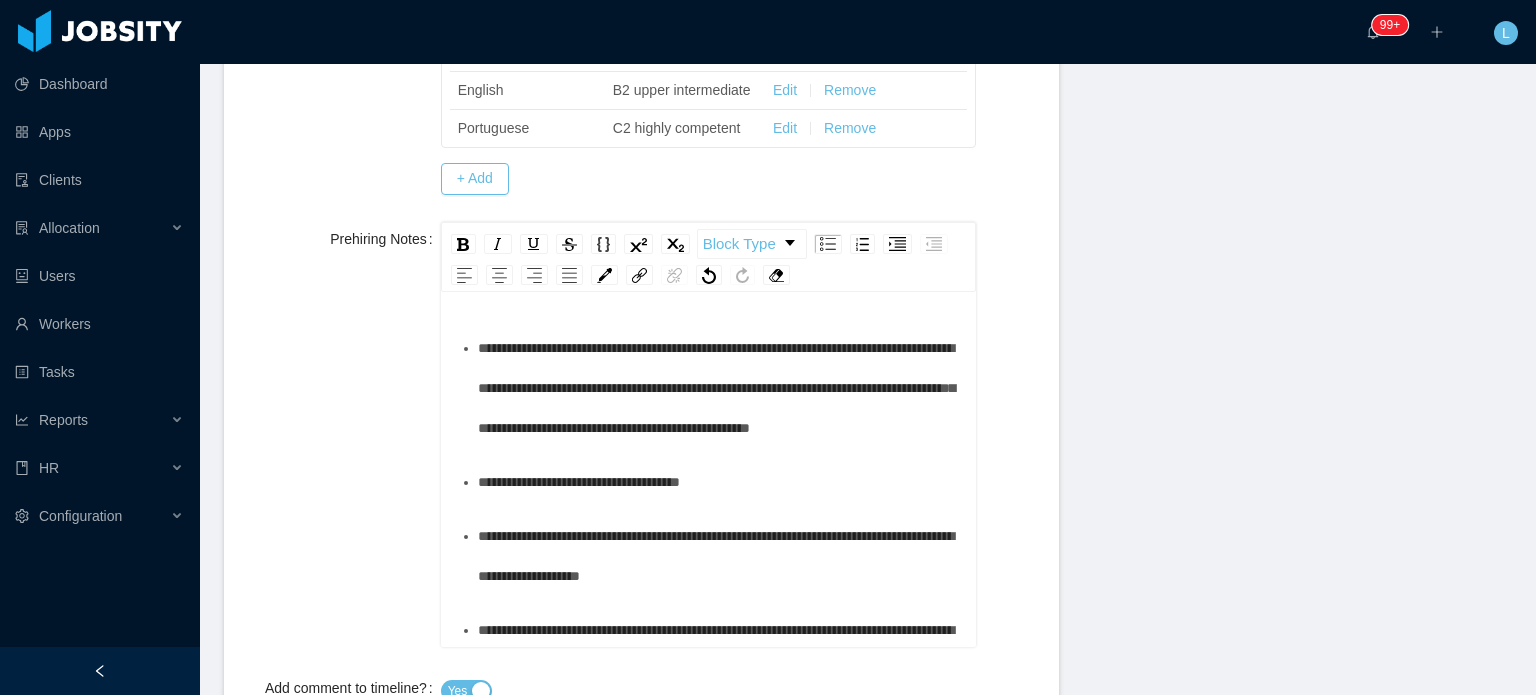 click on "**********" at bounding box center (716, 388) 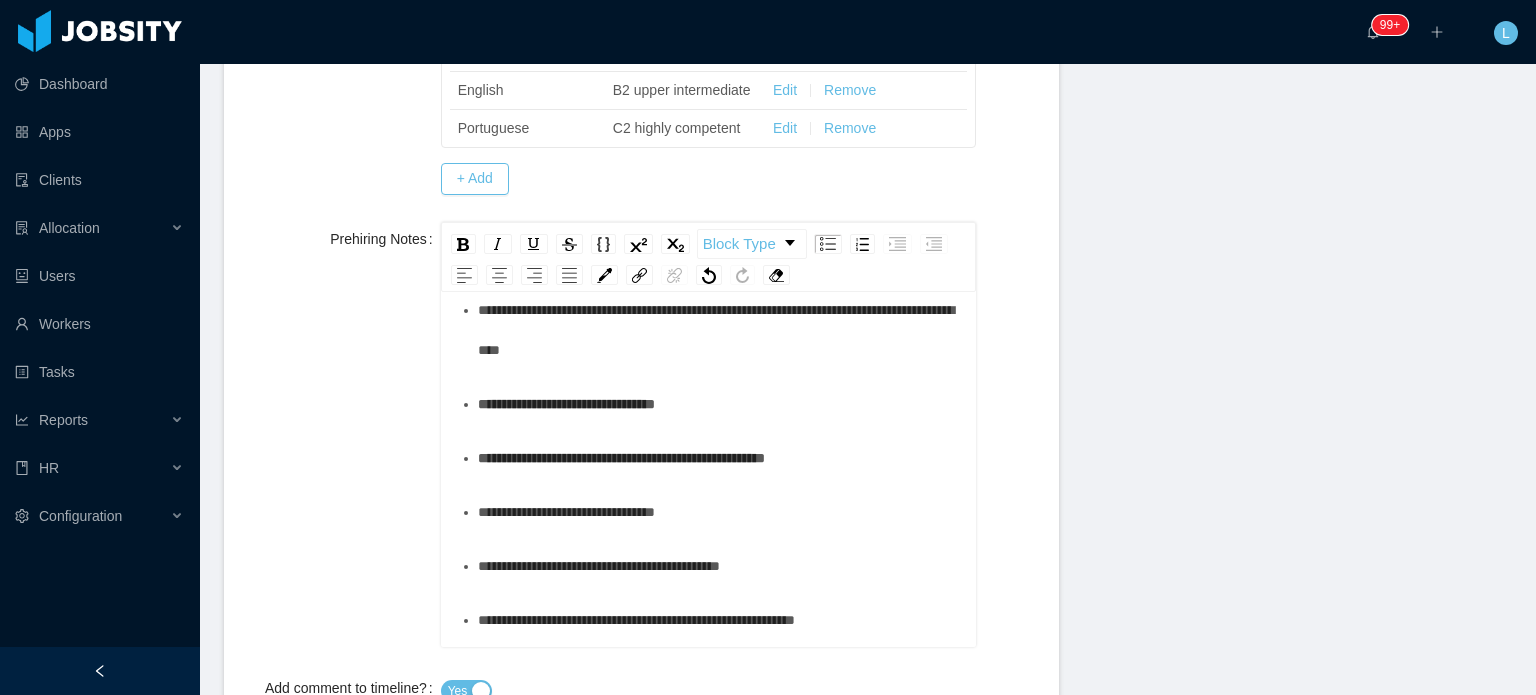 scroll, scrollTop: 600, scrollLeft: 0, axis: vertical 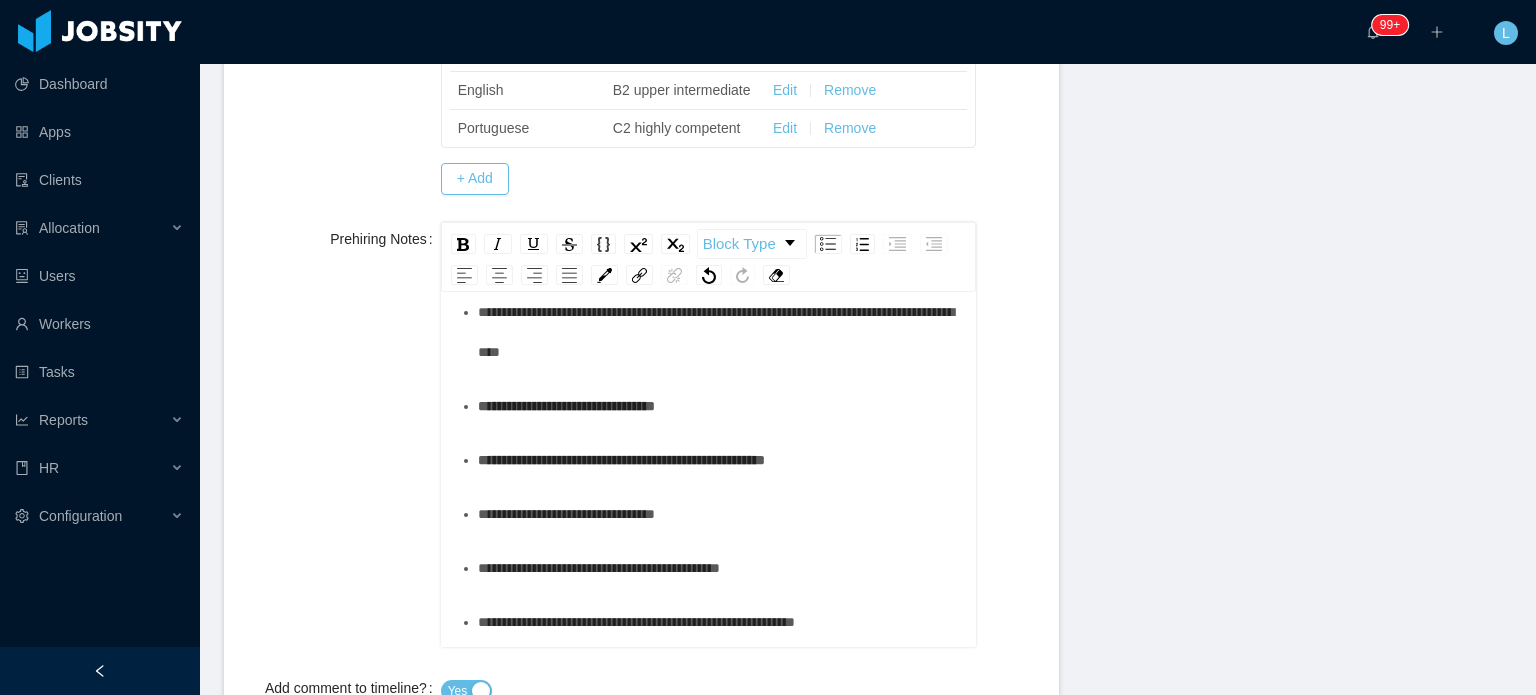 click on "**********" at bounding box center (719, 258) 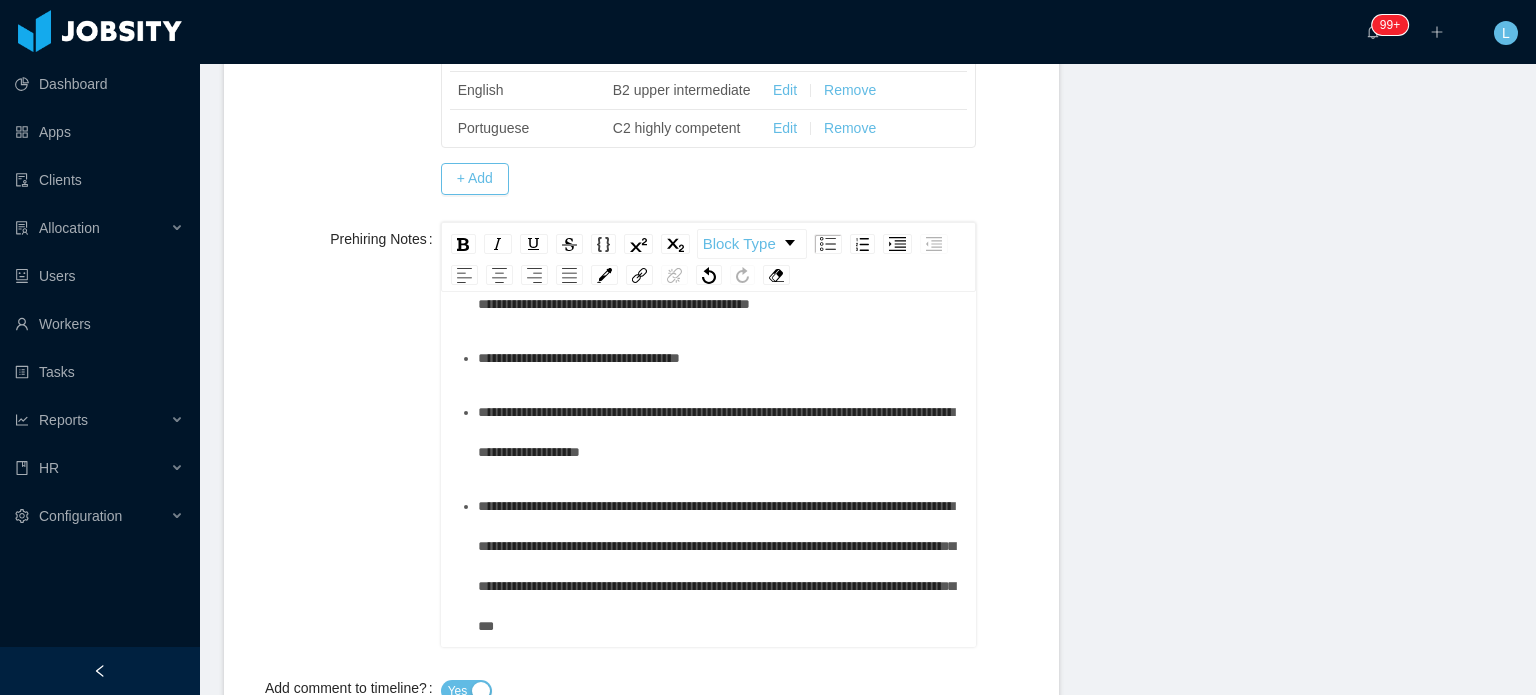 scroll, scrollTop: 100, scrollLeft: 0, axis: vertical 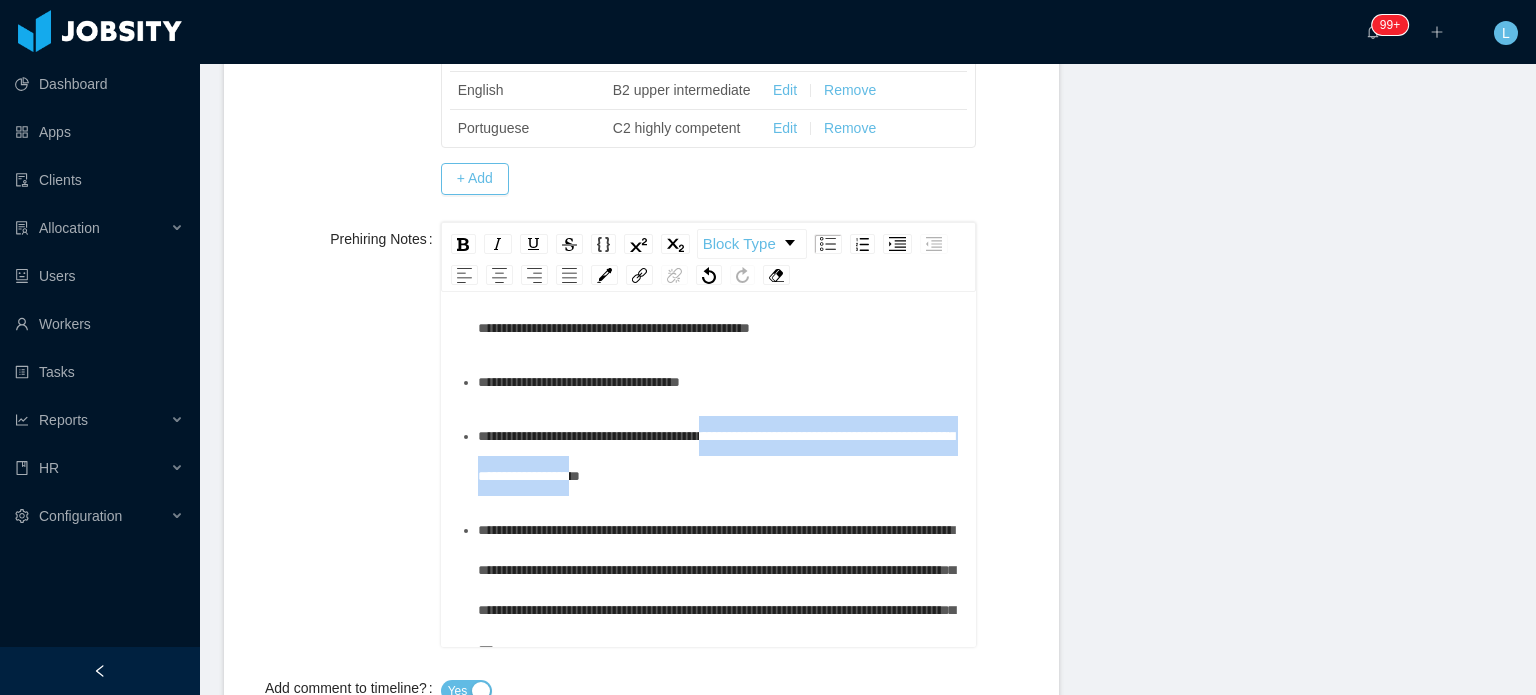 drag, startPoint x: 736, startPoint y: 493, endPoint x: 745, endPoint y: 536, distance: 43.931767 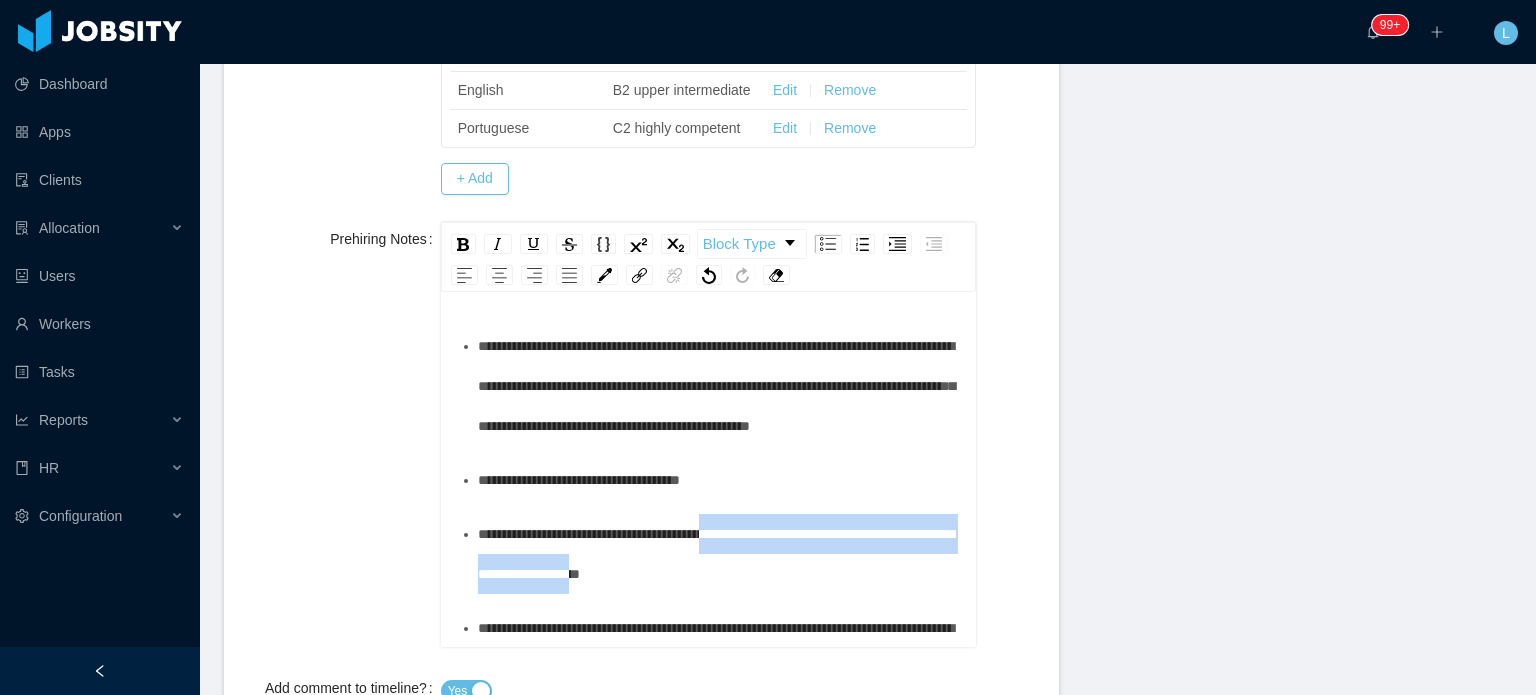 scroll, scrollTop: 0, scrollLeft: 0, axis: both 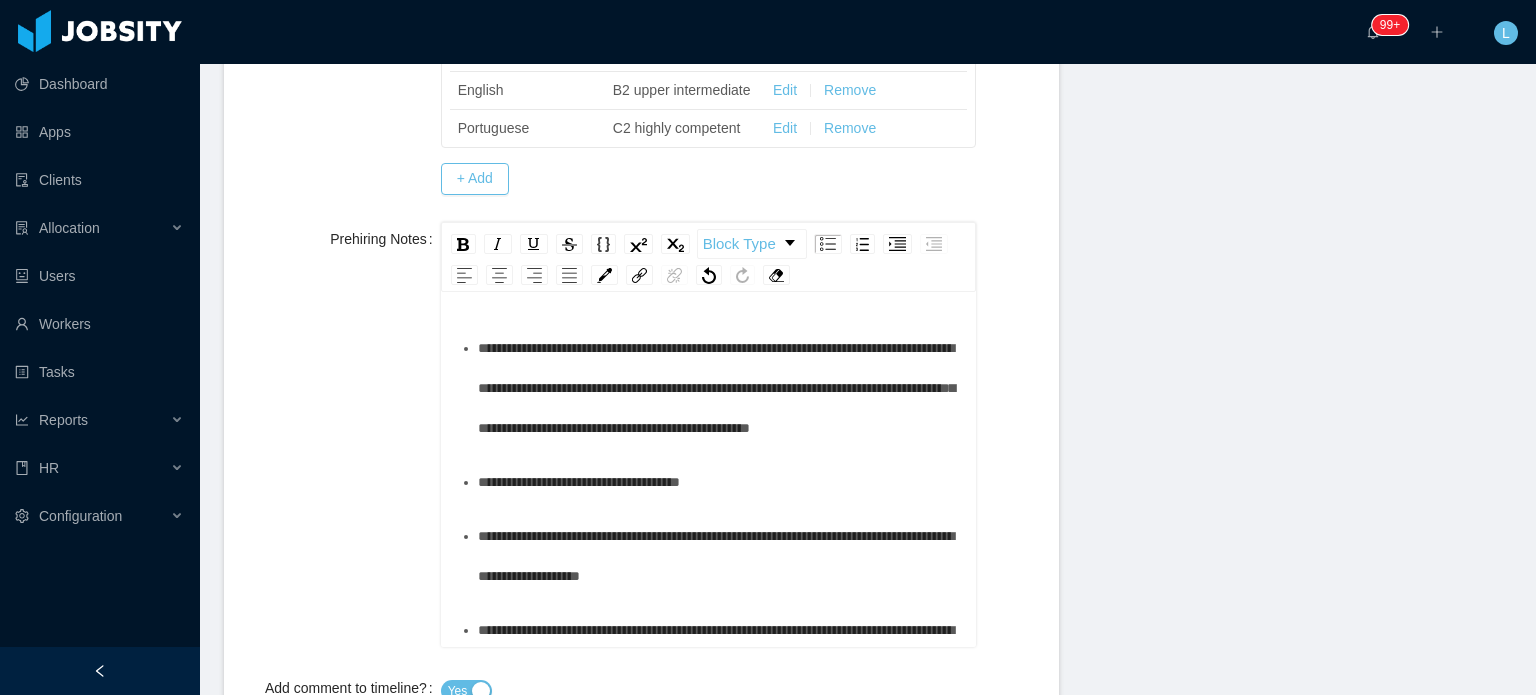 click on "**********" at bounding box center [719, 388] 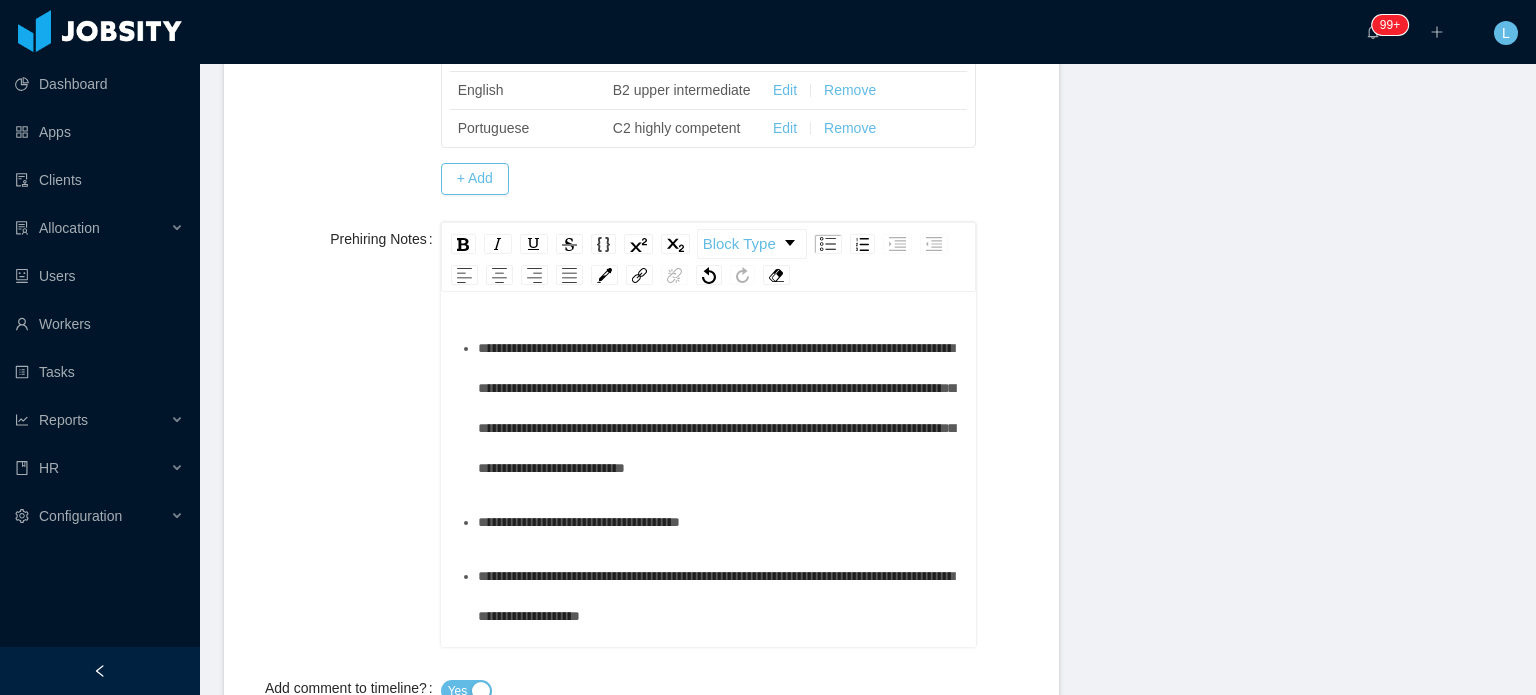 click on "**********" at bounding box center (716, 408) 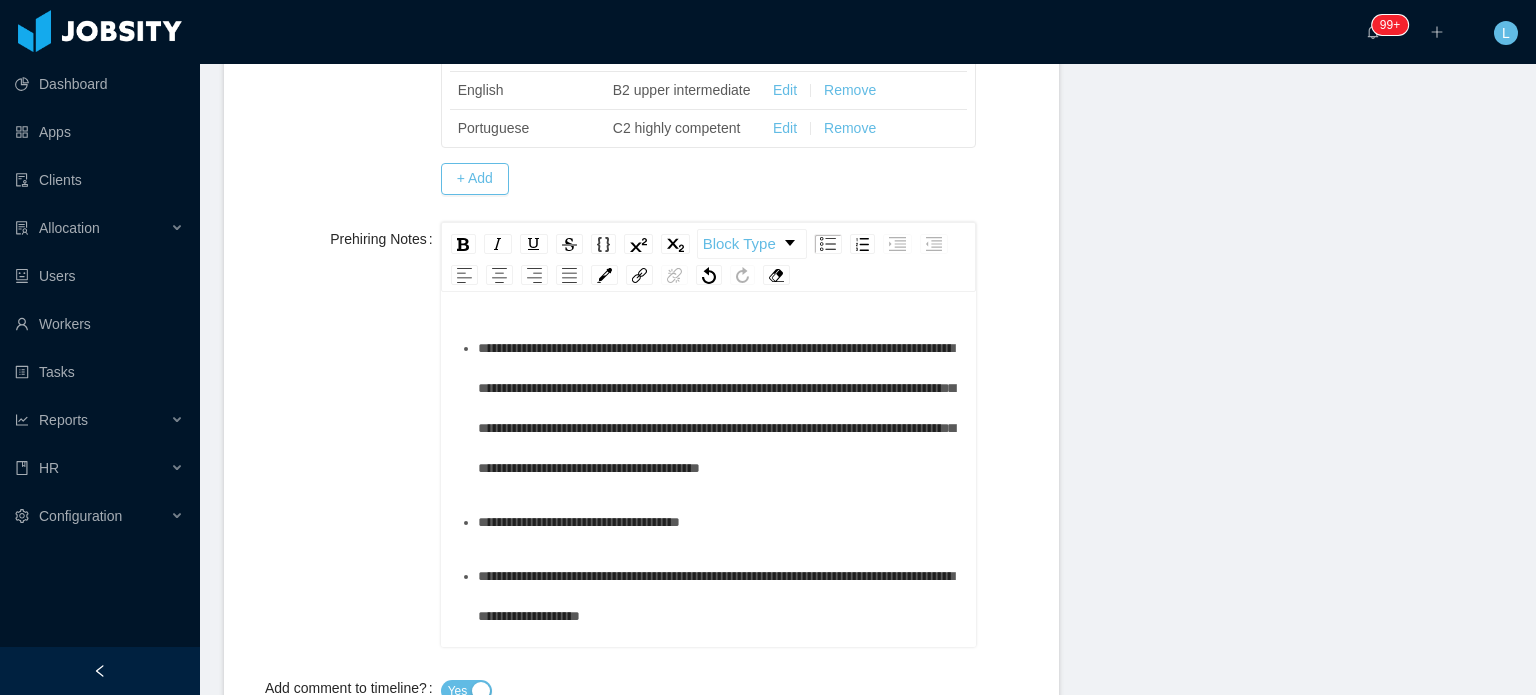 click on "**********" at bounding box center (716, 408) 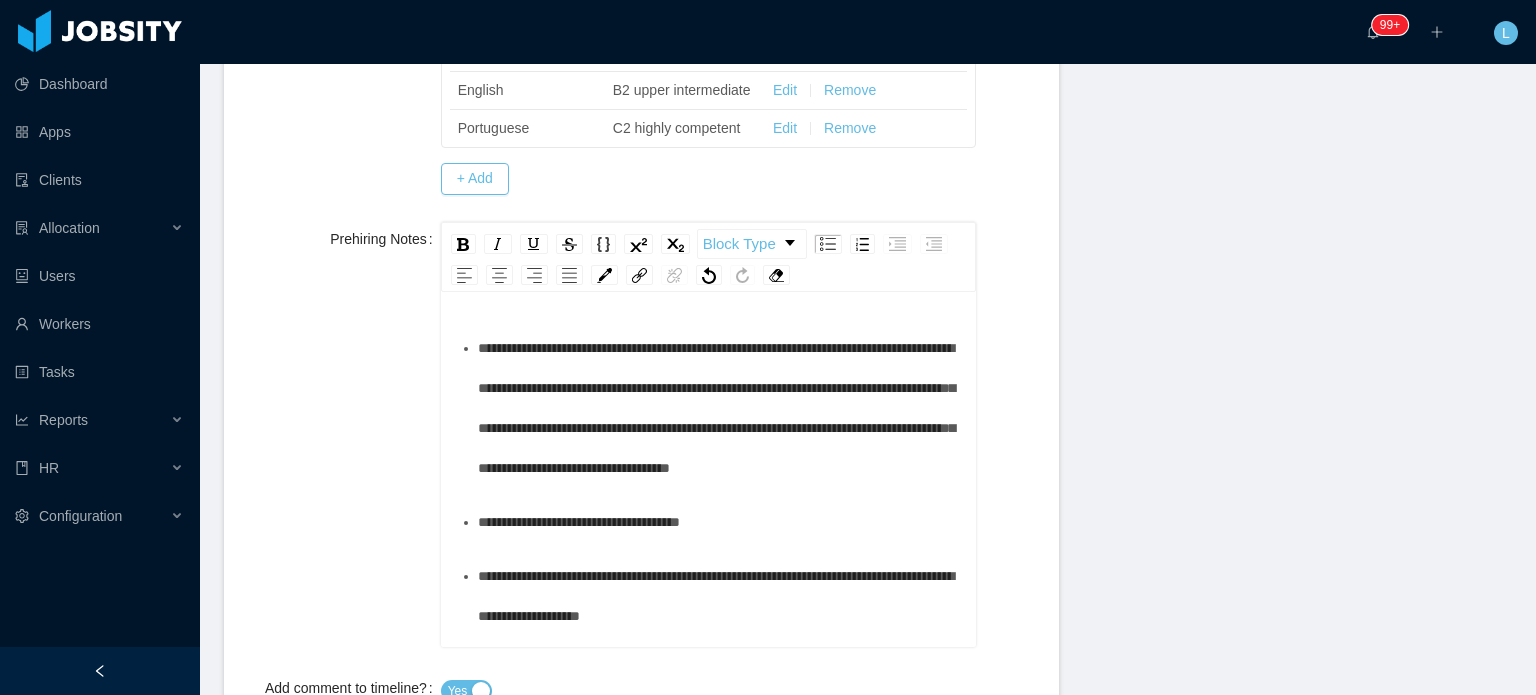 click on "**********" at bounding box center [719, 408] 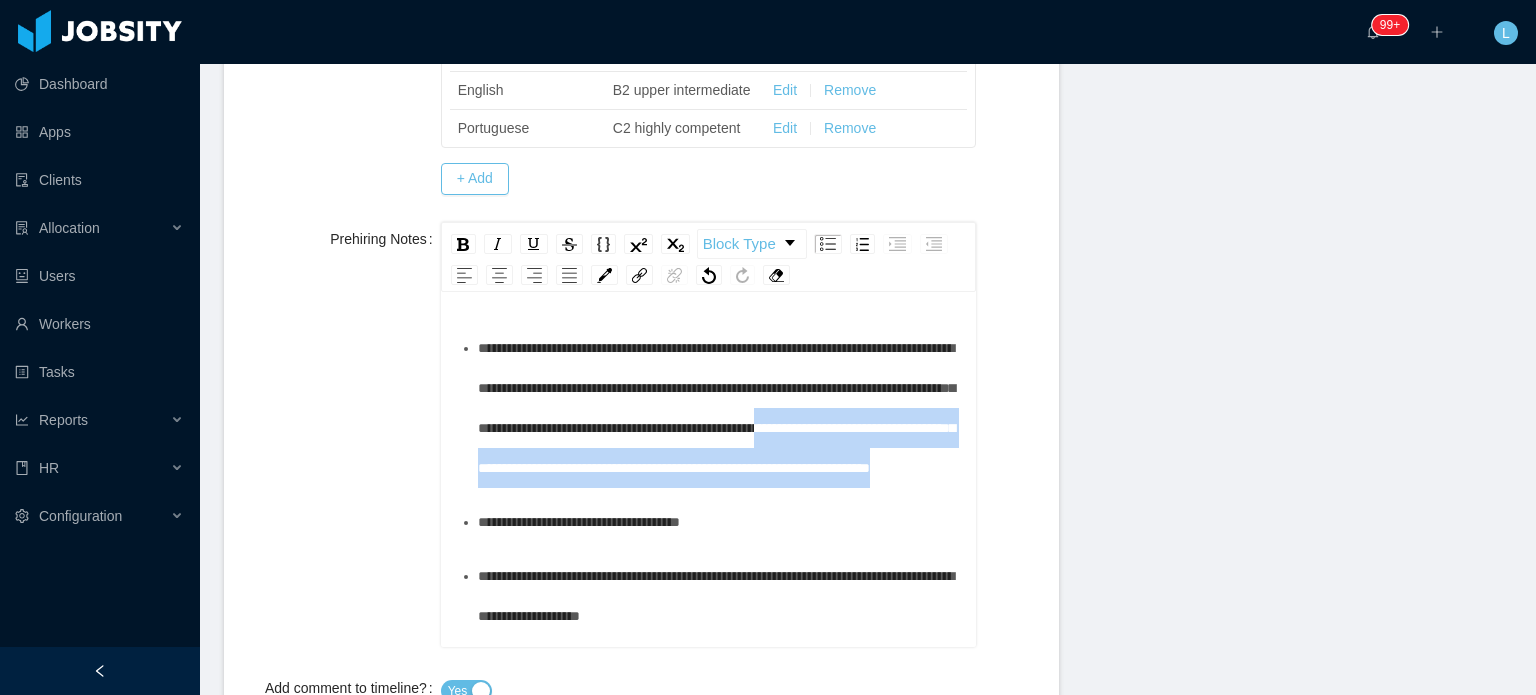 drag, startPoint x: 688, startPoint y: 485, endPoint x: 736, endPoint y: 549, distance: 80 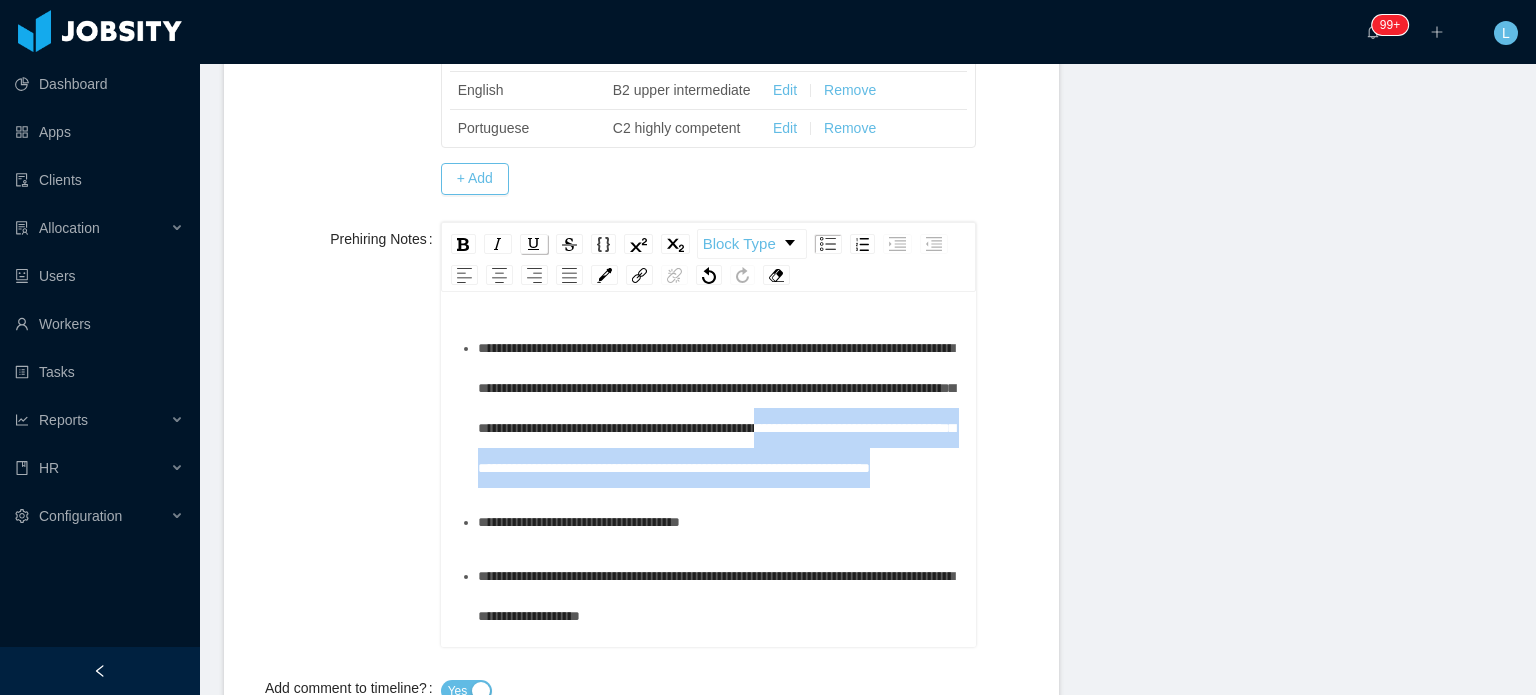click at bounding box center (534, 244) 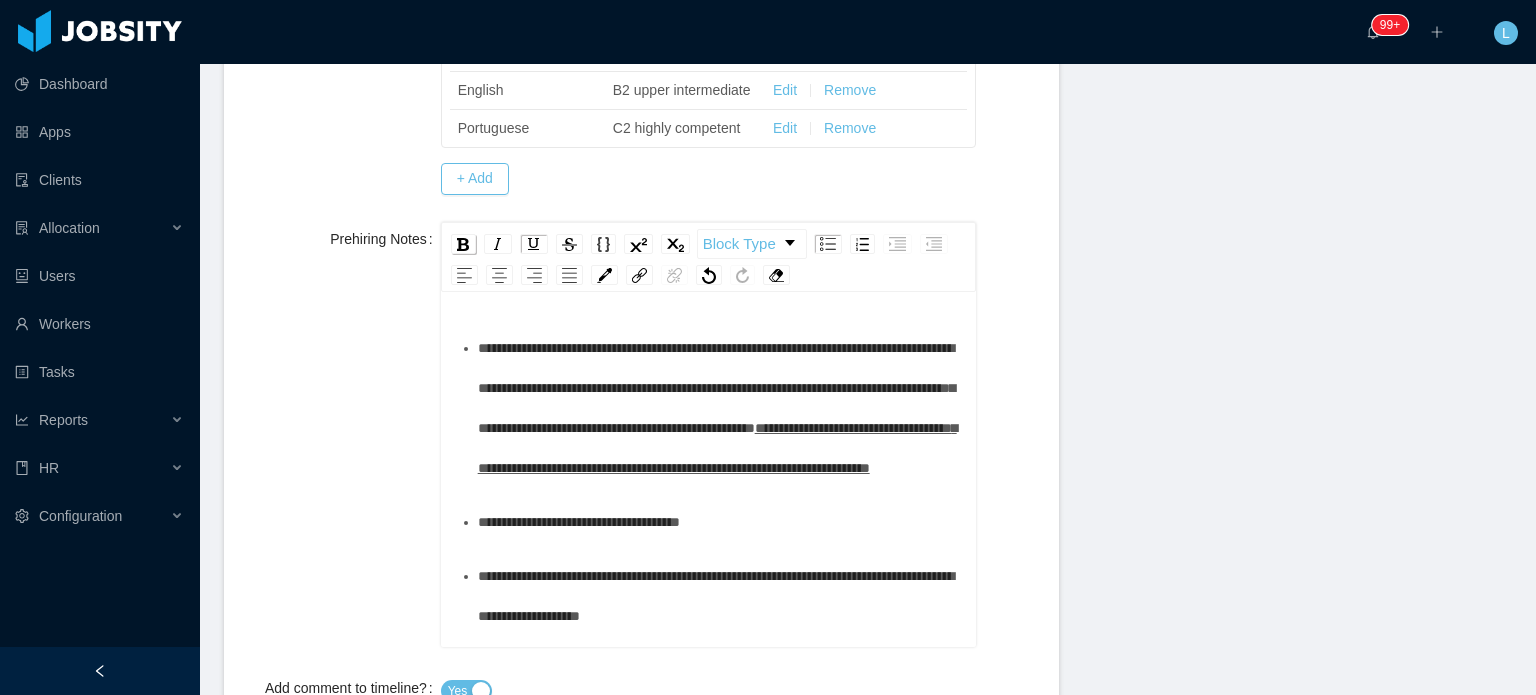 click at bounding box center (463, 244) 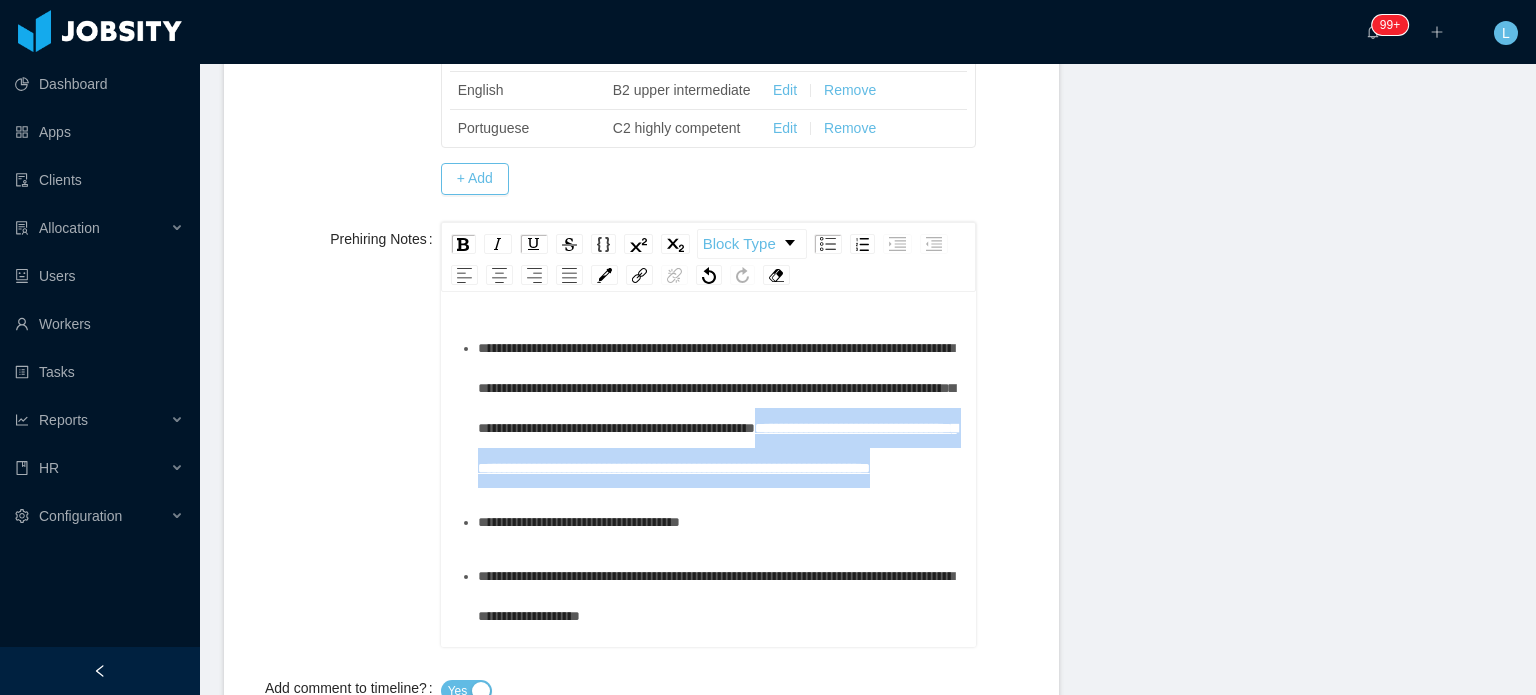 click on "**********" at bounding box center (717, 448) 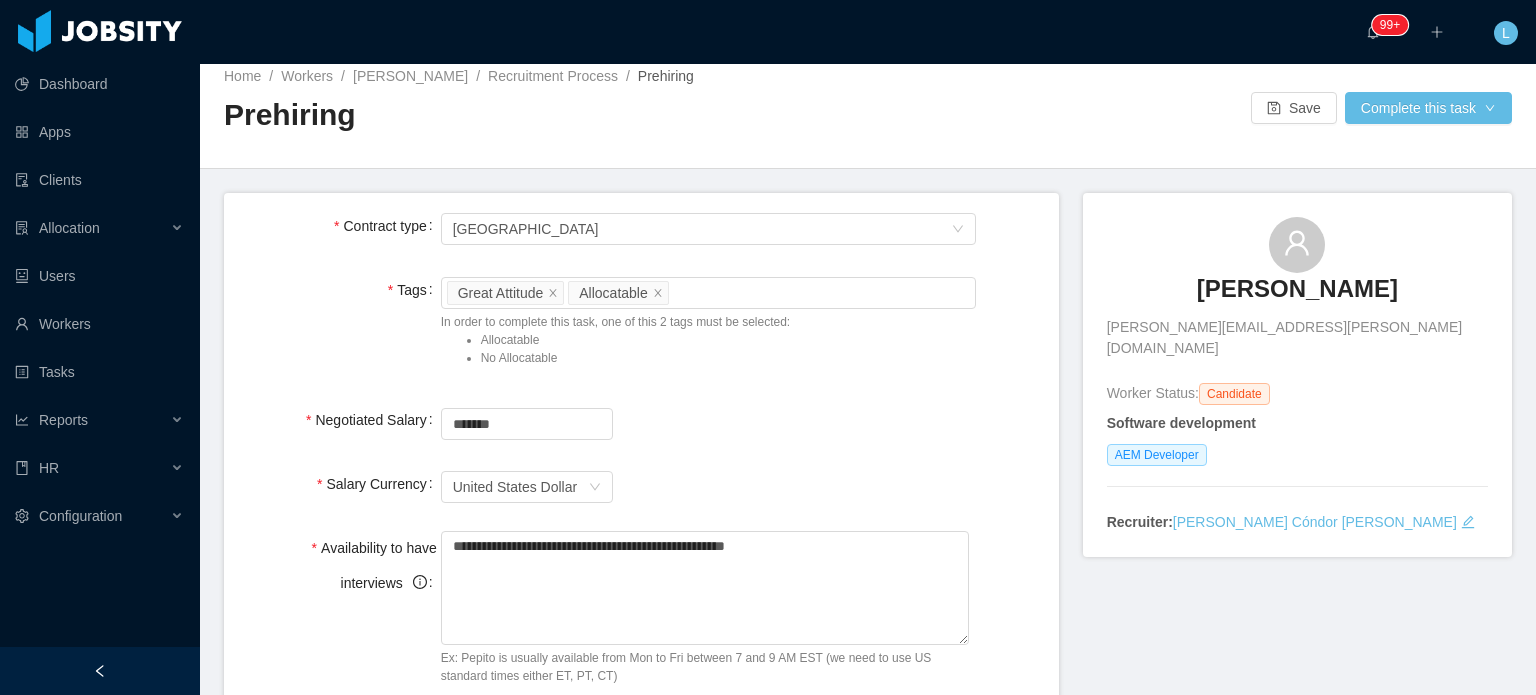 scroll, scrollTop: 0, scrollLeft: 0, axis: both 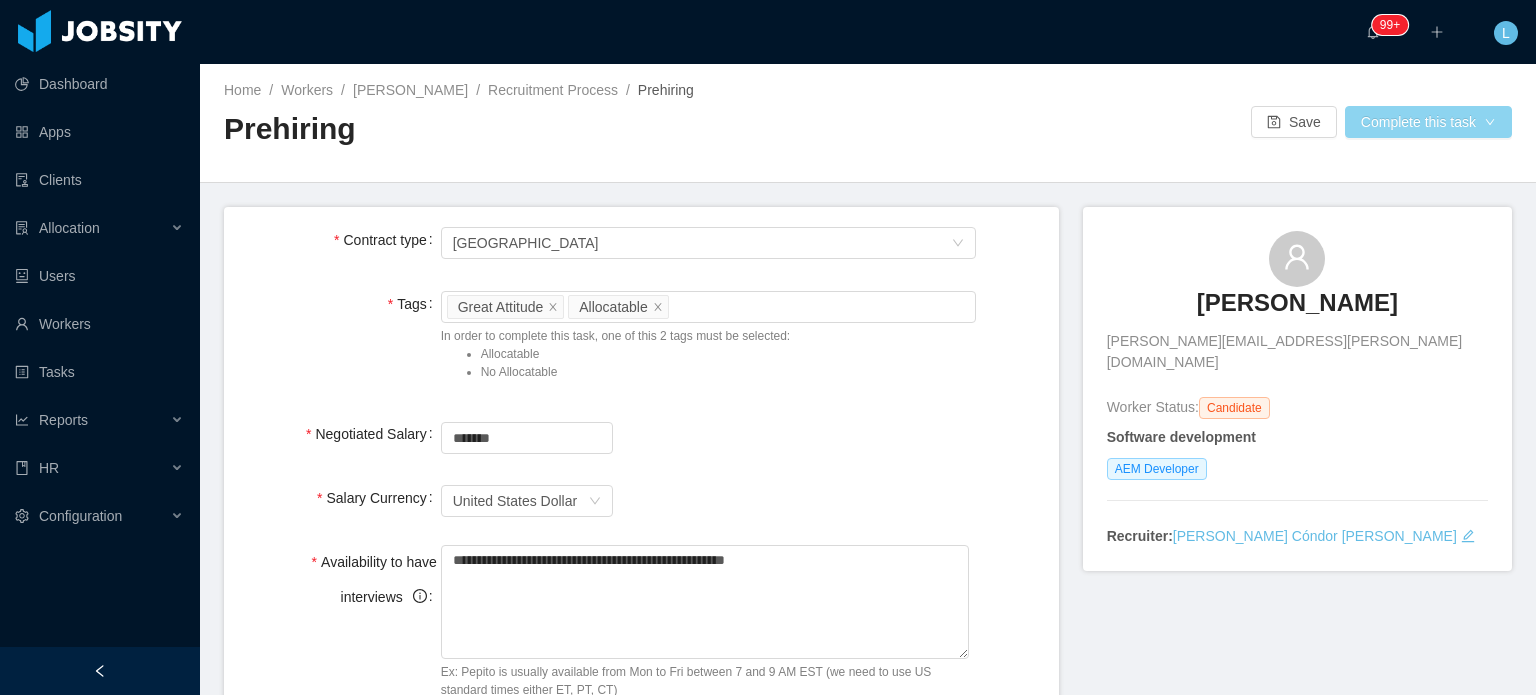 click on "Complete this task" at bounding box center (1428, 122) 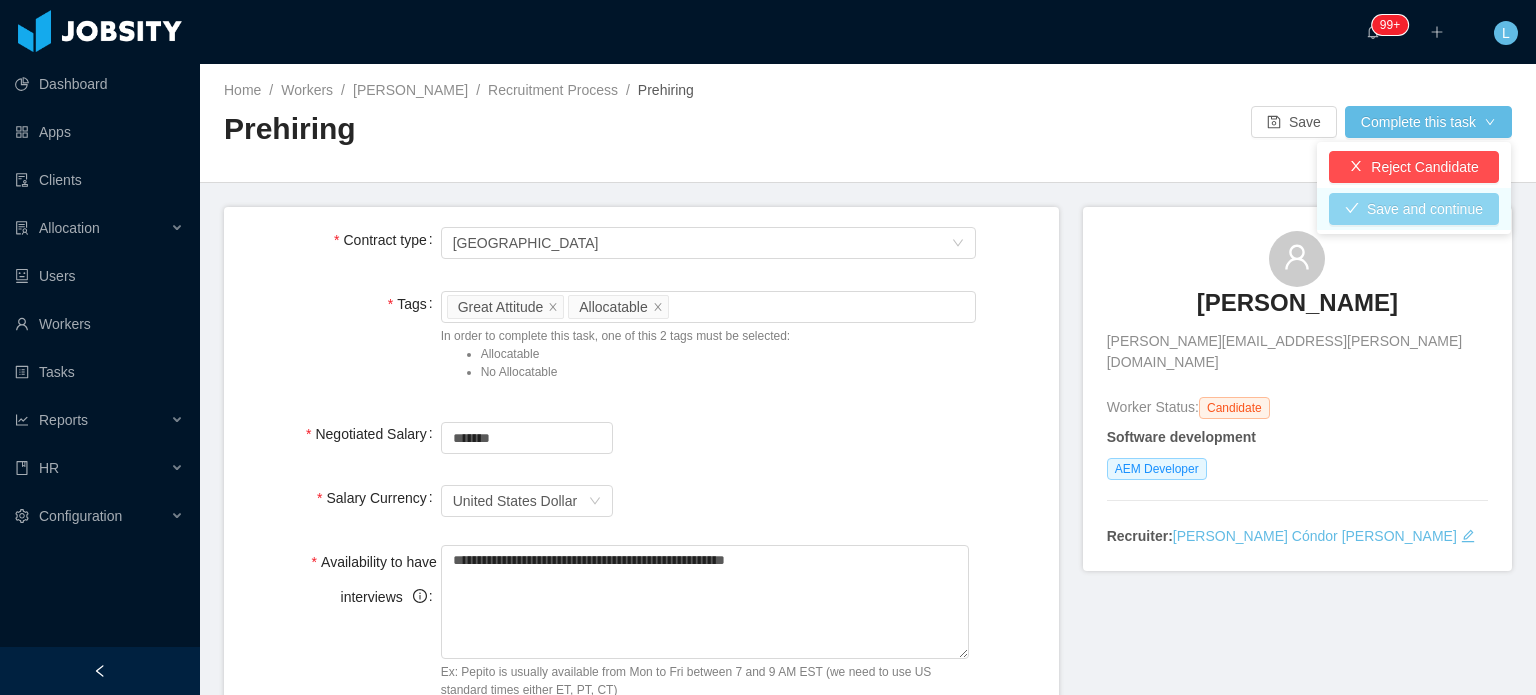 click on "Save and continue" at bounding box center [1414, 209] 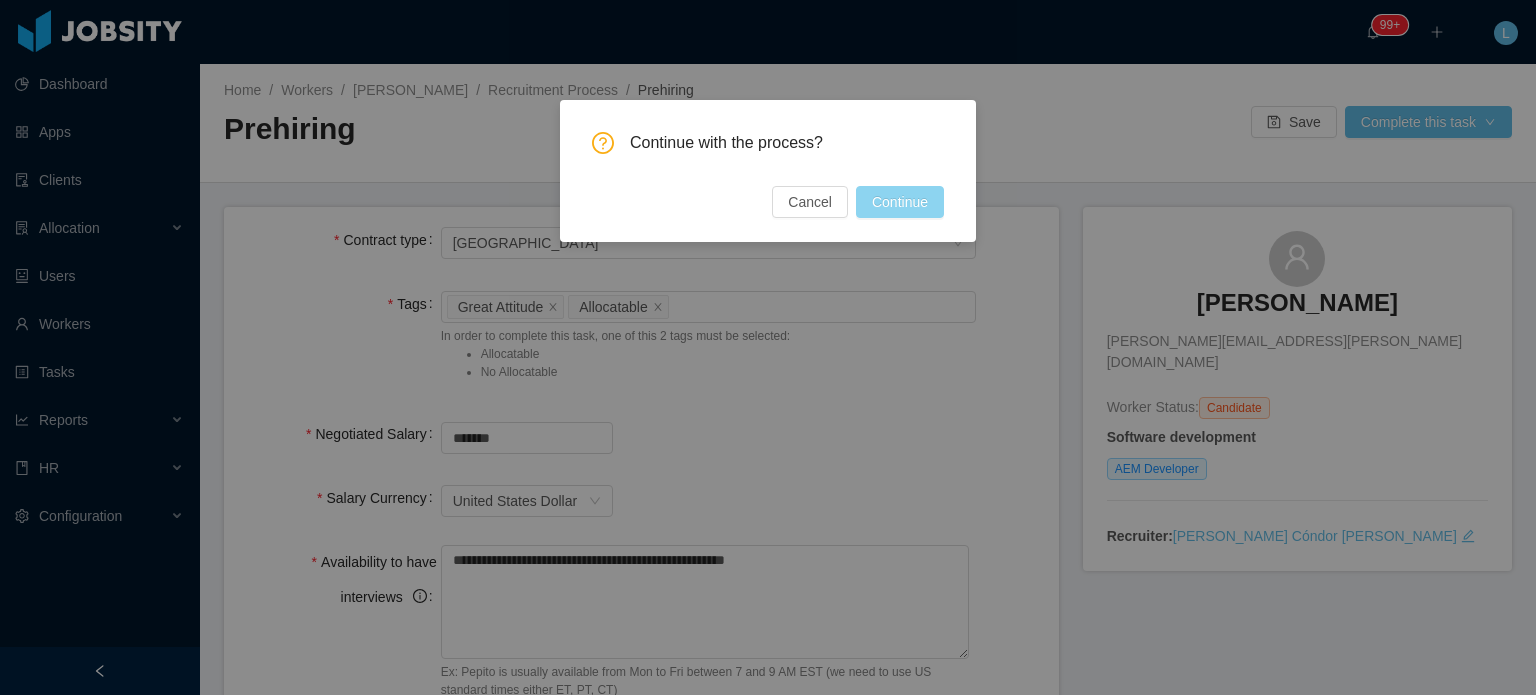 click on "Continue" at bounding box center (900, 202) 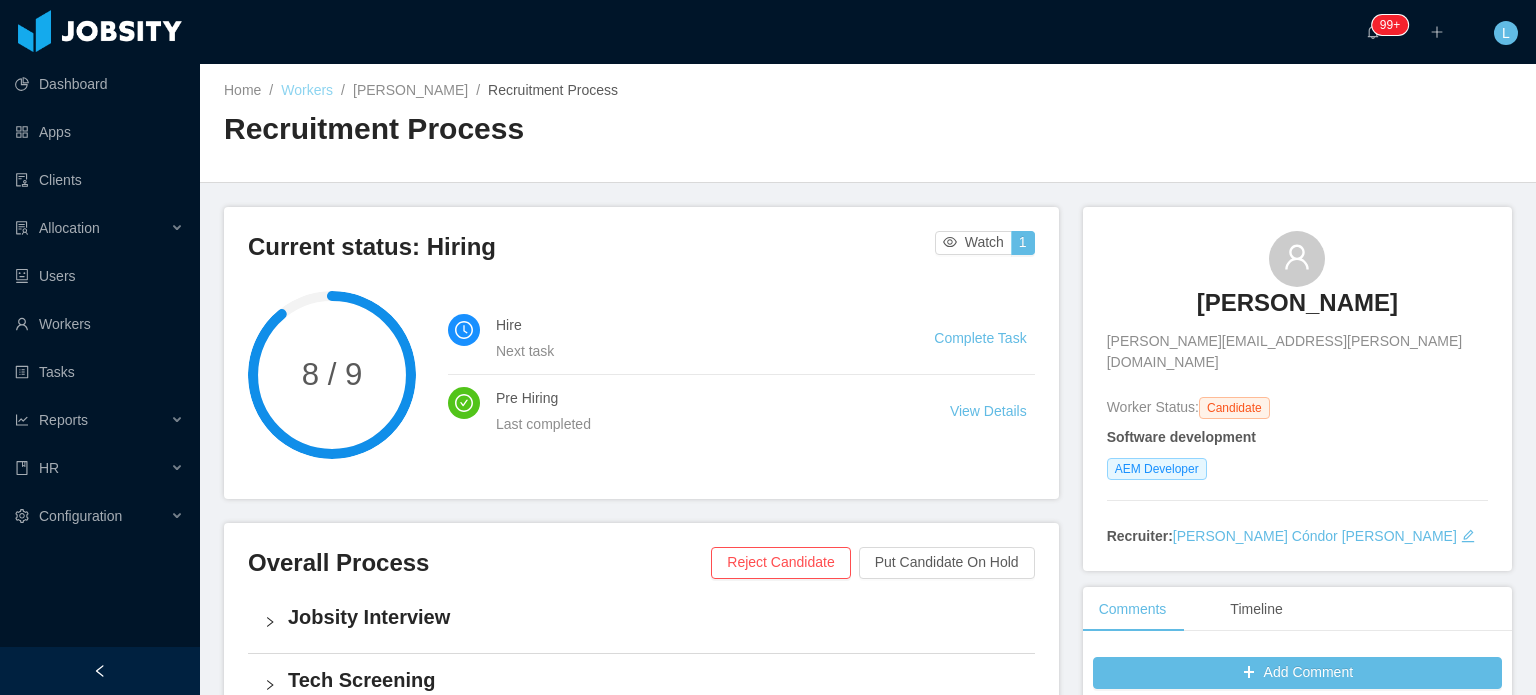 click on "Workers" at bounding box center [307, 90] 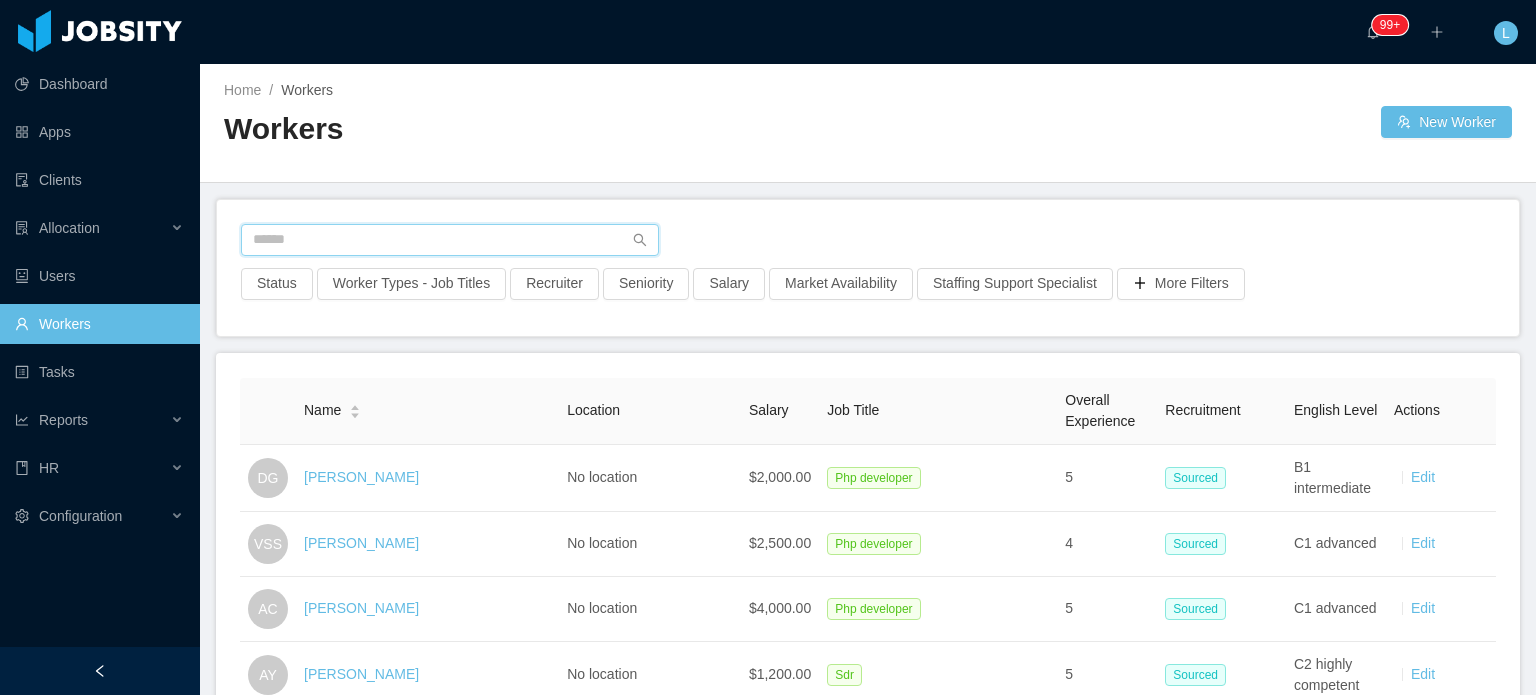 click at bounding box center (450, 240) 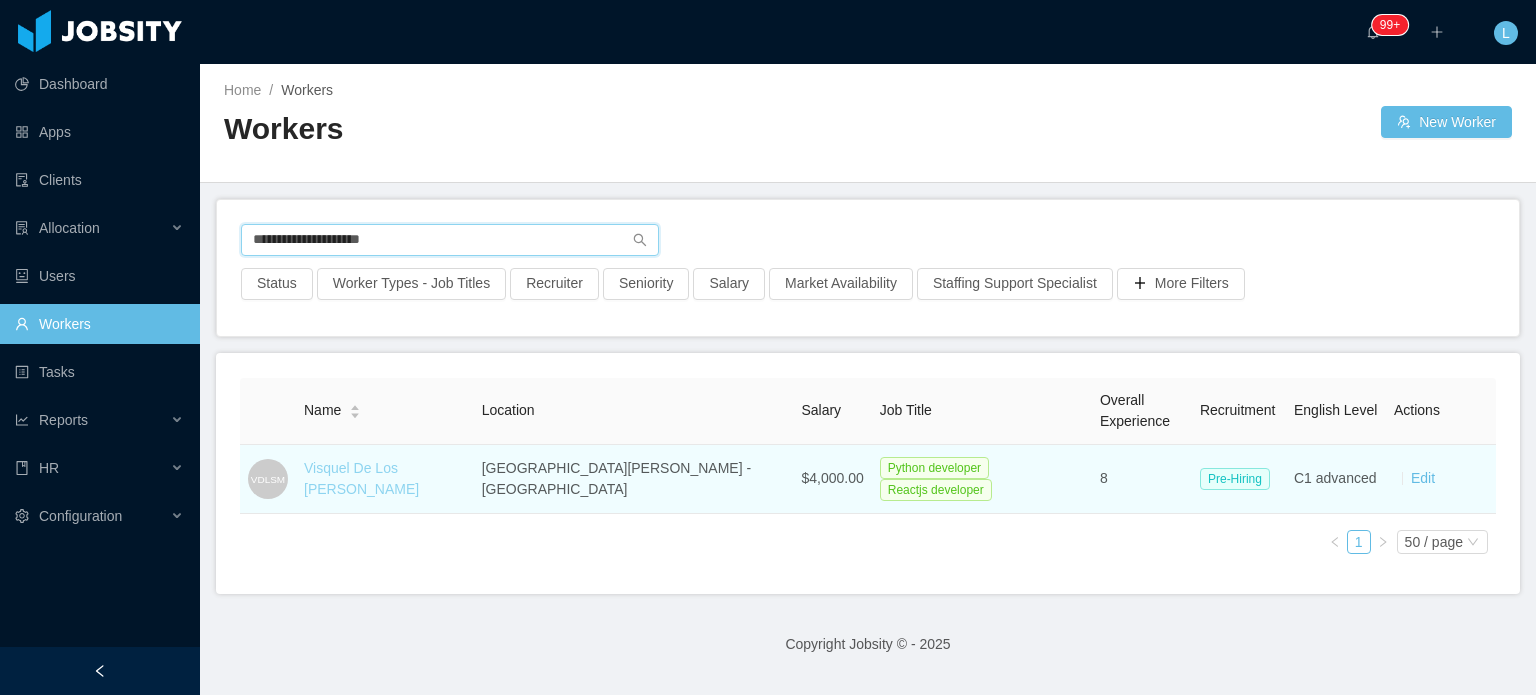 type on "**********" 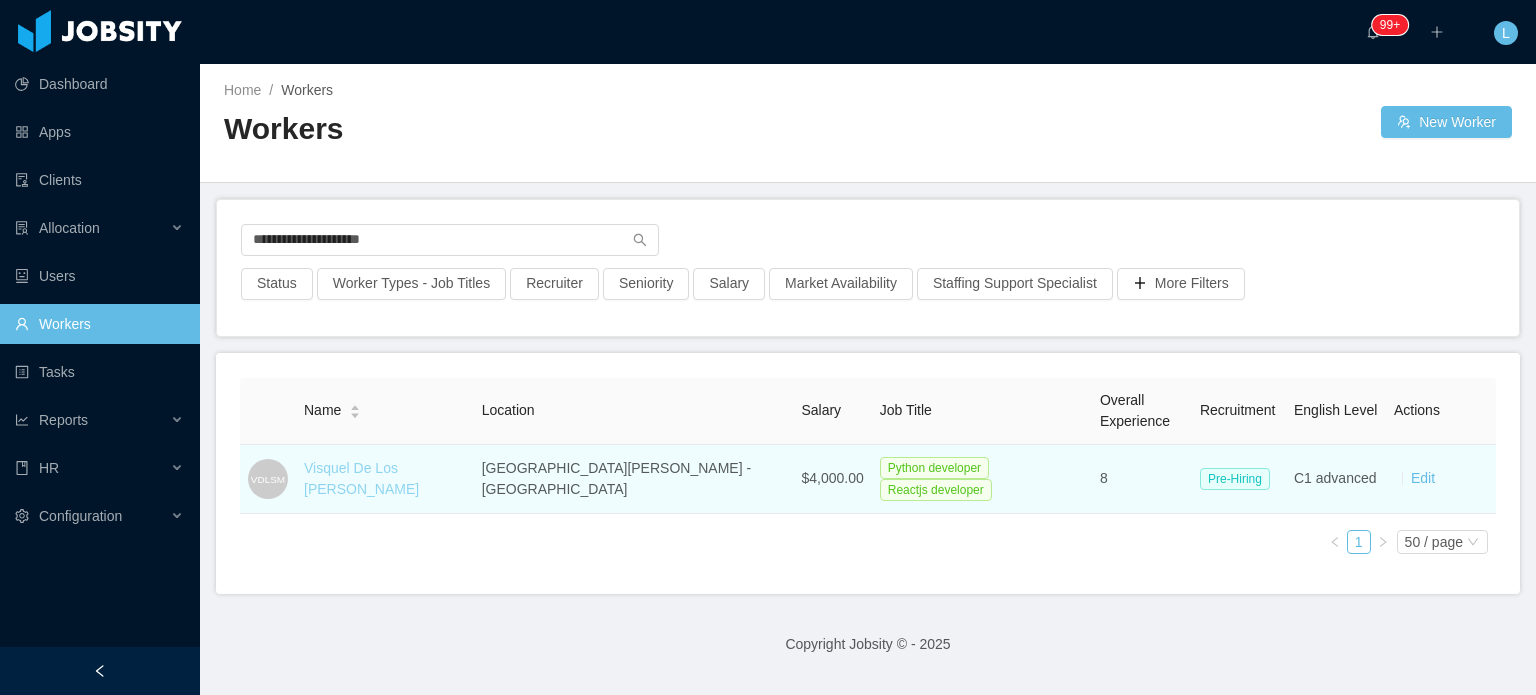 click on "Visquel De Los Santos Morel" at bounding box center (361, 478) 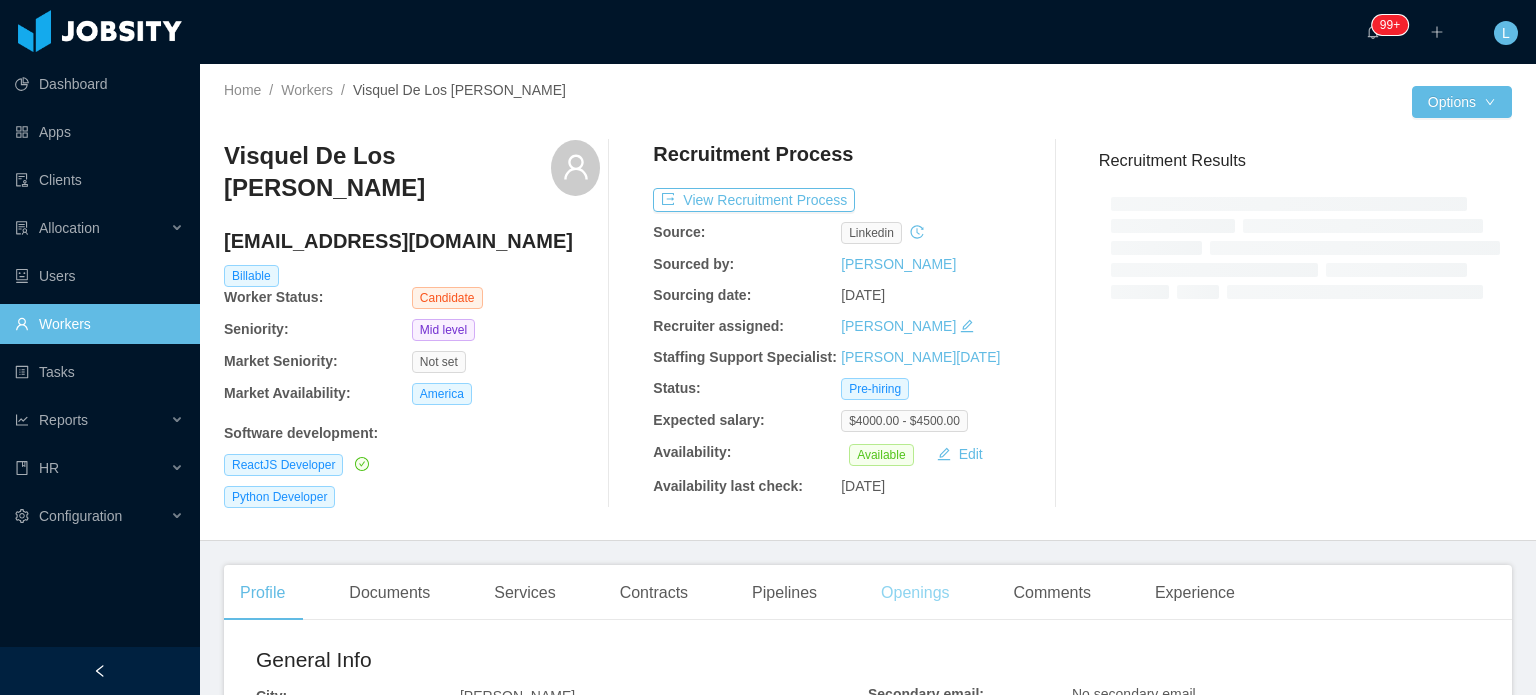 click on "Openings" at bounding box center (915, 593) 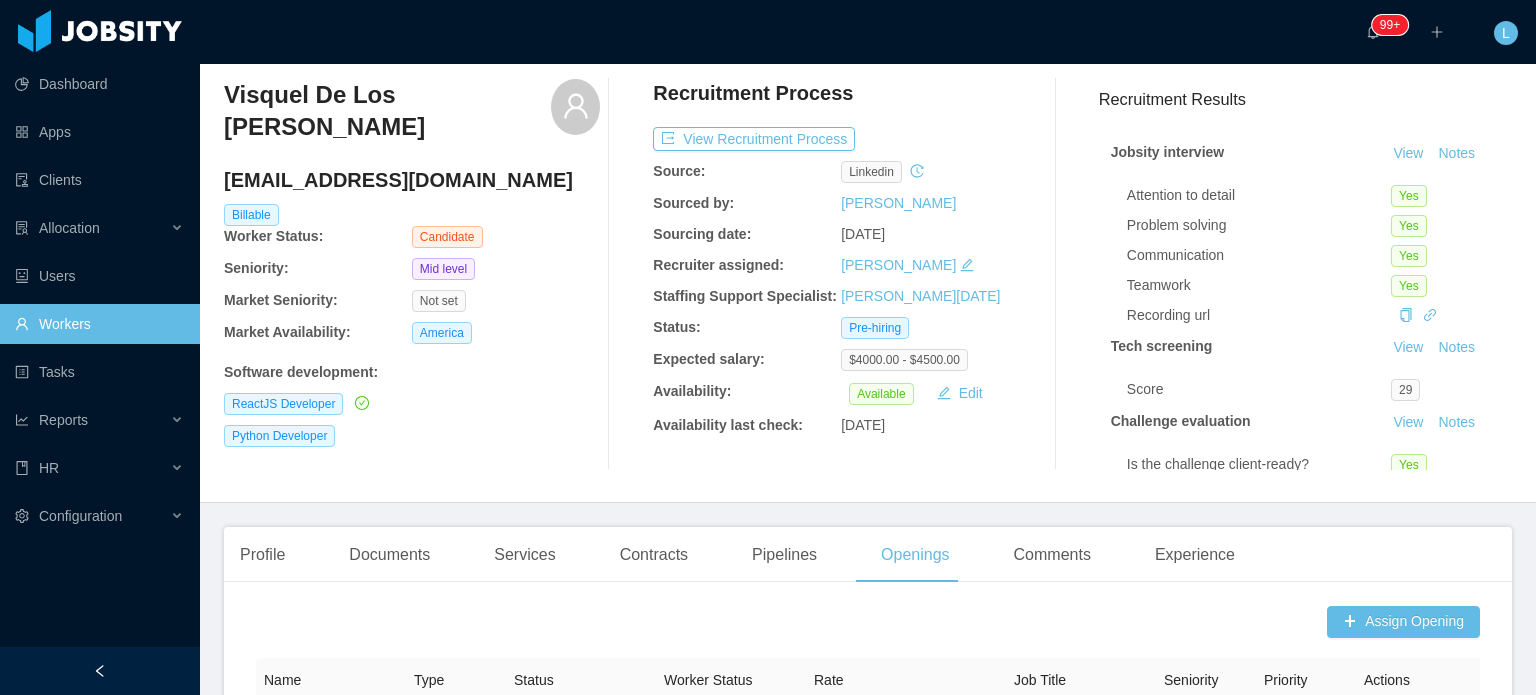 scroll, scrollTop: 0, scrollLeft: 0, axis: both 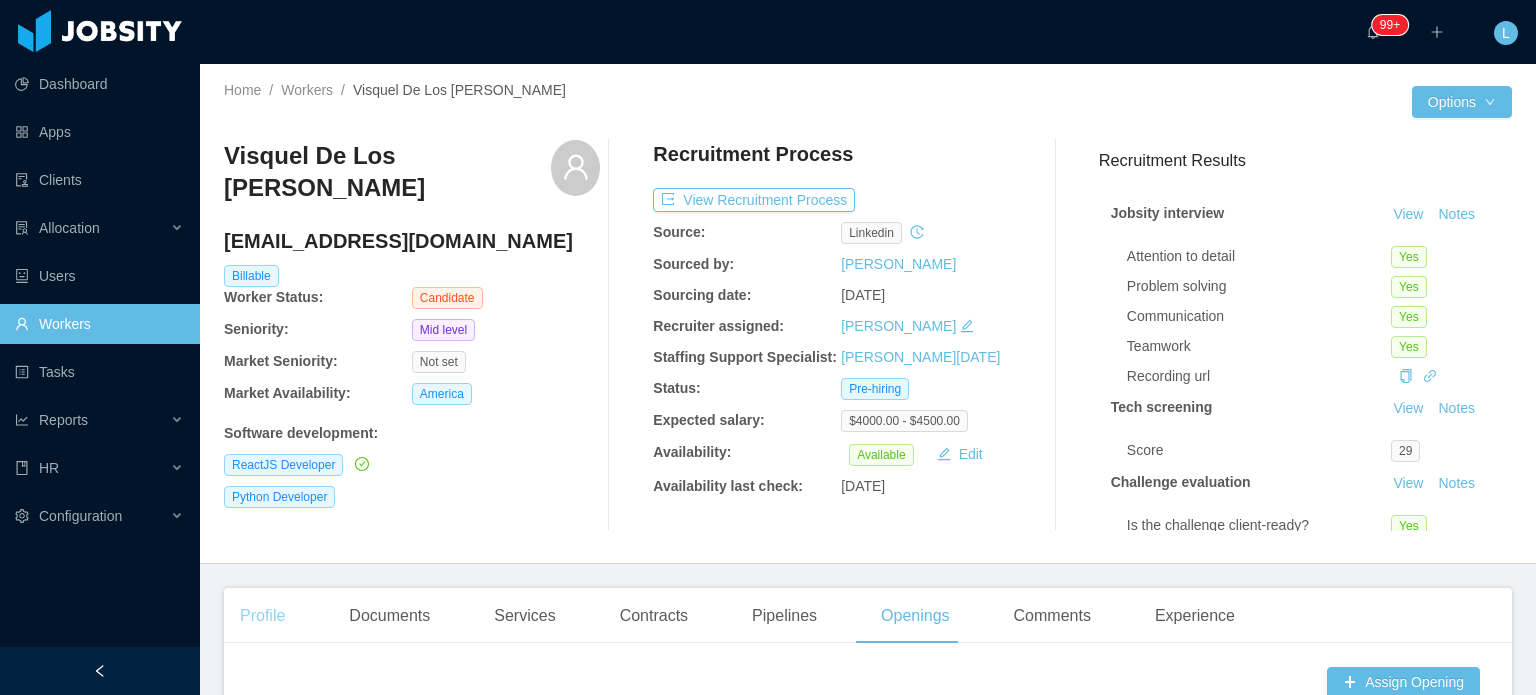 click on "Profile" at bounding box center [262, 616] 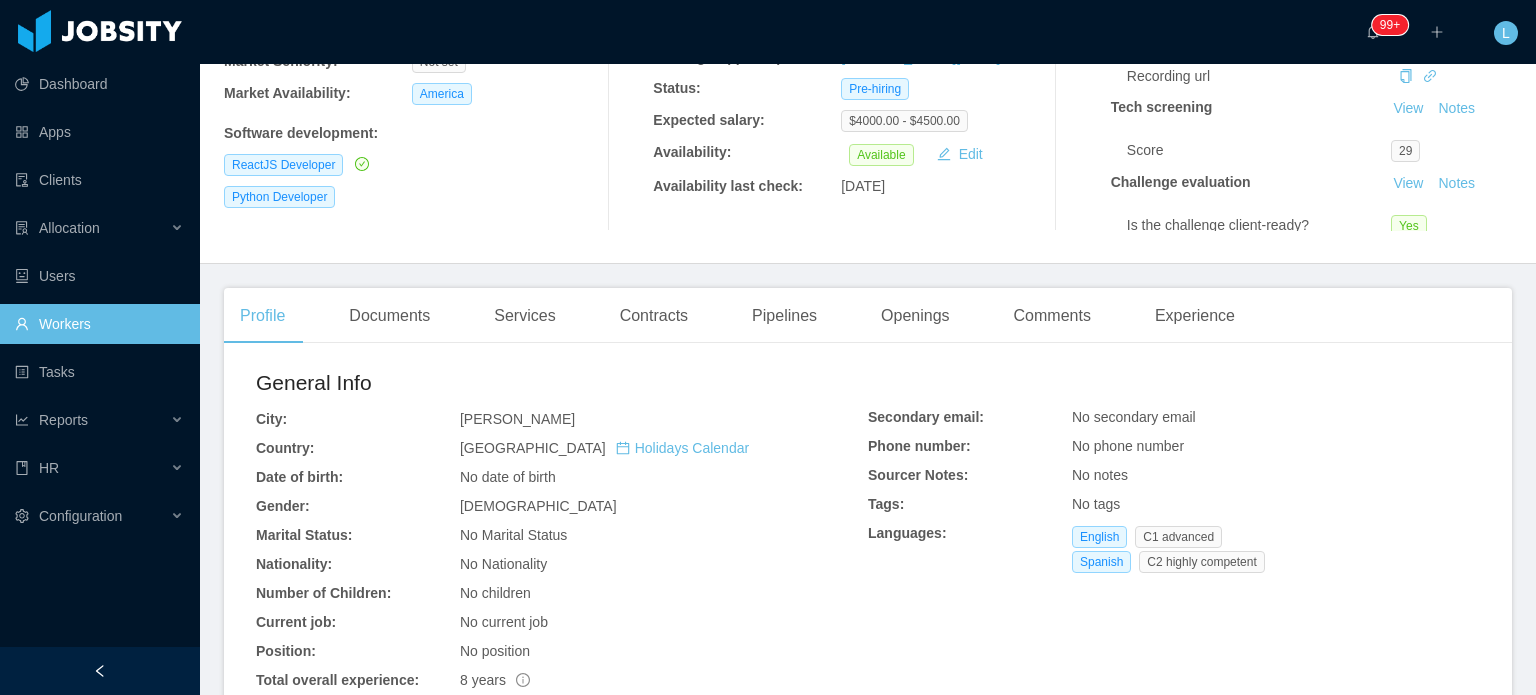scroll, scrollTop: 0, scrollLeft: 0, axis: both 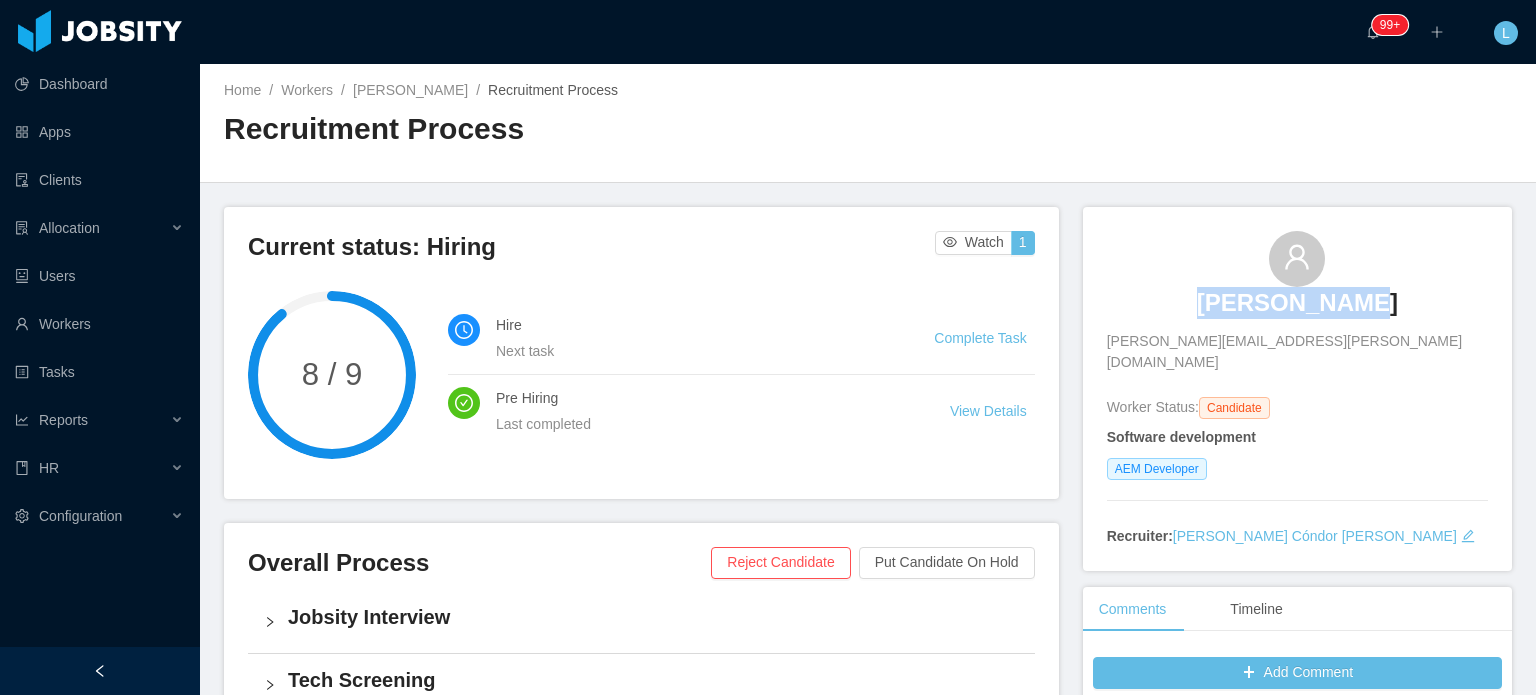 drag, startPoint x: 1188, startPoint y: 295, endPoint x: 1384, endPoint y: 311, distance: 196.65198 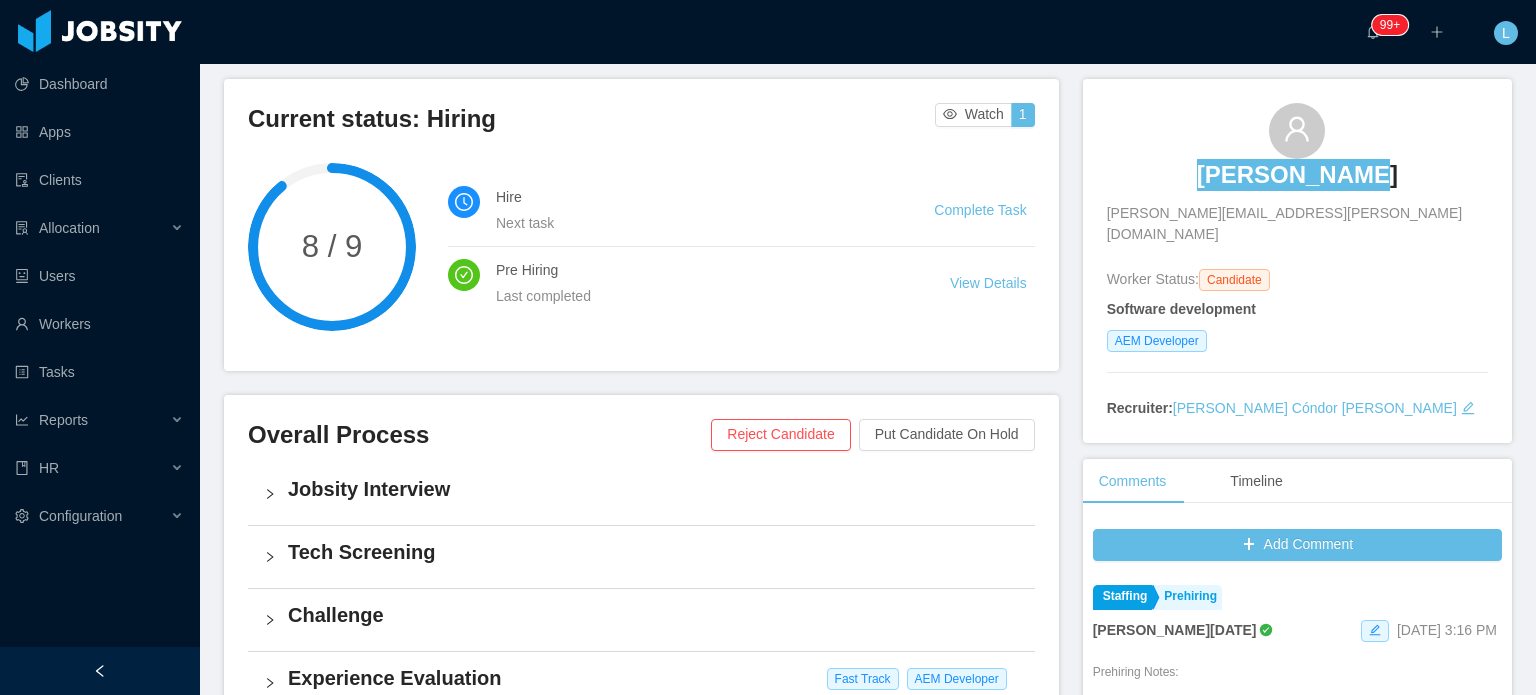 scroll, scrollTop: 700, scrollLeft: 0, axis: vertical 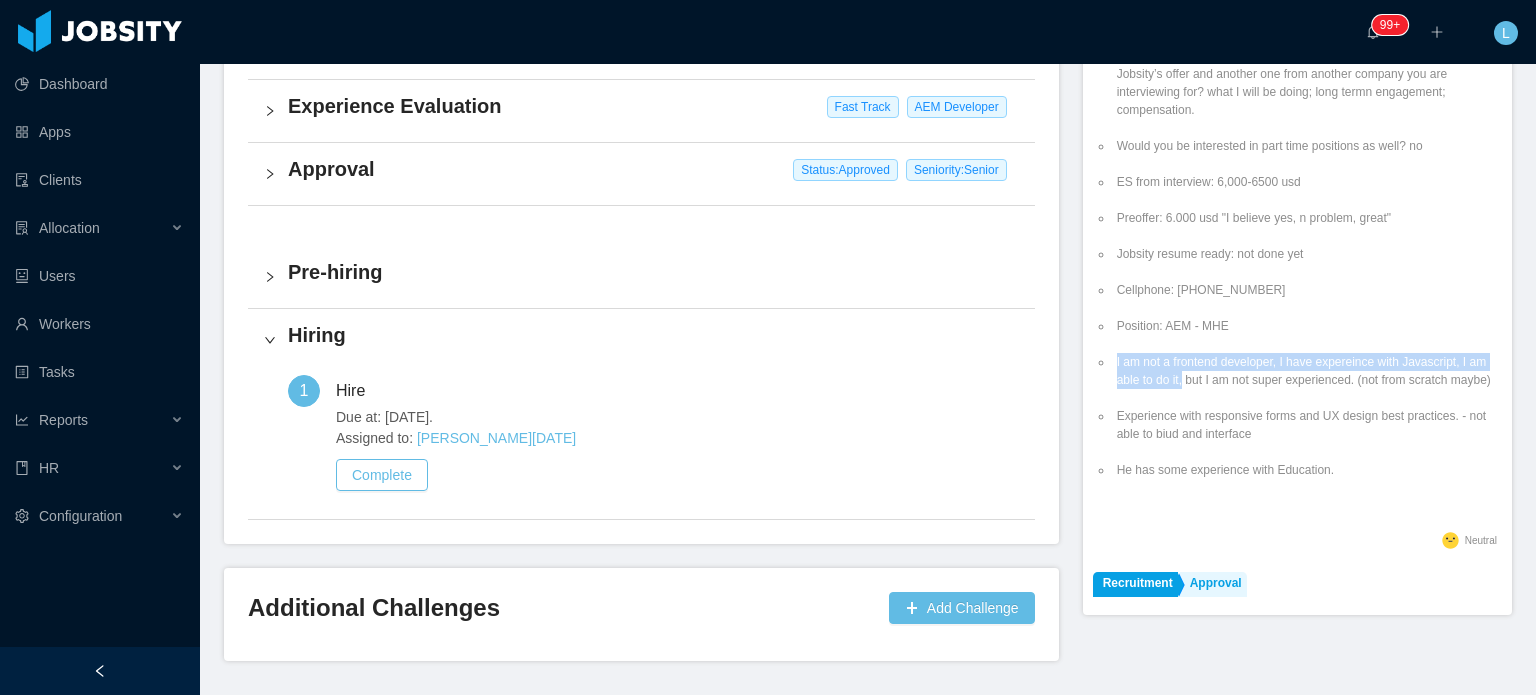 drag, startPoint x: 1104, startPoint y: 338, endPoint x: 1194, endPoint y: 356, distance: 91.78235 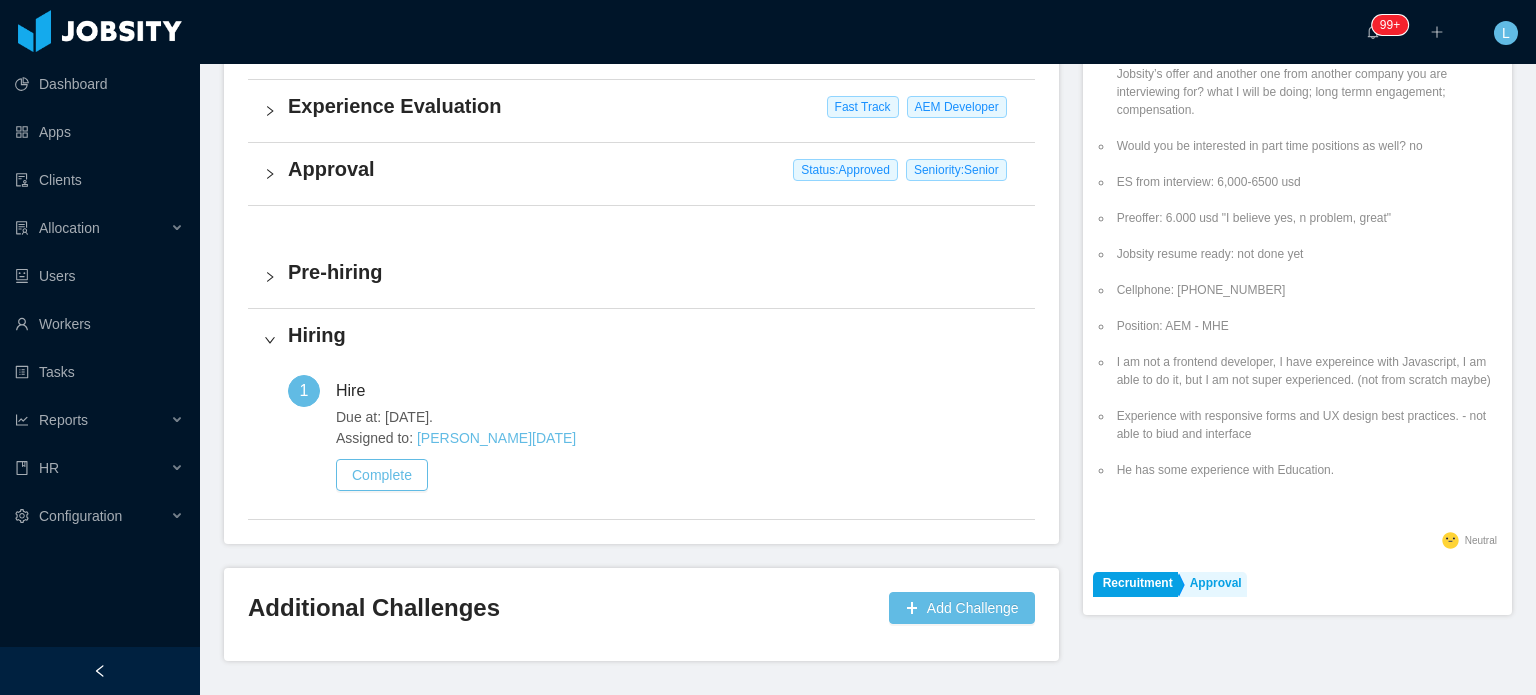 click on "I am not a frontend developer, I have expereince with Javascript, I am able to do it, but I am not super experienced. (not from scratch maybe)" at bounding box center [1307, 371] 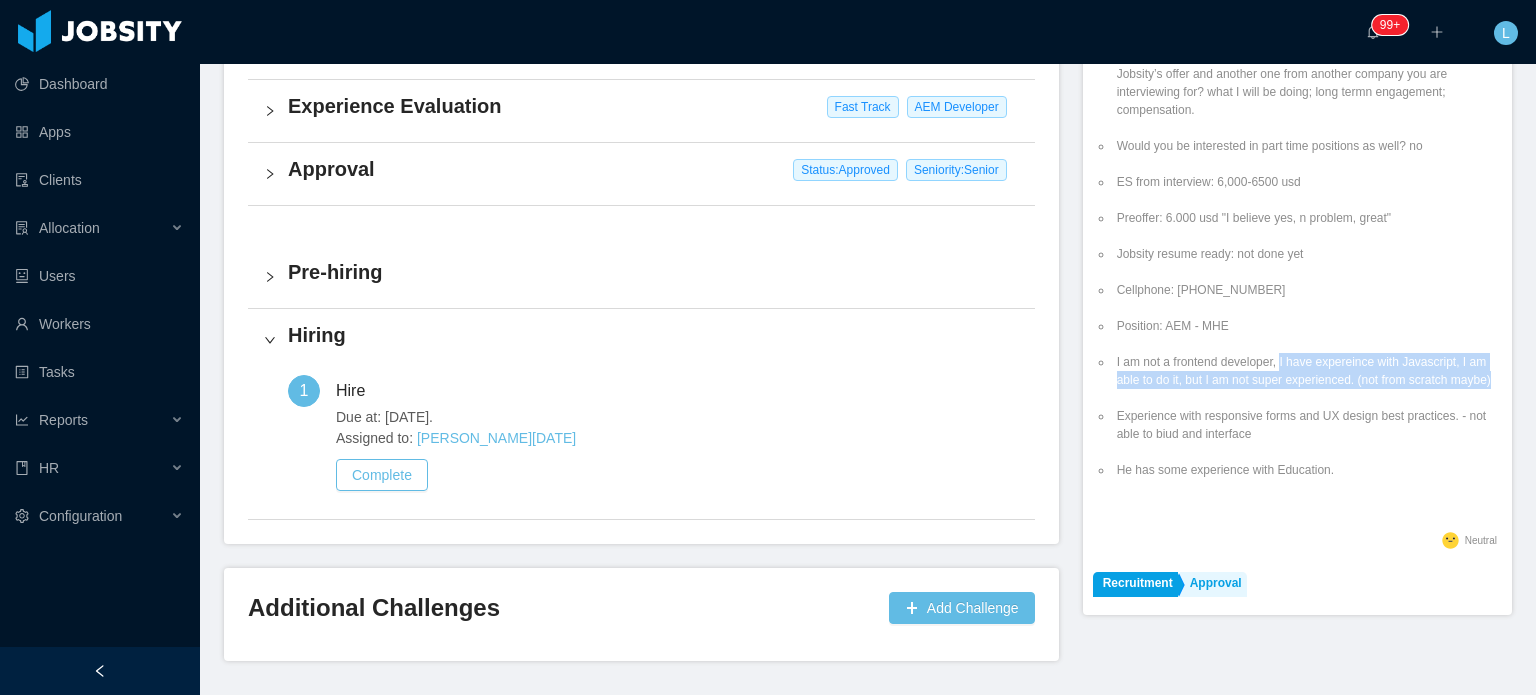 drag, startPoint x: 1270, startPoint y: 343, endPoint x: 1289, endPoint y: 371, distance: 33.83785 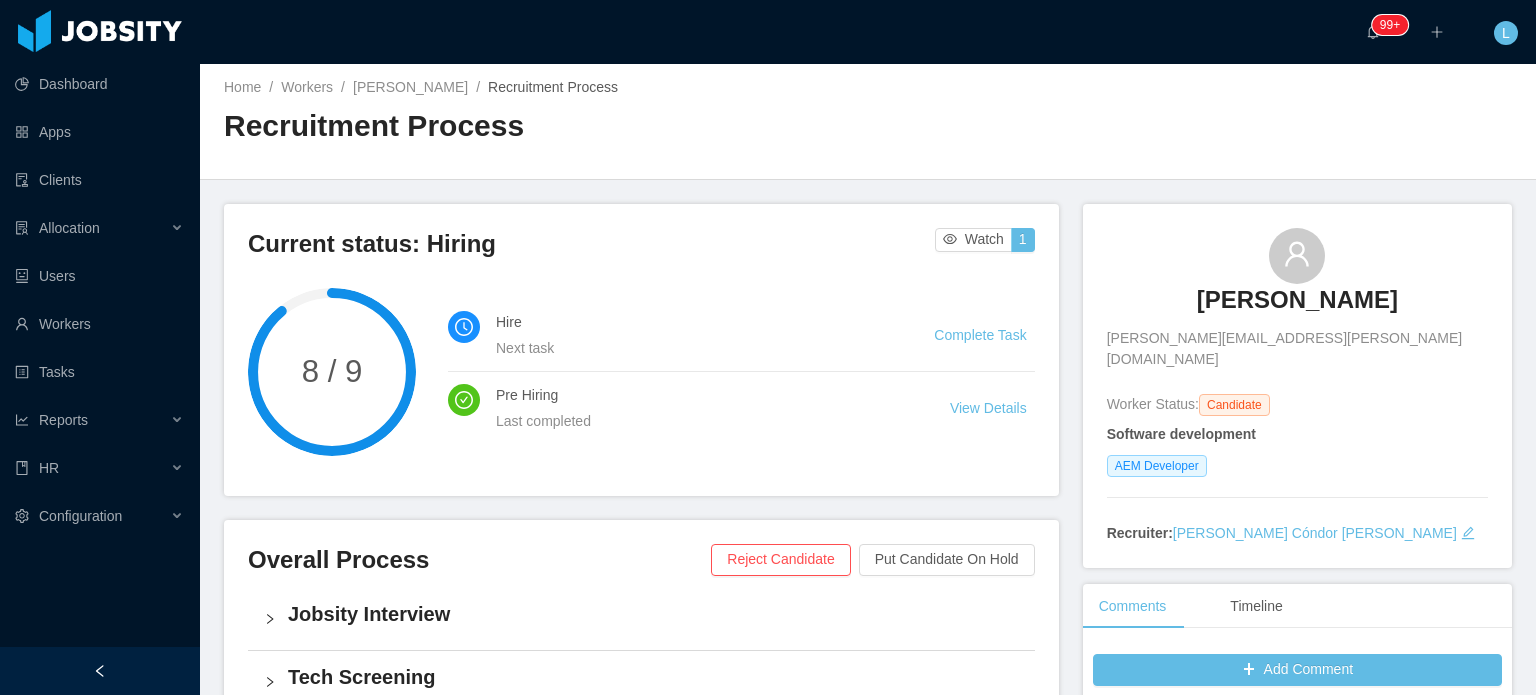 scroll, scrollTop: 0, scrollLeft: 0, axis: both 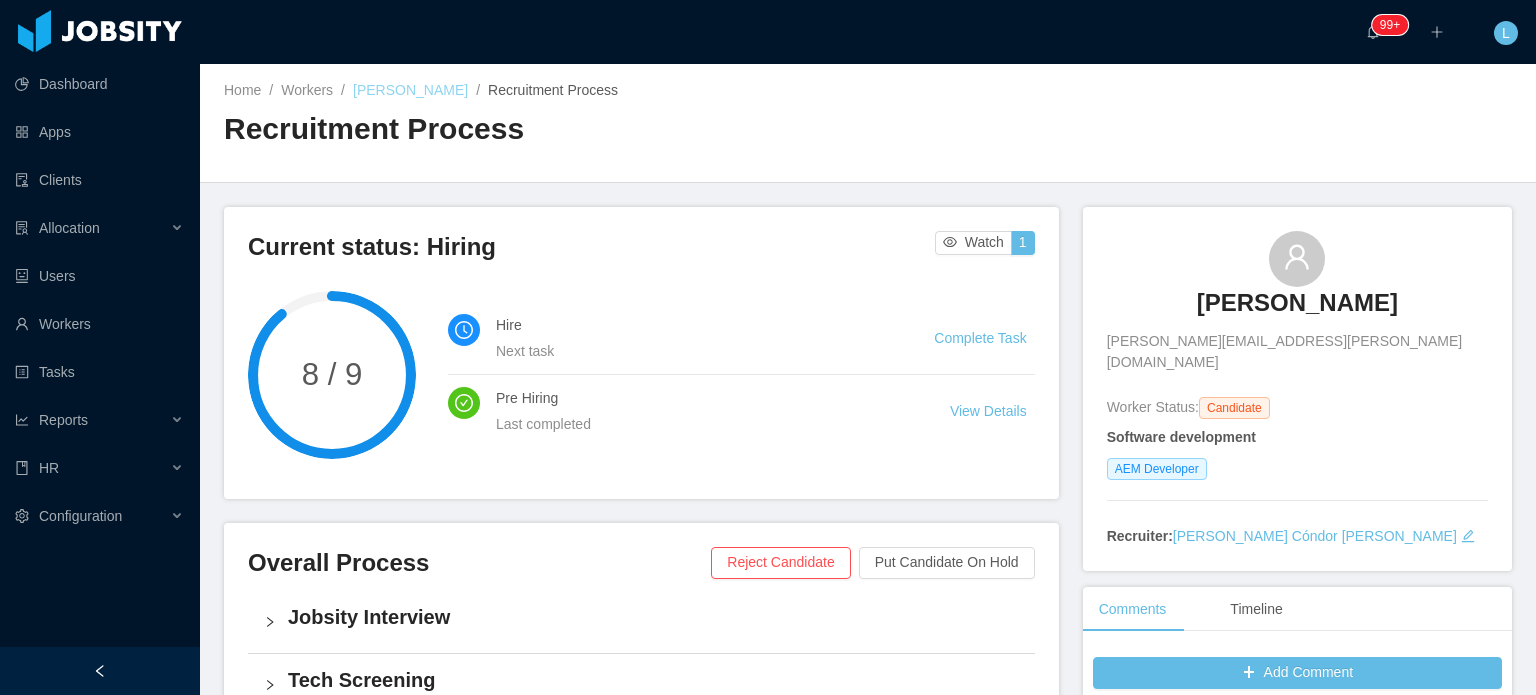 click on "Juliano Timm" at bounding box center [410, 90] 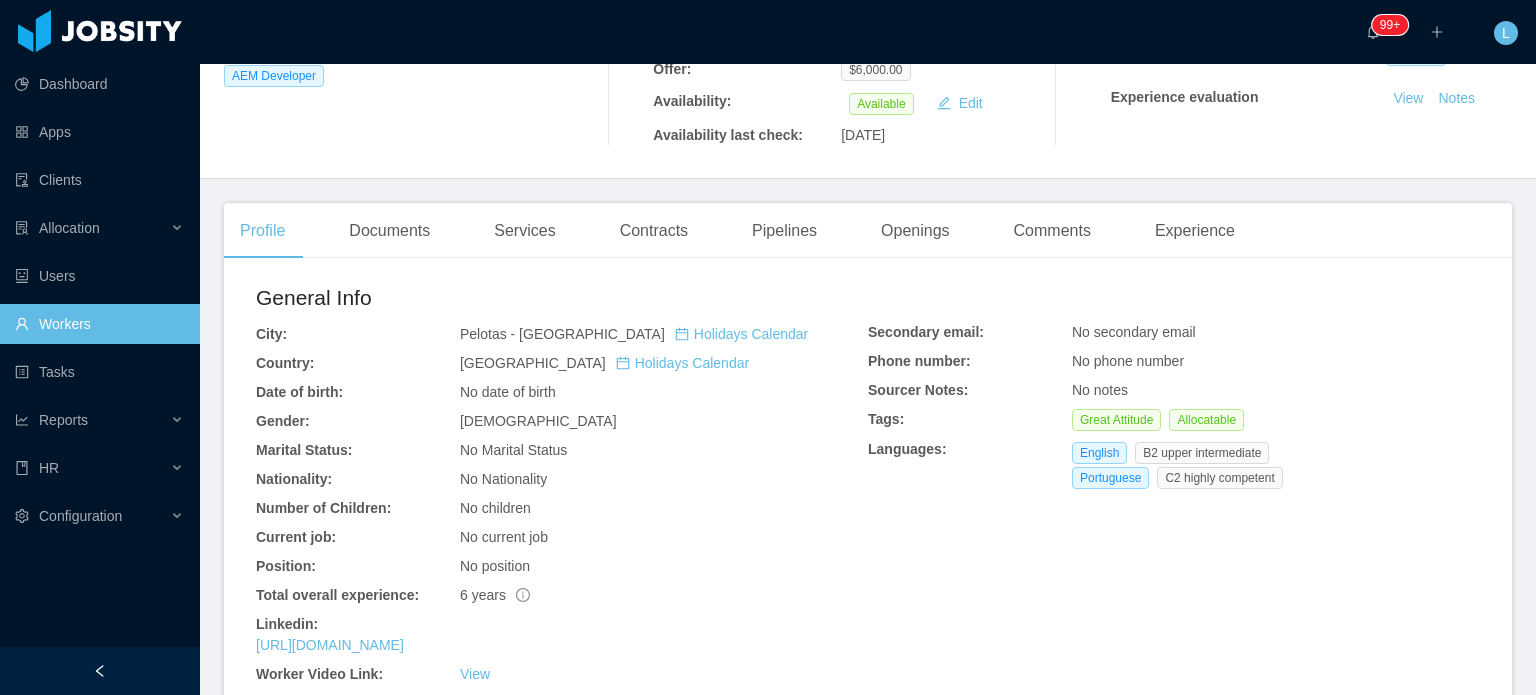 scroll, scrollTop: 608, scrollLeft: 0, axis: vertical 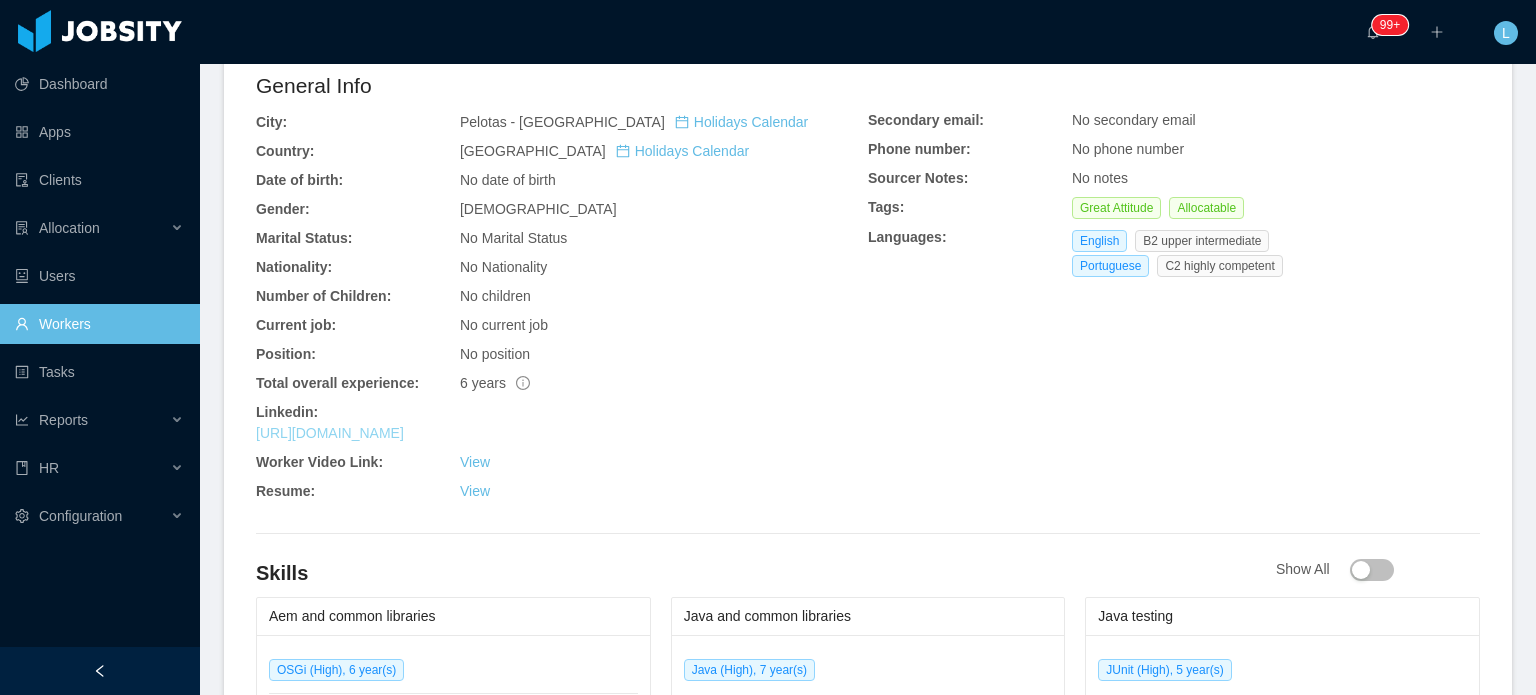 click on "https://www.linkedin.com/in/julianotimm" at bounding box center [330, 433] 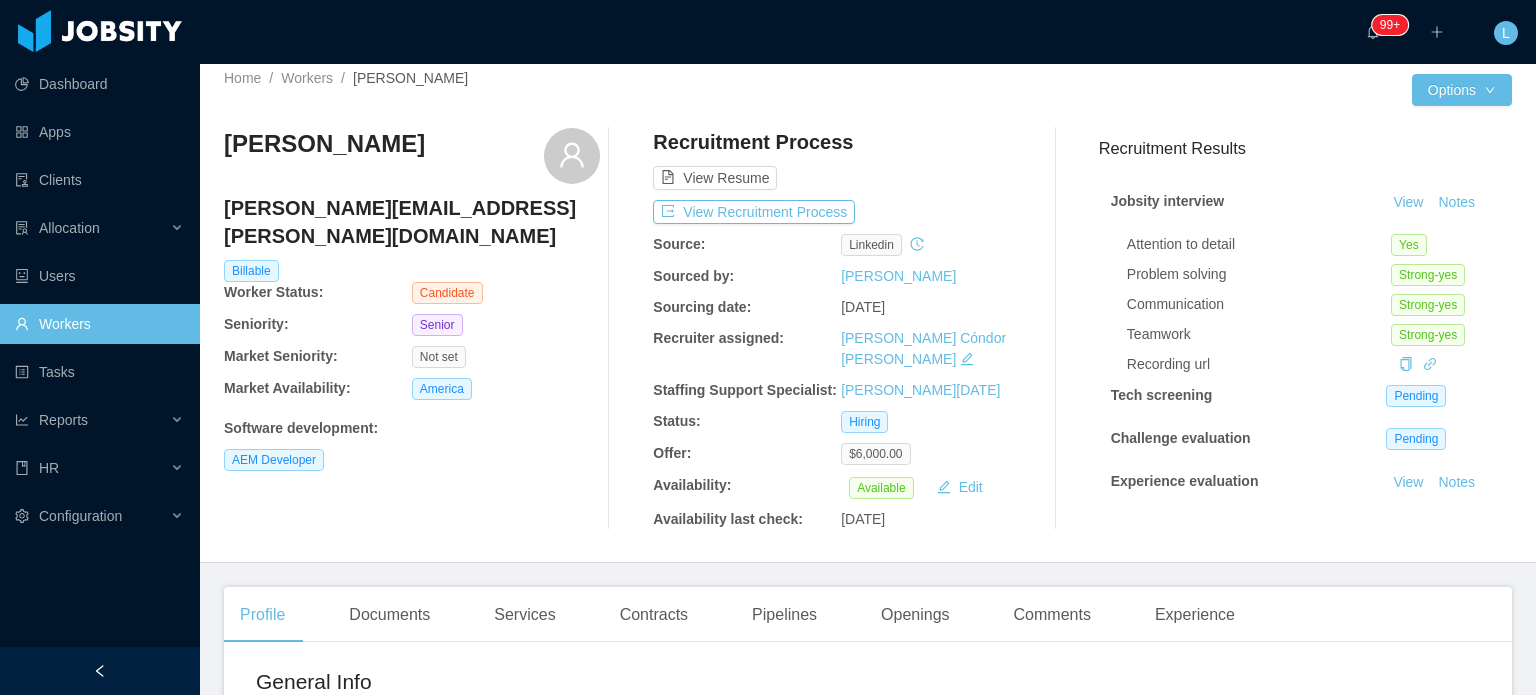 scroll, scrollTop: 0, scrollLeft: 0, axis: both 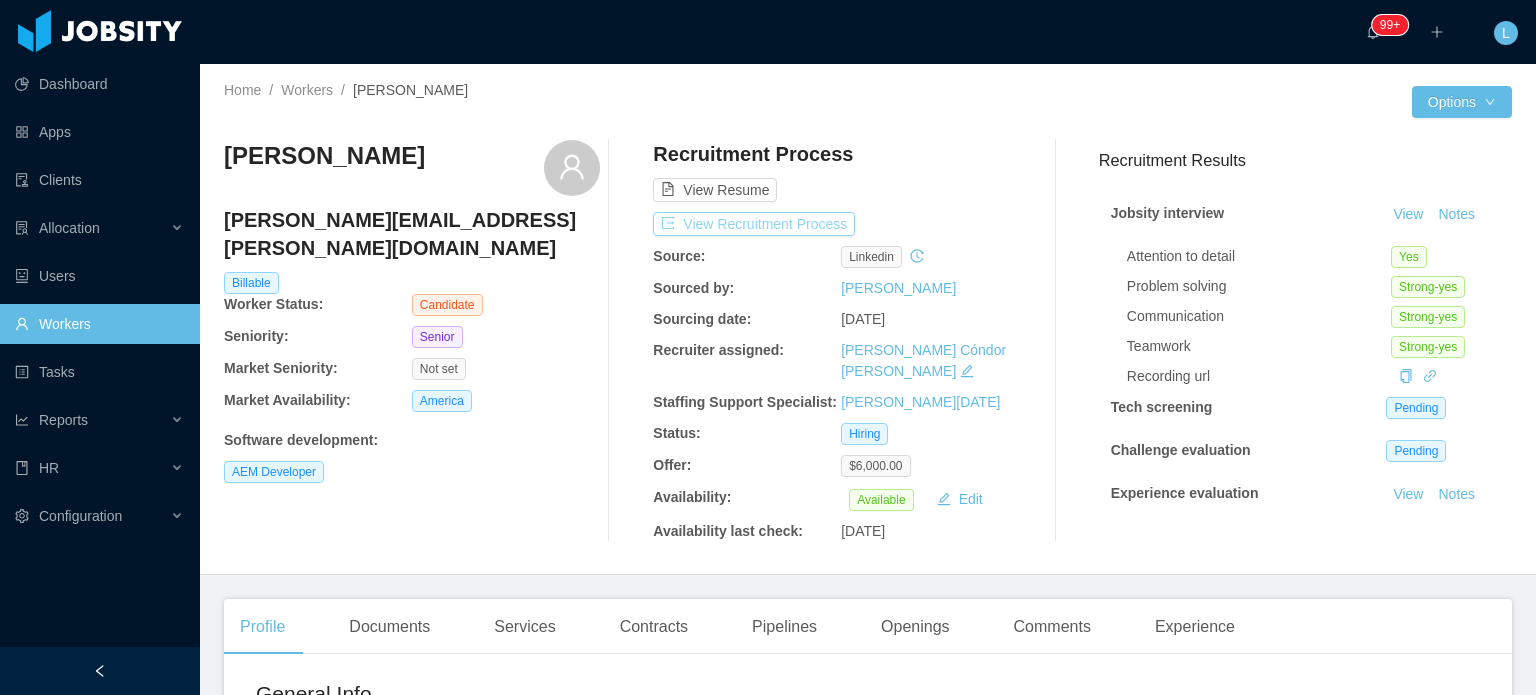 click on "View Recruitment Process" at bounding box center (754, 224) 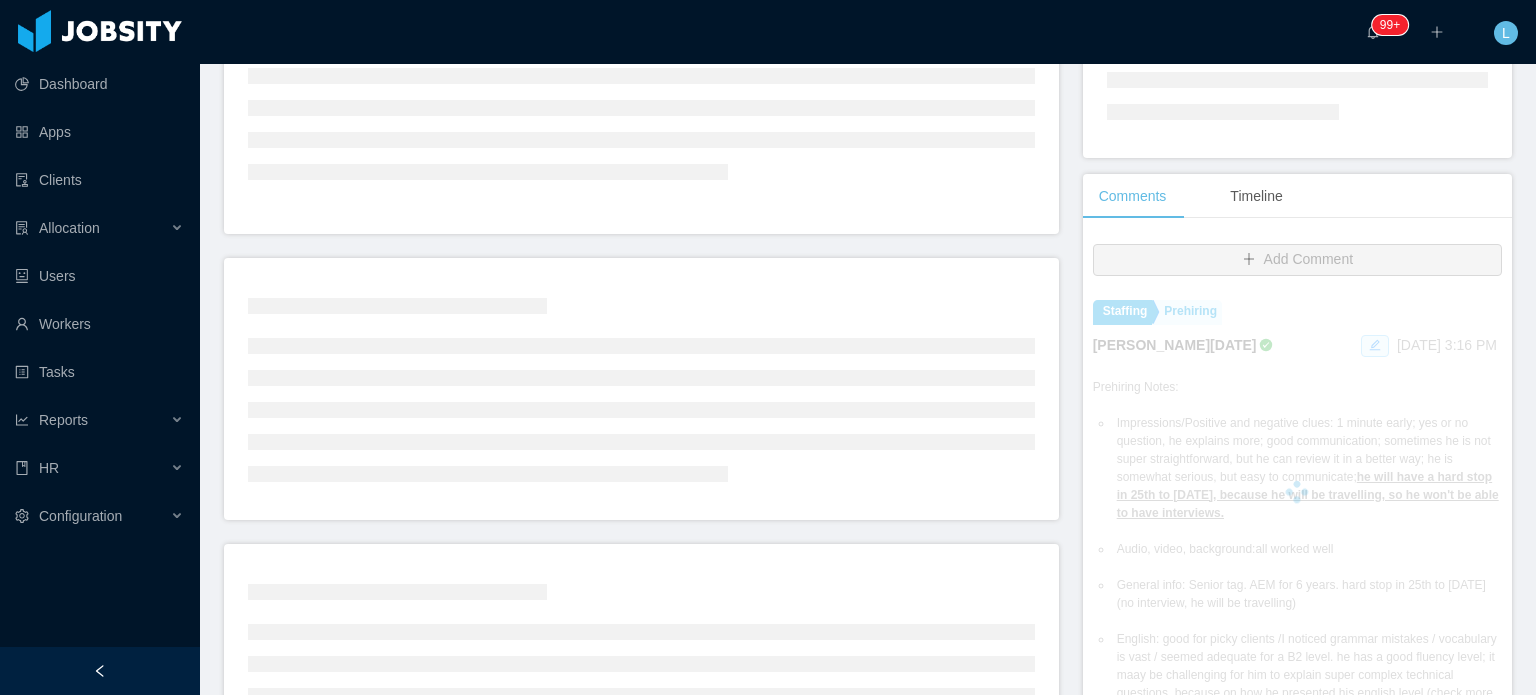 scroll, scrollTop: 400, scrollLeft: 0, axis: vertical 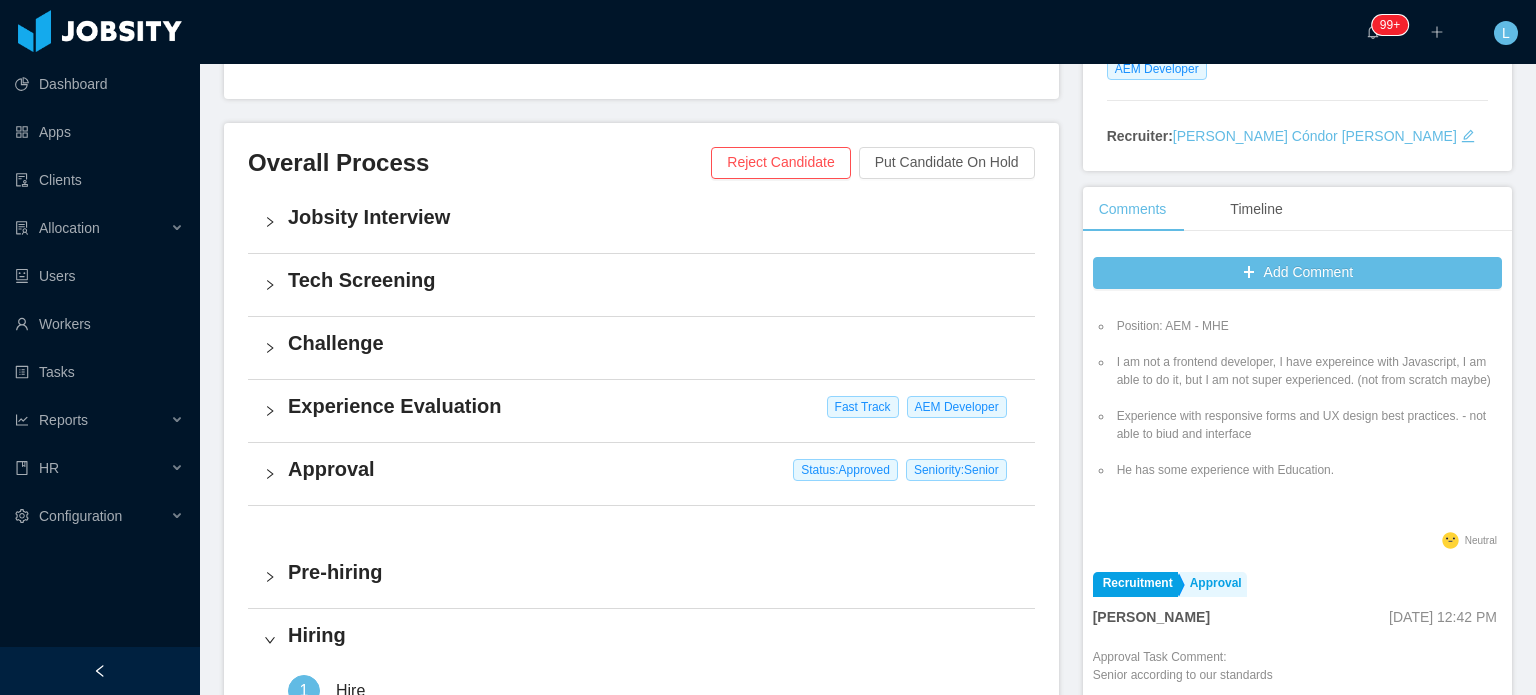 click on "Experience with responsive forms and UX design best practices. - not able to biud and interface" at bounding box center [1307, 425] 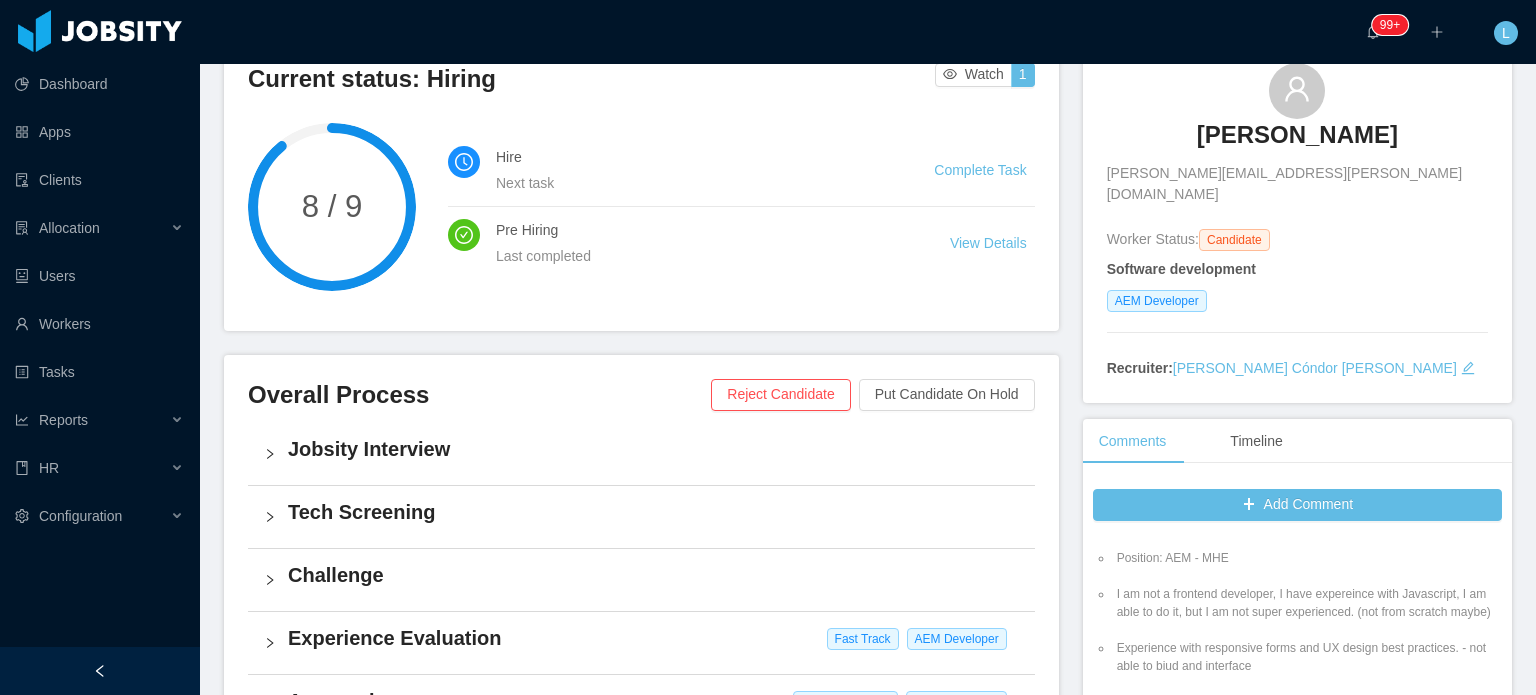 scroll, scrollTop: 0, scrollLeft: 0, axis: both 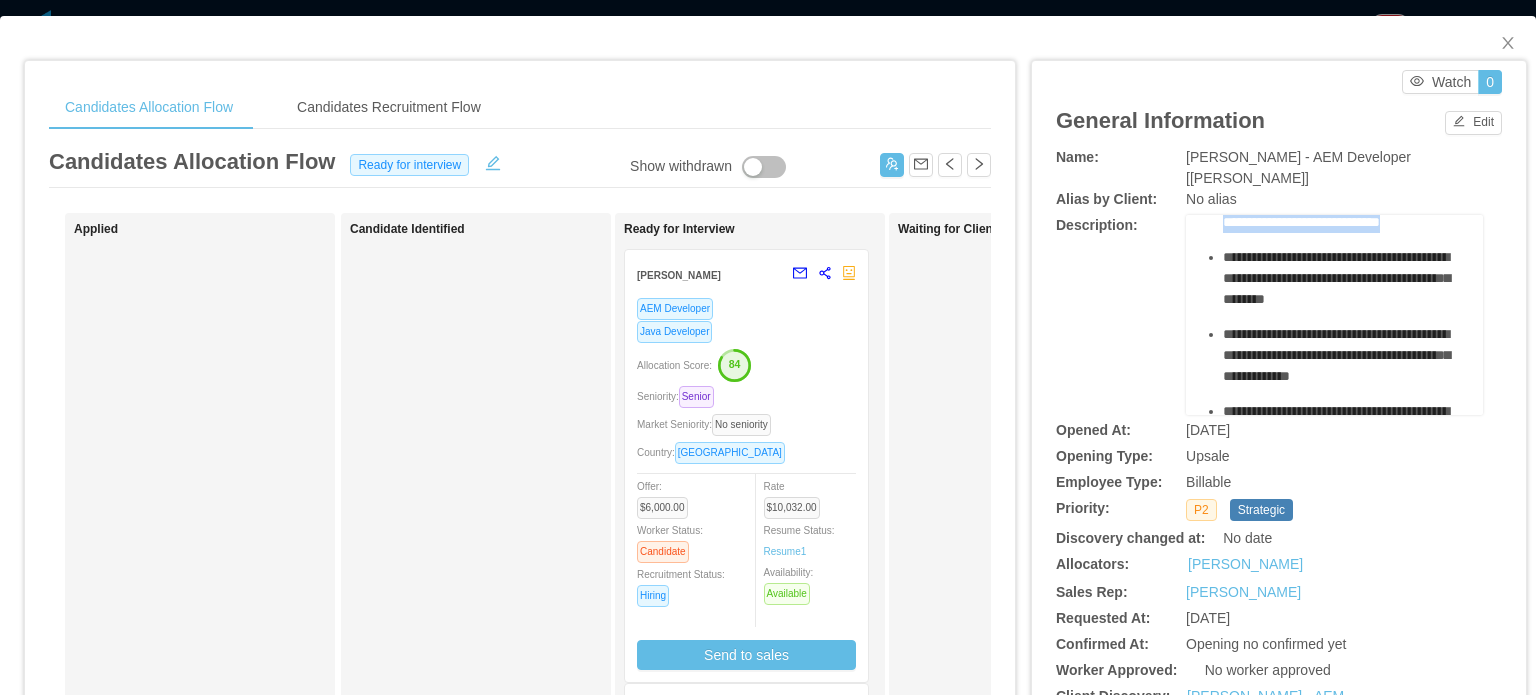 drag, startPoint x: 1206, startPoint y: 265, endPoint x: 1390, endPoint y: 287, distance: 185.31055 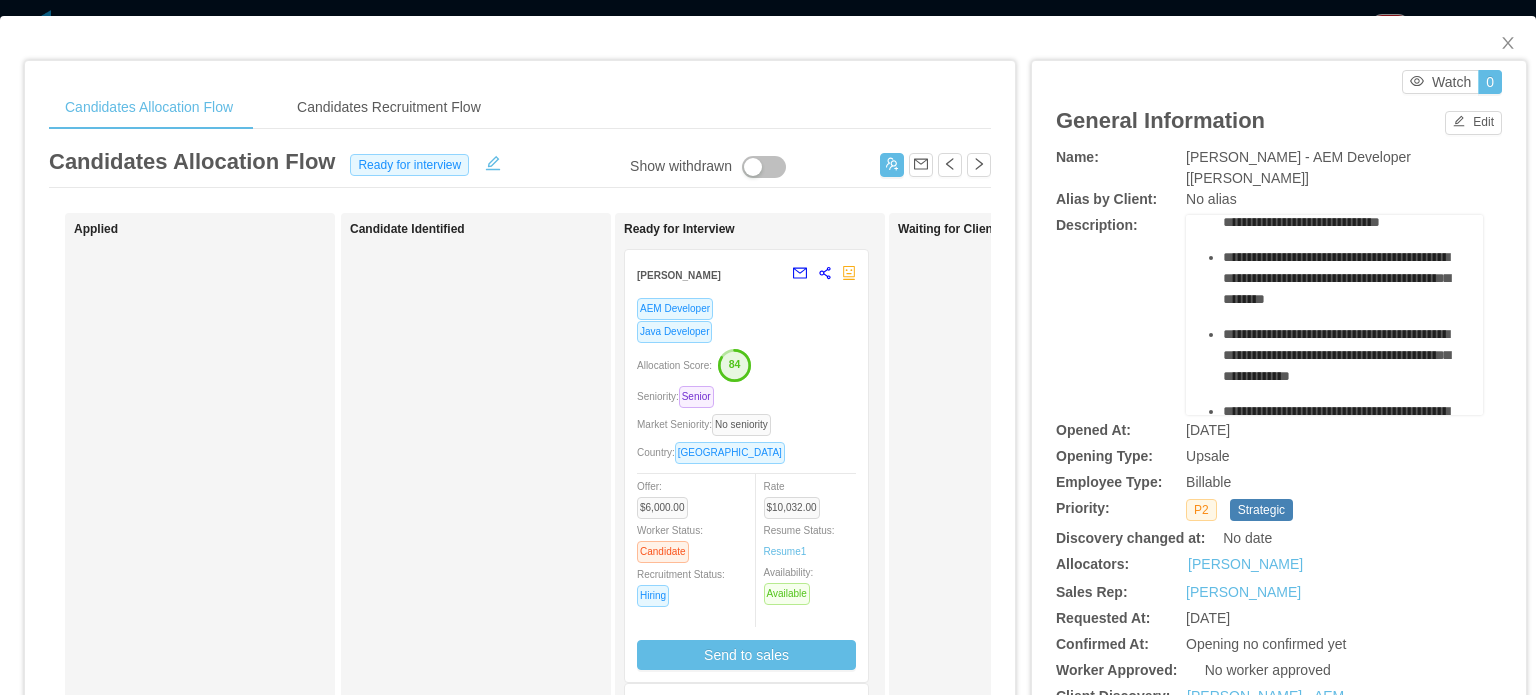click on "**********" at bounding box center (1336, 278) 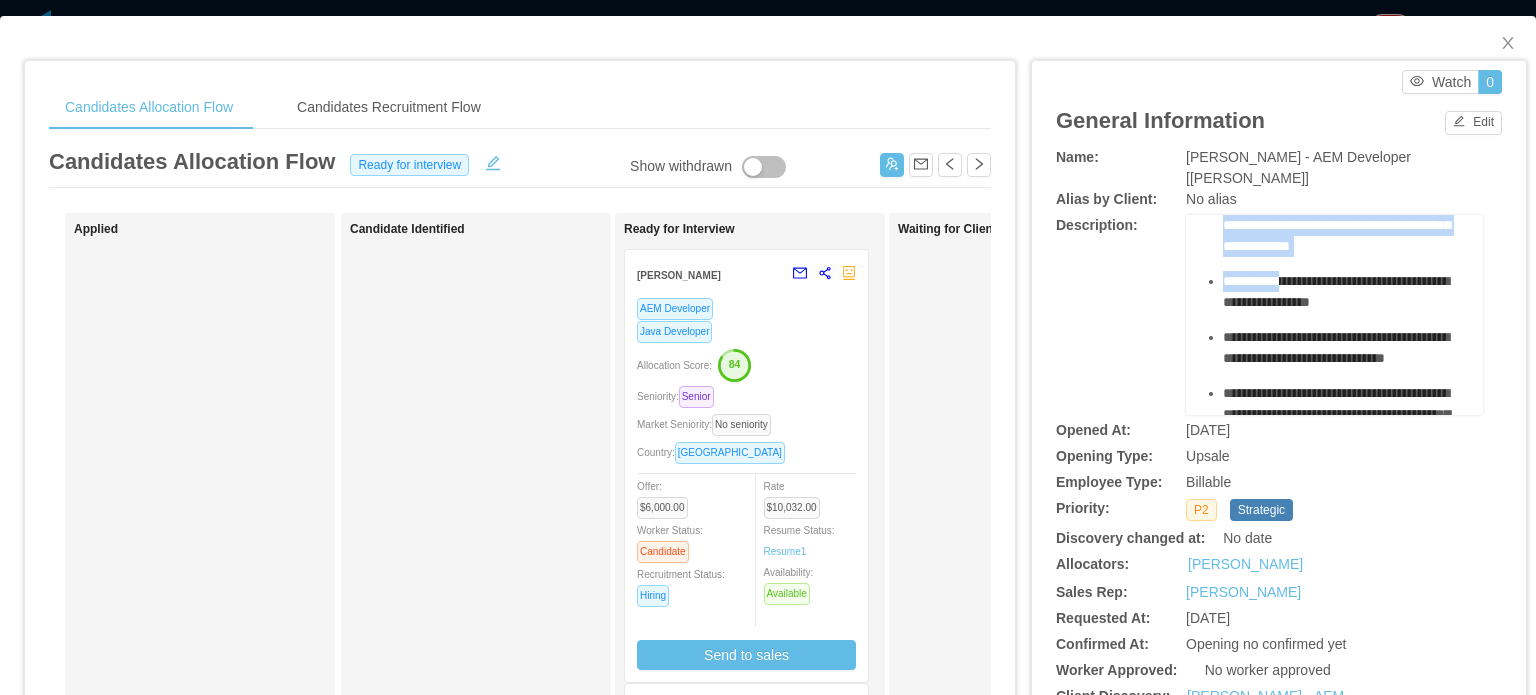 scroll, scrollTop: 500, scrollLeft: 0, axis: vertical 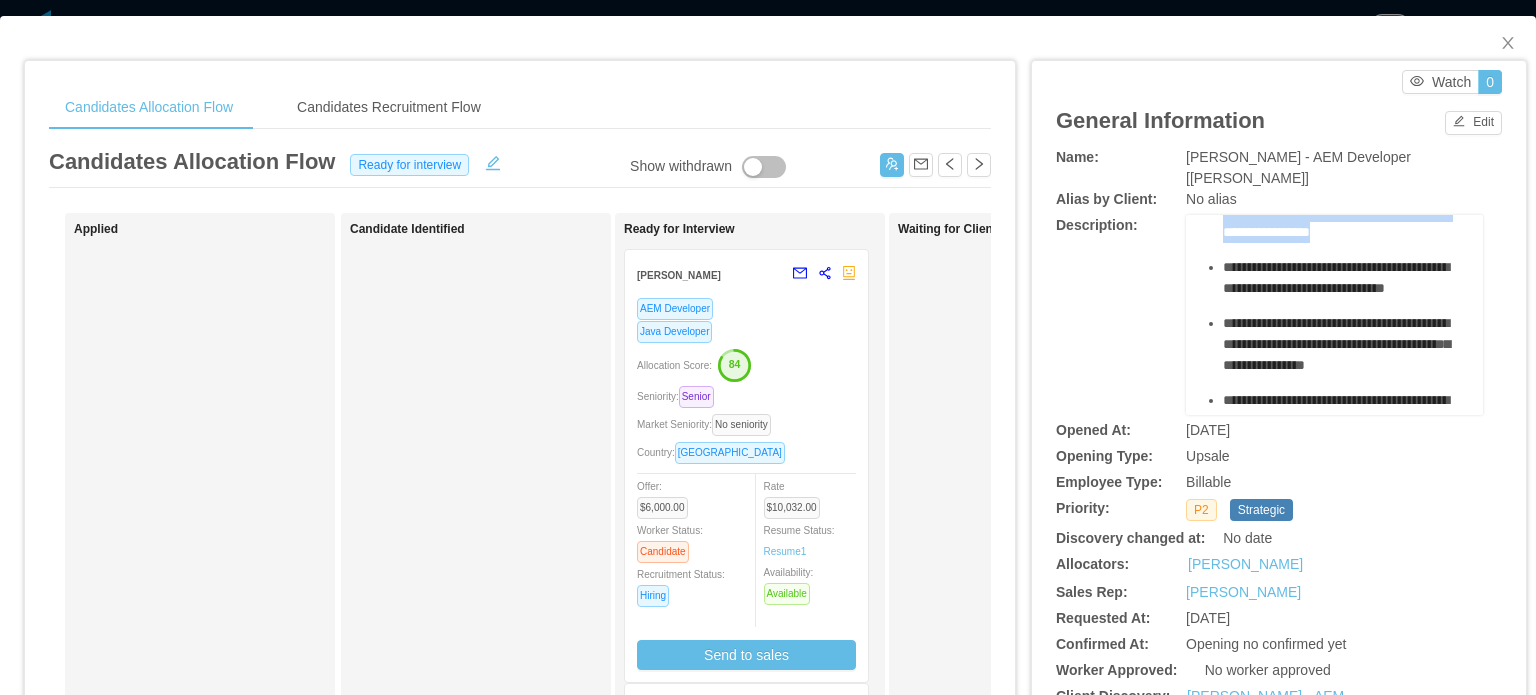 drag, startPoint x: 1211, startPoint y: 319, endPoint x: 1416, endPoint y: 334, distance: 205.54805 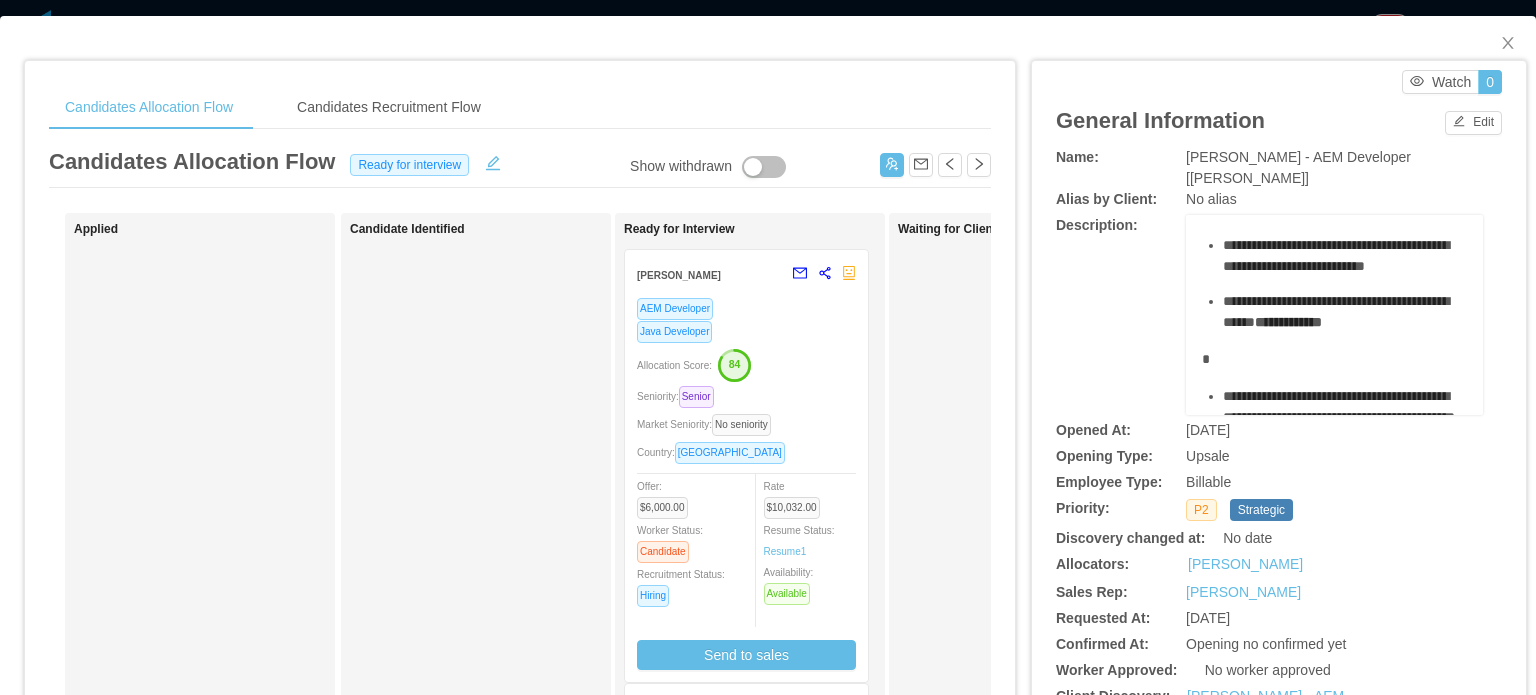 scroll, scrollTop: 600, scrollLeft: 0, axis: vertical 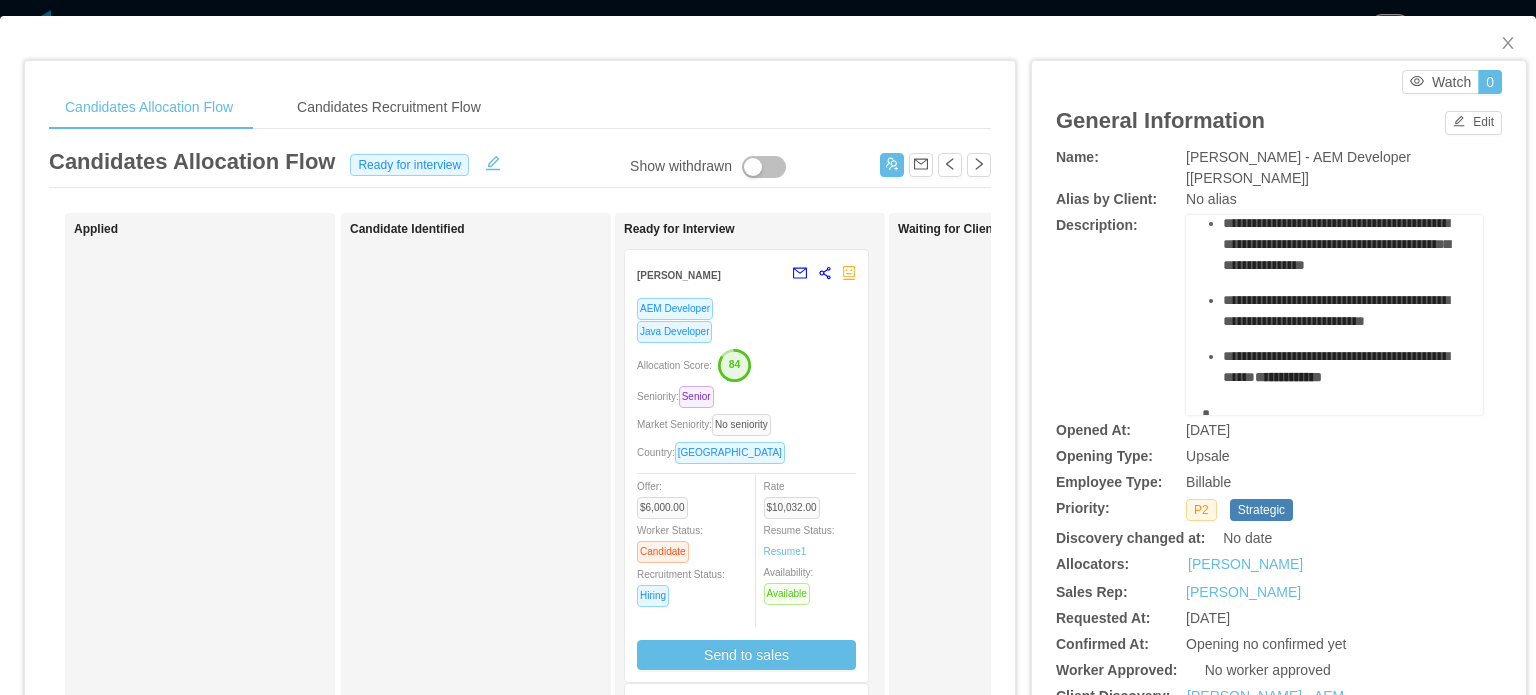 click on "**********" at bounding box center [1336, 177] 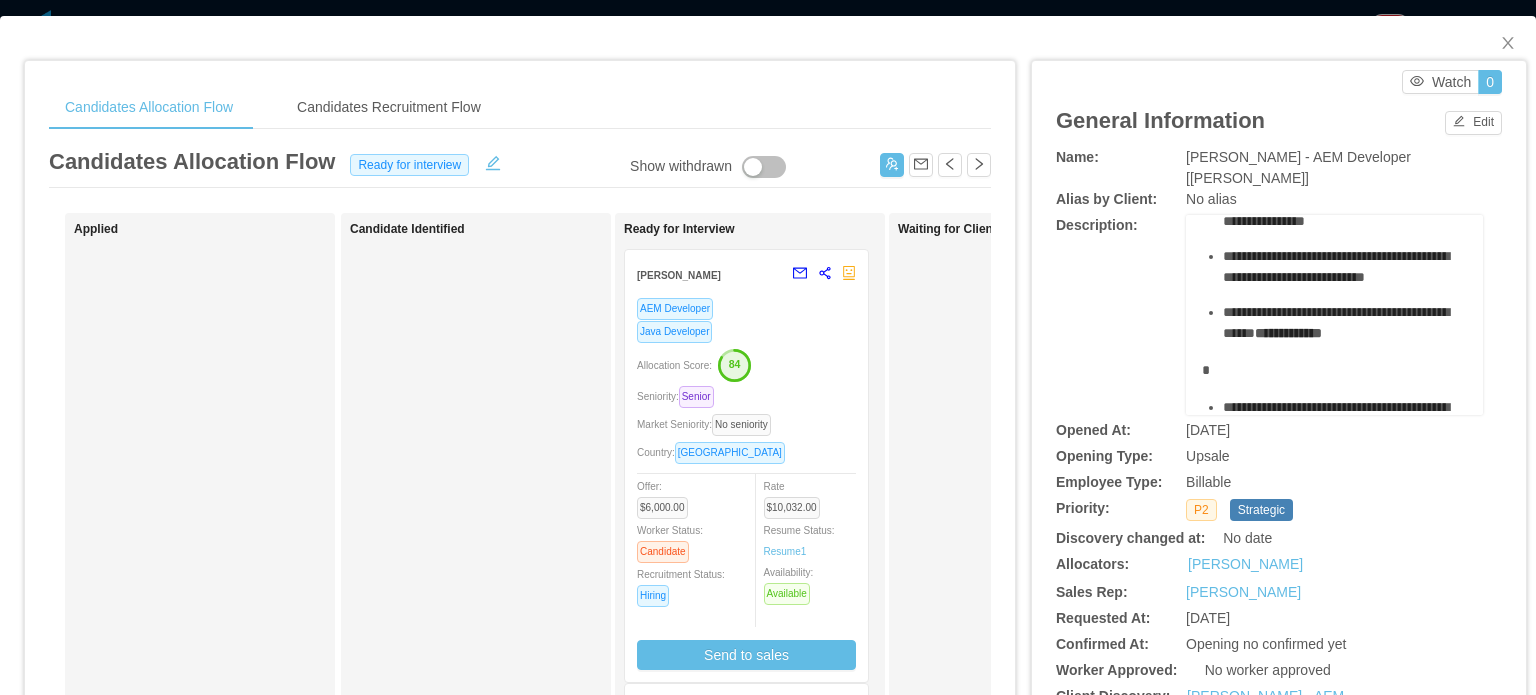 scroll, scrollTop: 700, scrollLeft: 0, axis: vertical 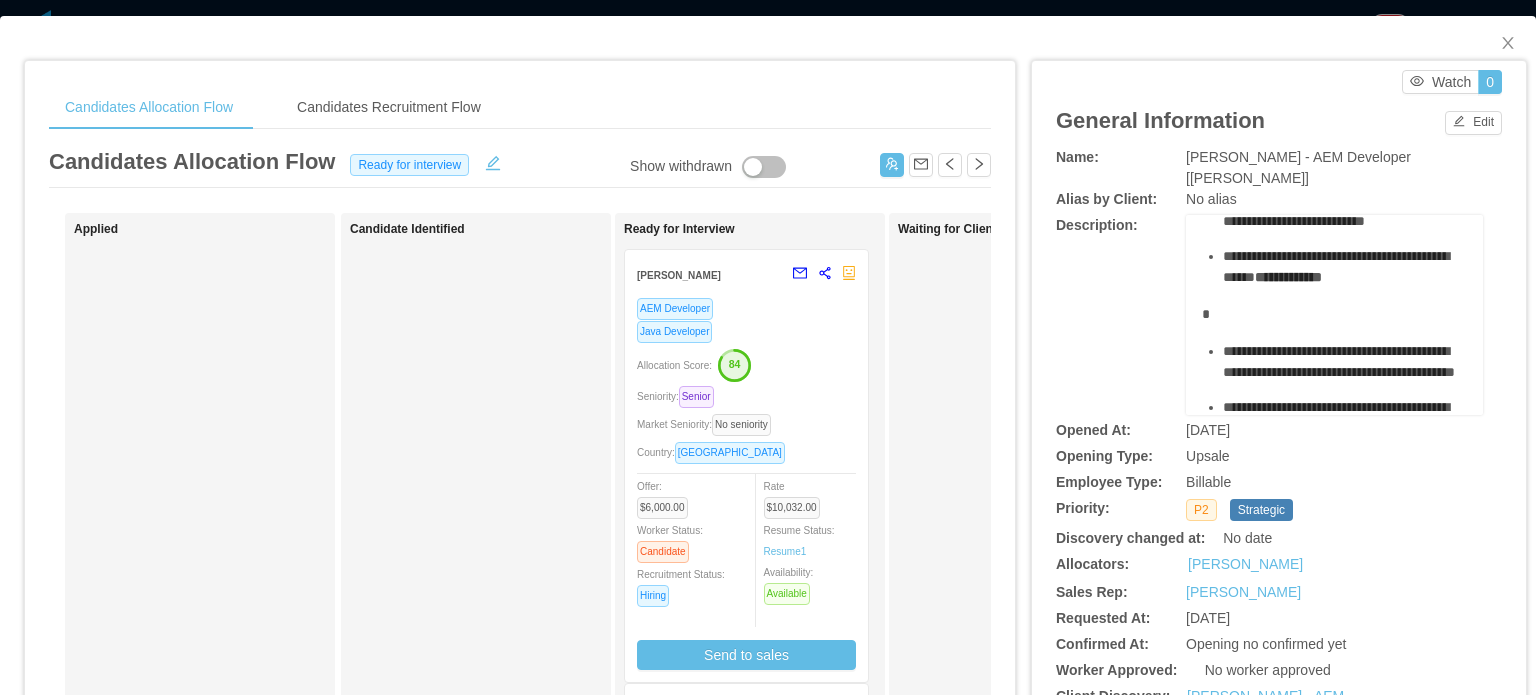 drag, startPoint x: 1212, startPoint y: 271, endPoint x: 1318, endPoint y: 316, distance: 115.15642 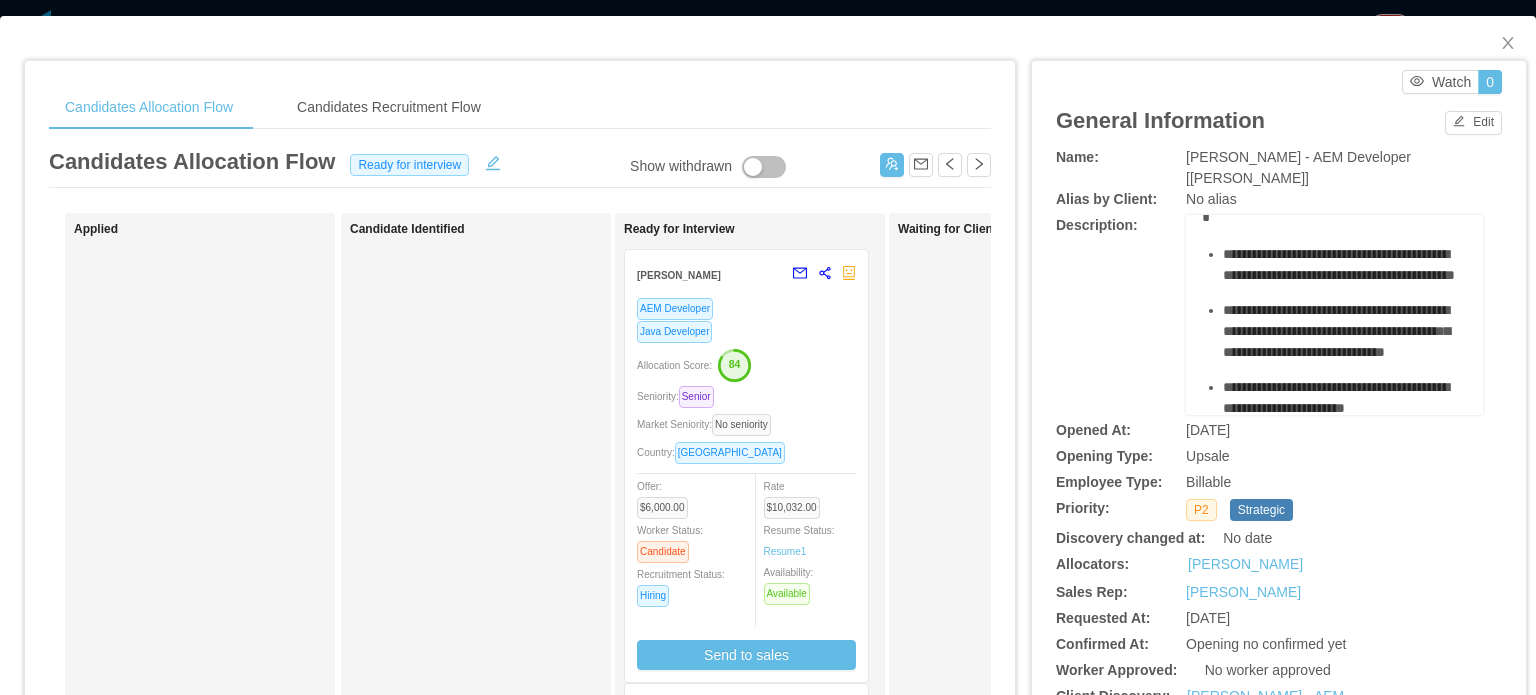 scroll, scrollTop: 800, scrollLeft: 0, axis: vertical 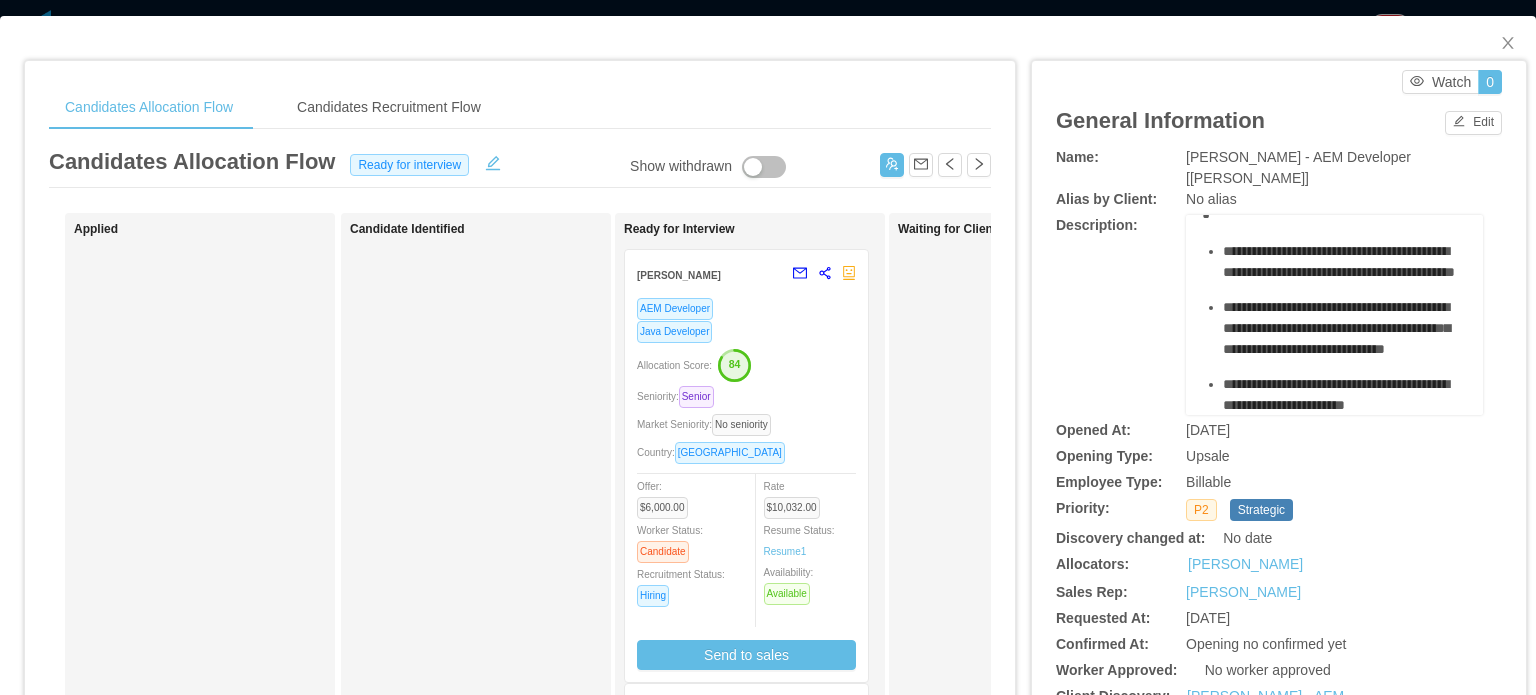 click on "**********" at bounding box center (1336, 166) 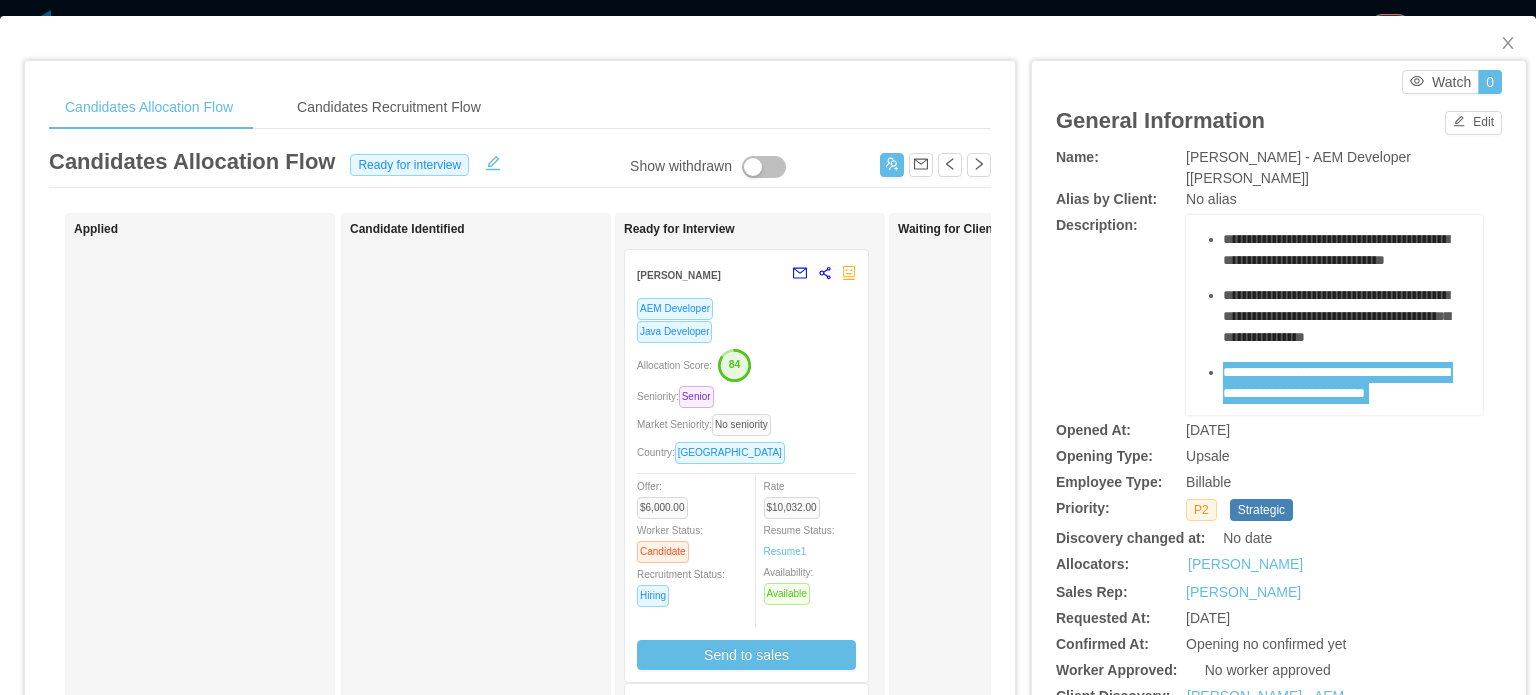 scroll, scrollTop: 0, scrollLeft: 0, axis: both 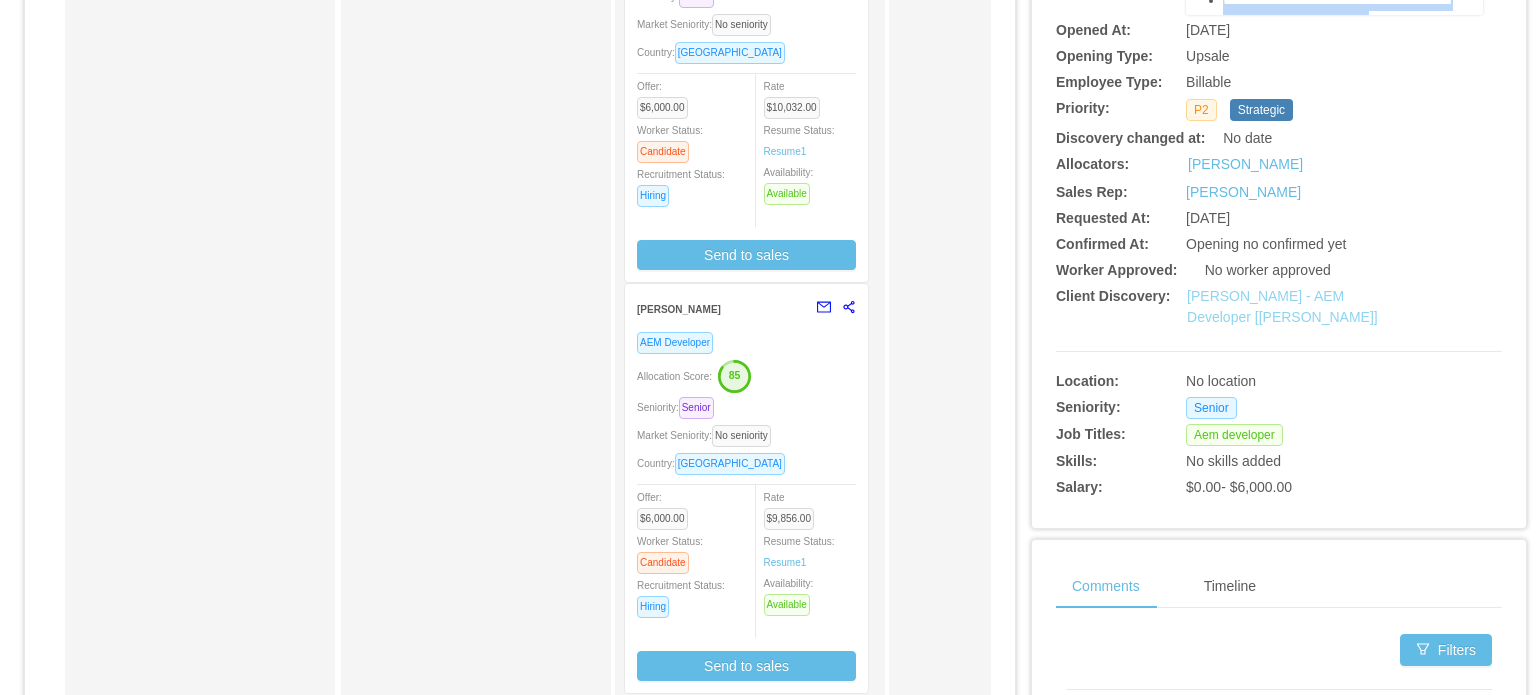 click on "McGraw-Hill - AEM Developer [Vijay Yadav]" at bounding box center (1282, 306) 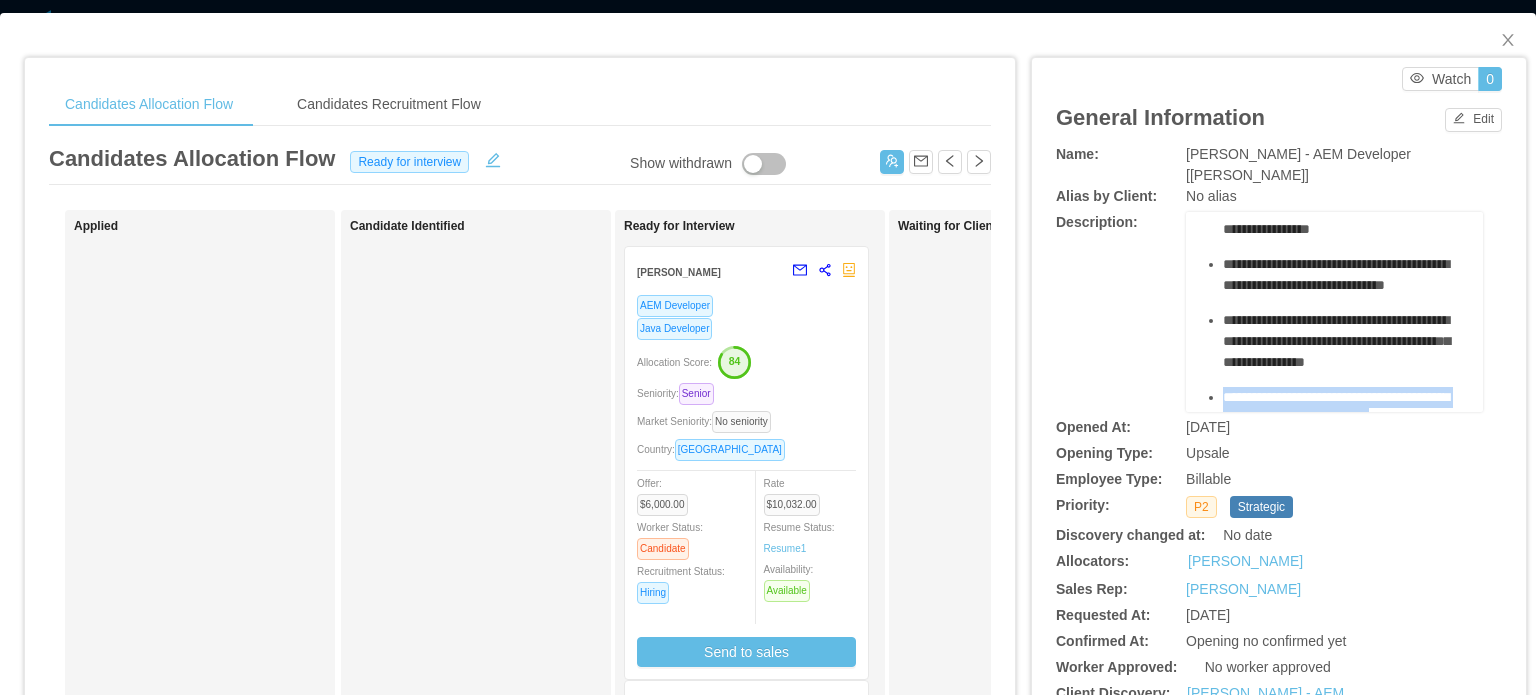 scroll, scrollTop: 0, scrollLeft: 0, axis: both 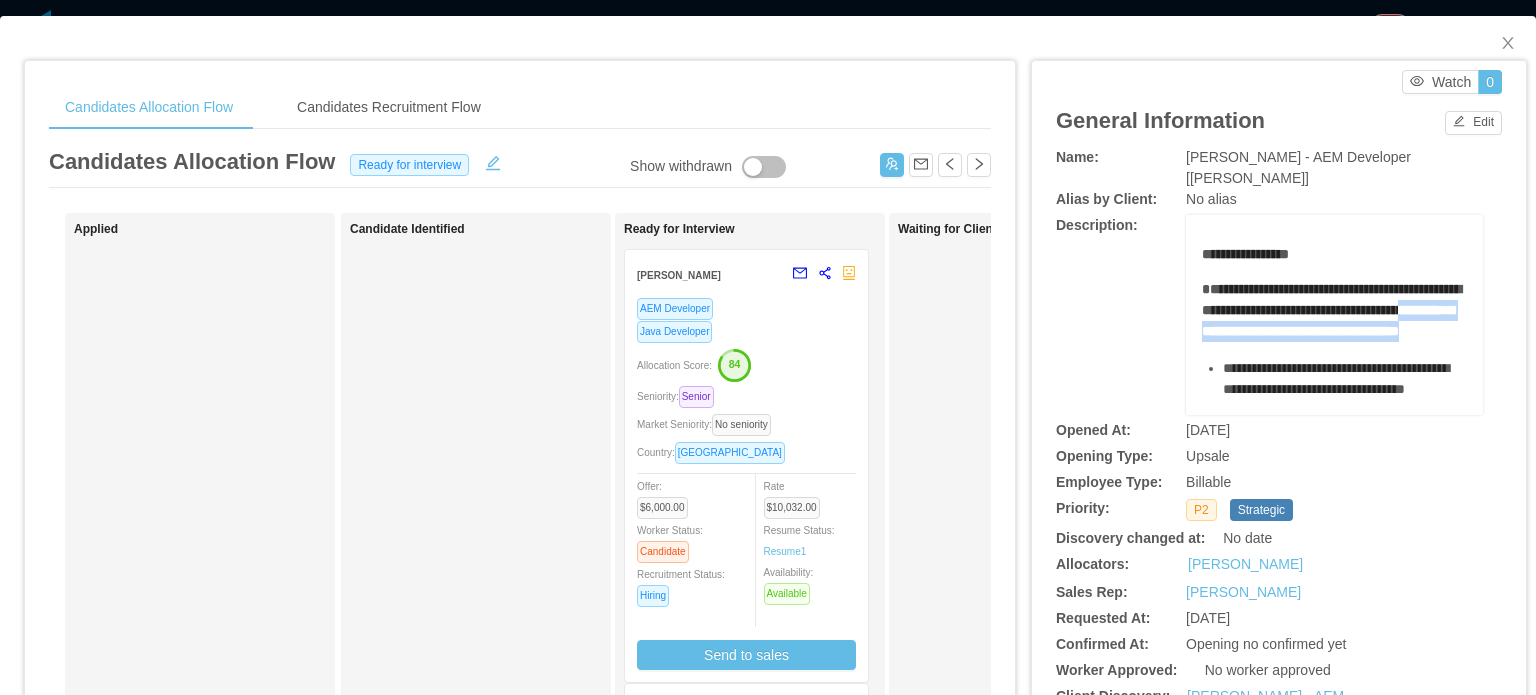 drag, startPoint x: 1322, startPoint y: 308, endPoint x: 1442, endPoint y: 339, distance: 123.9395 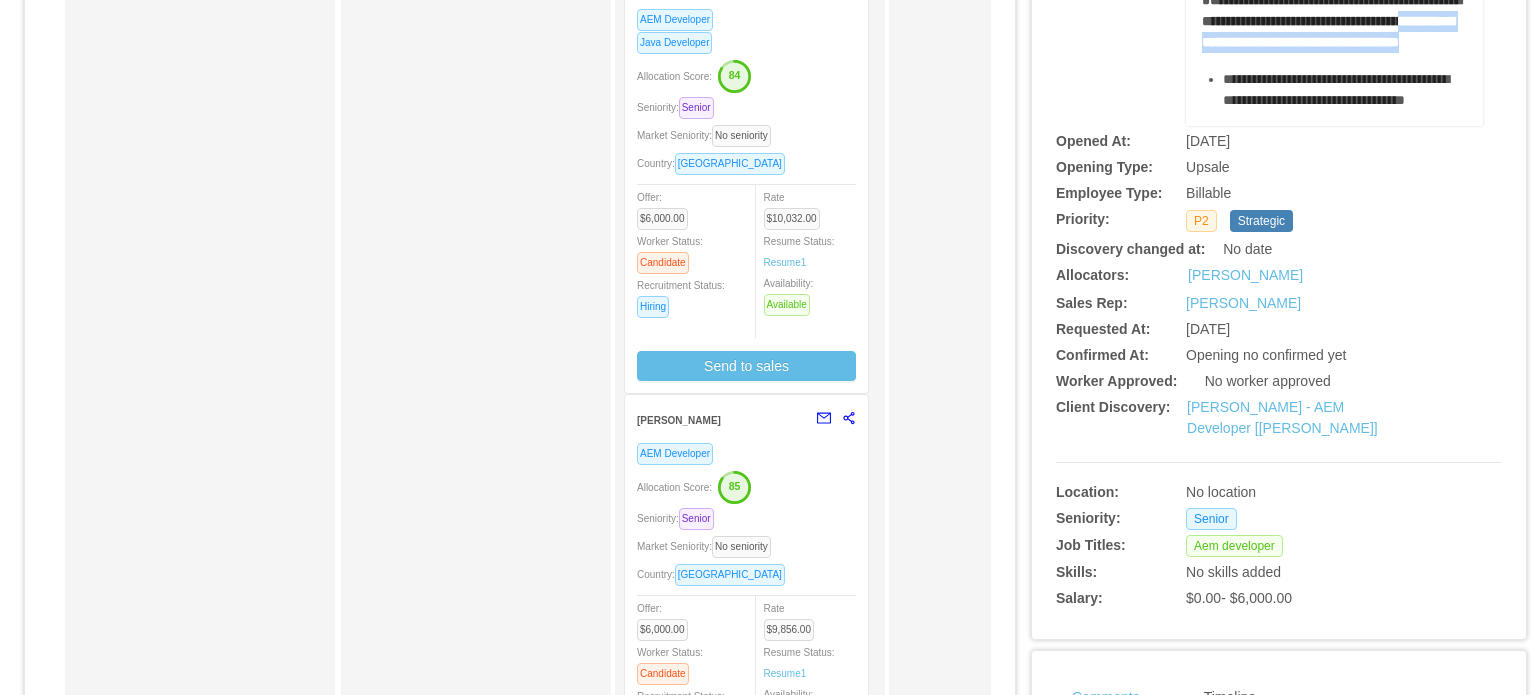 scroll, scrollTop: 0, scrollLeft: 0, axis: both 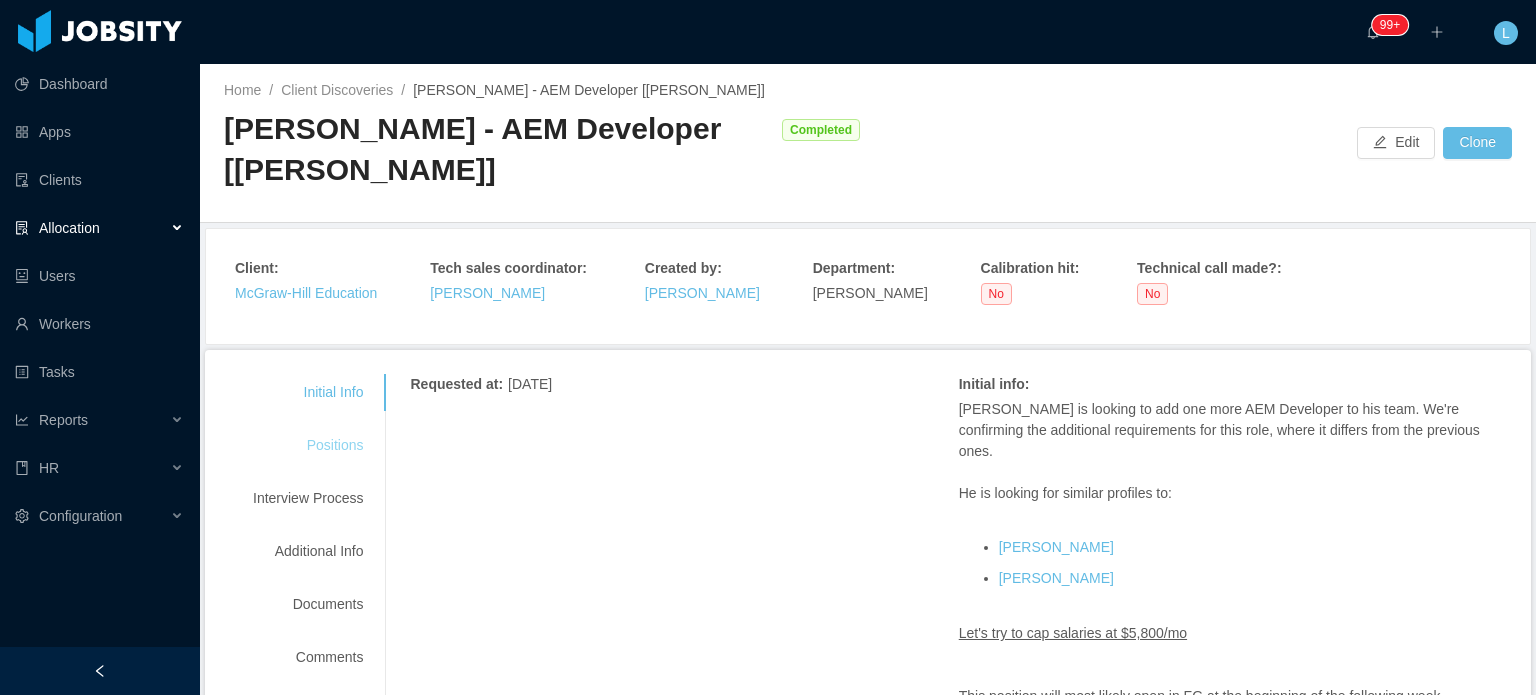 click on "Positions" at bounding box center (308, 445) 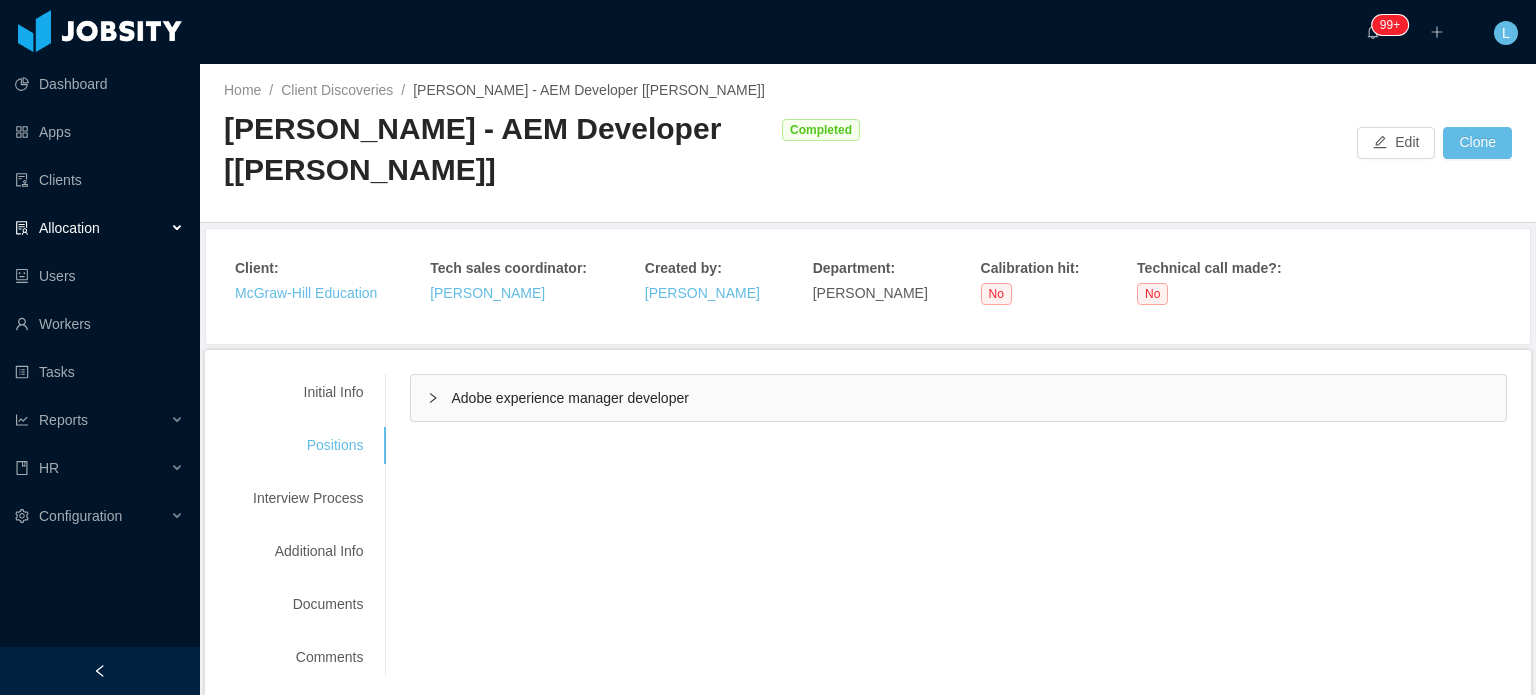 click on "Adobe experience manager developer" at bounding box center [569, 398] 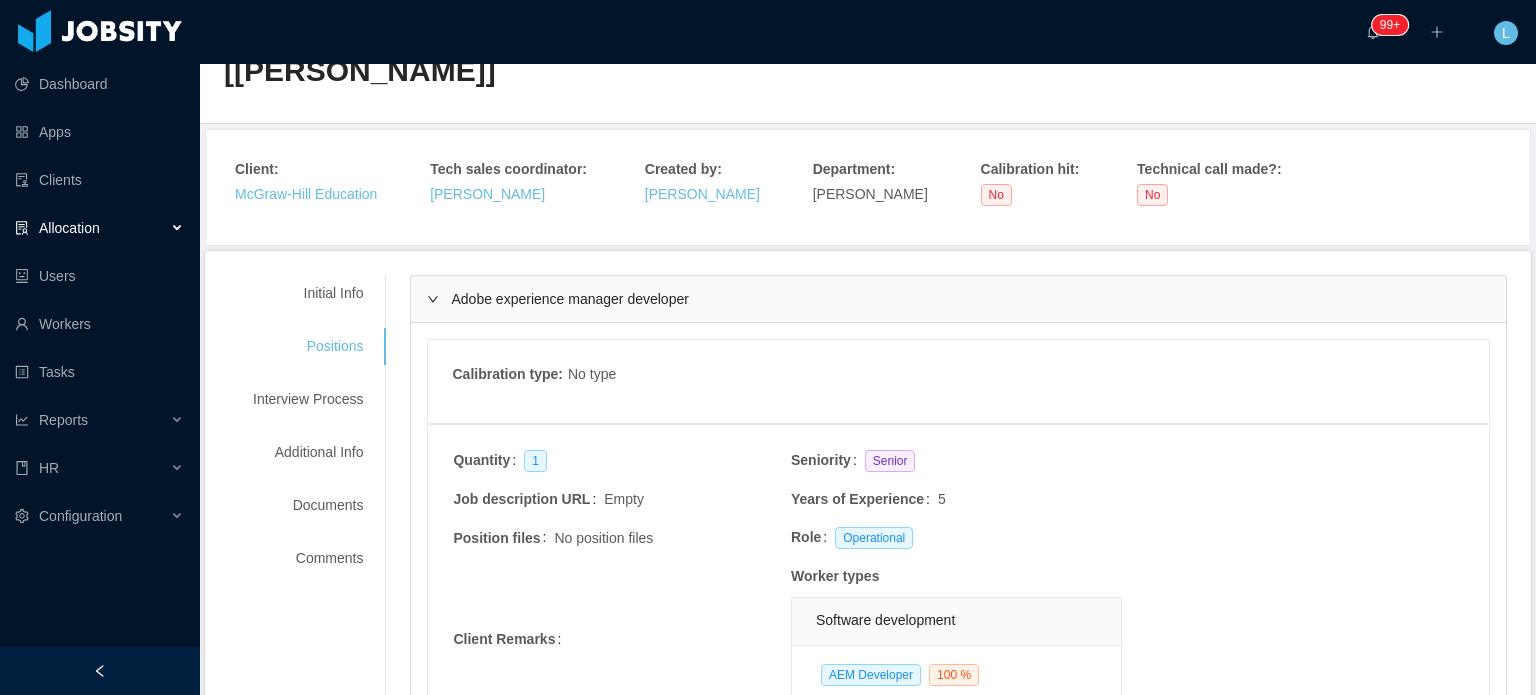 scroll, scrollTop: 0, scrollLeft: 0, axis: both 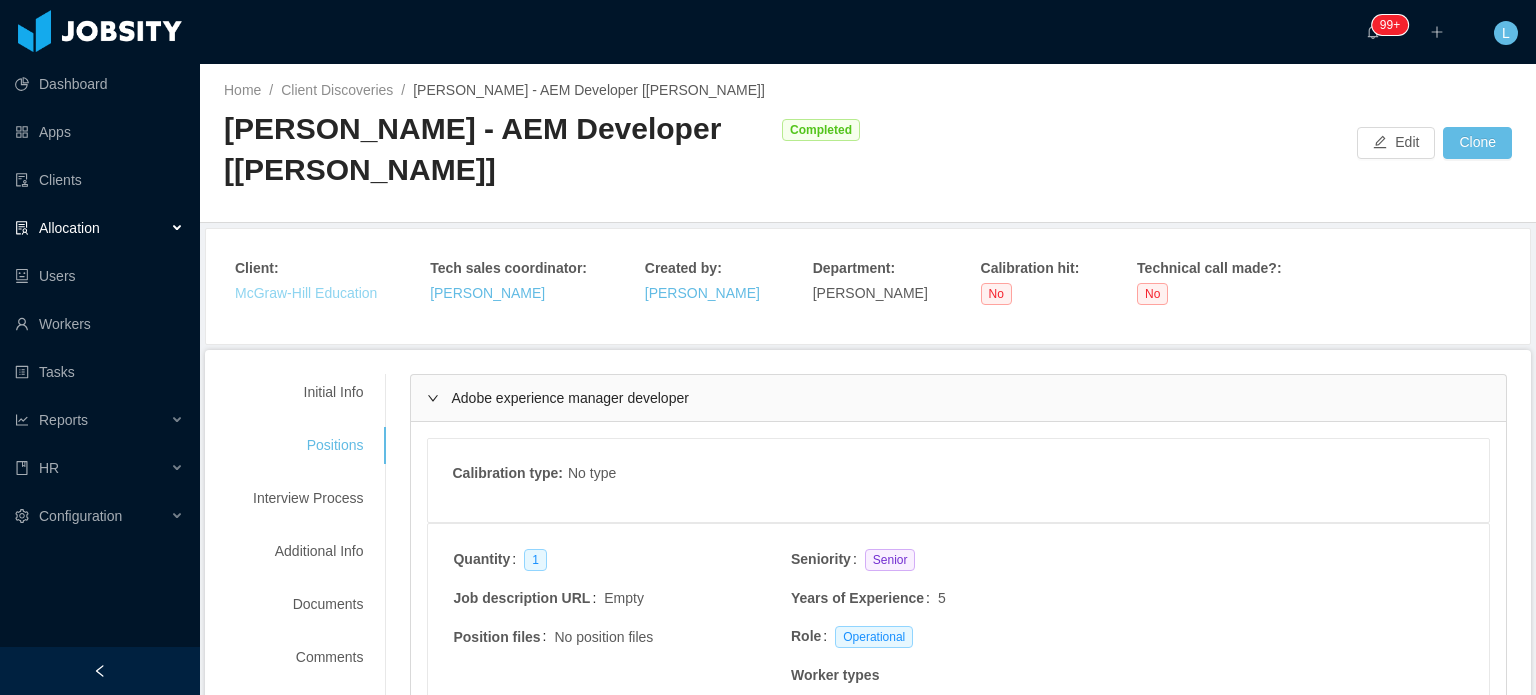 click on "McGraw-Hill Education" at bounding box center [306, 293] 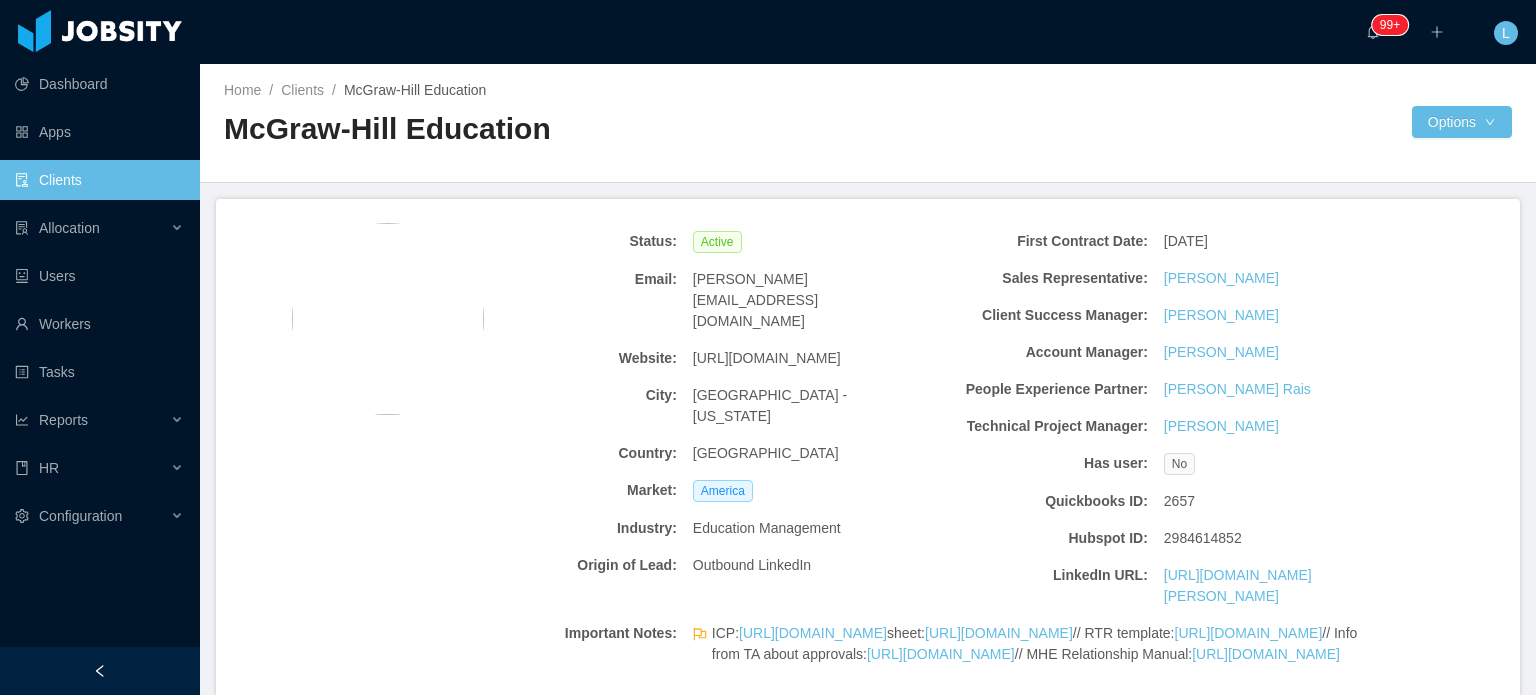 click on "http://www.mheducation.com/" at bounding box center [767, 358] 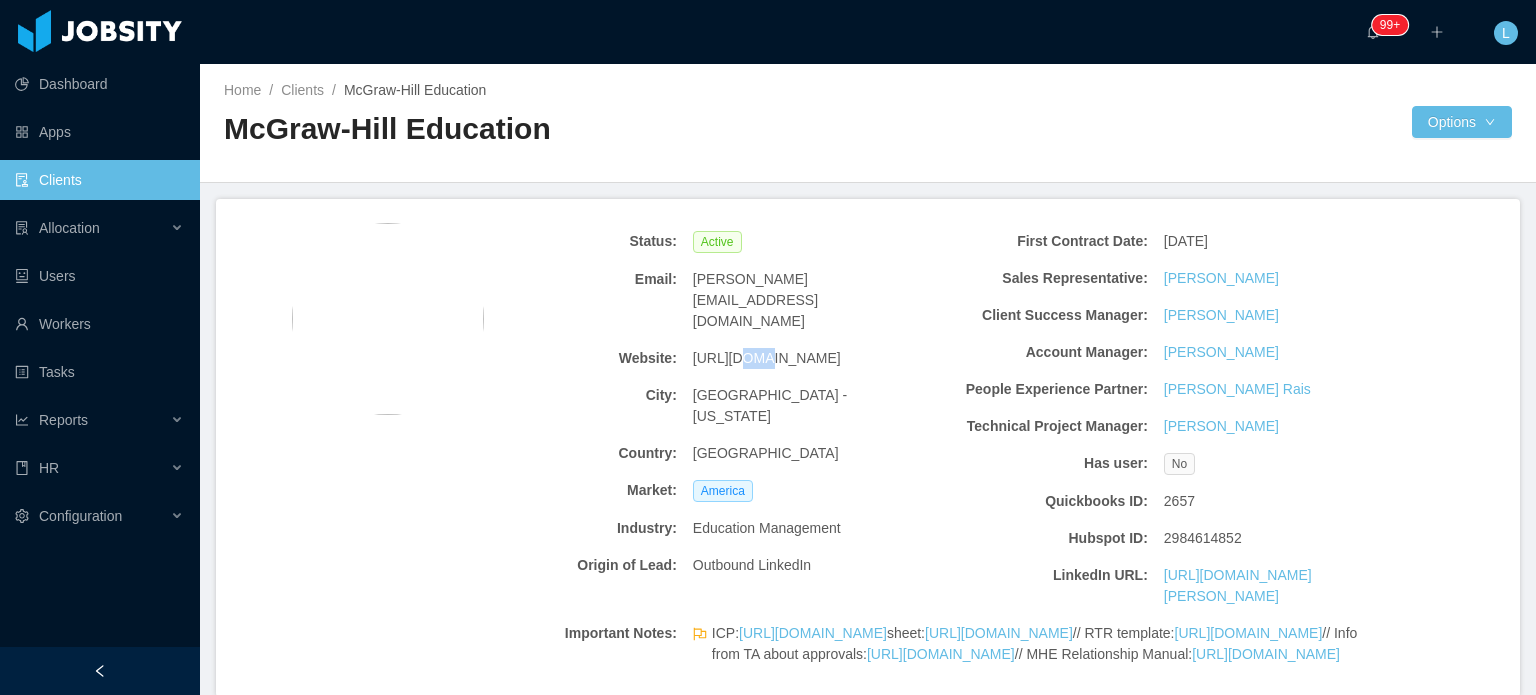 click on "http://www.mheducation.com/" at bounding box center (767, 358) 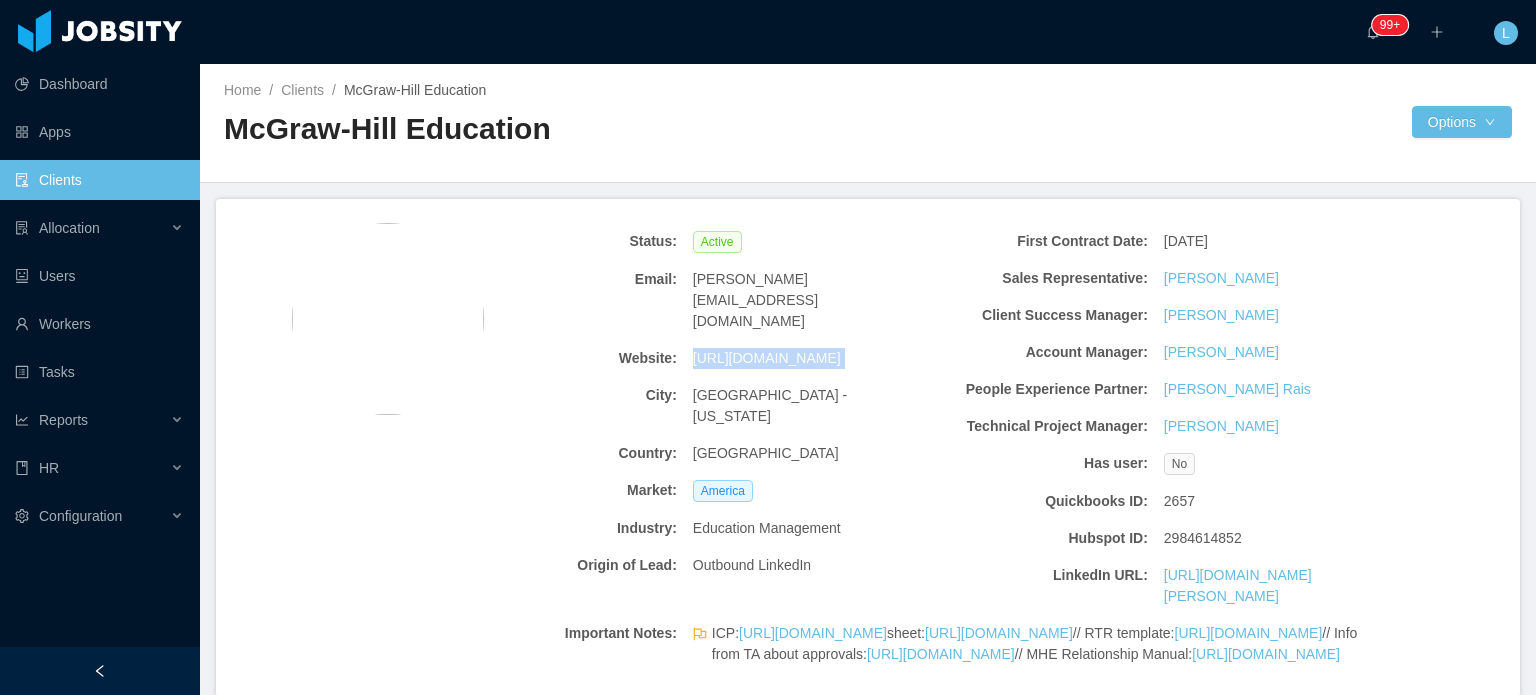 click on "http://www.mheducation.com/" at bounding box center (767, 358) 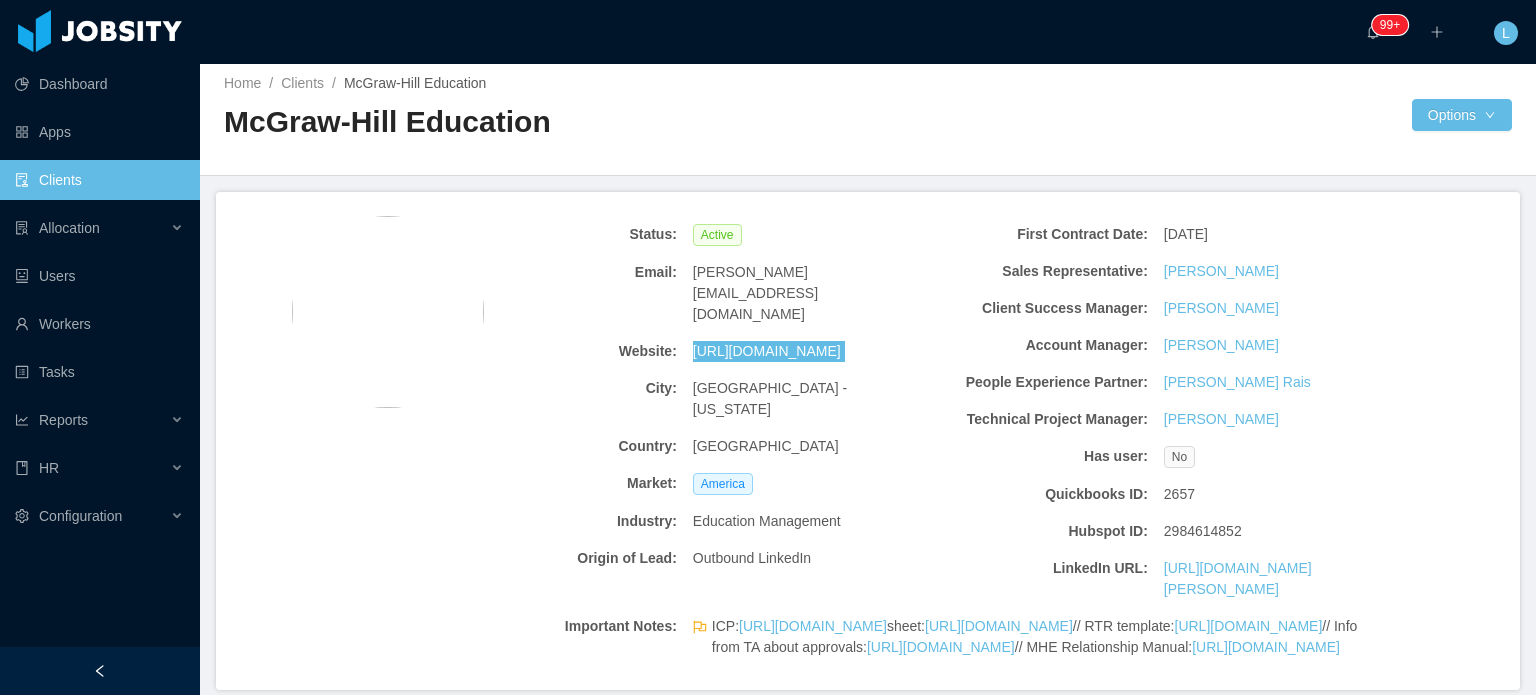 scroll, scrollTop: 0, scrollLeft: 0, axis: both 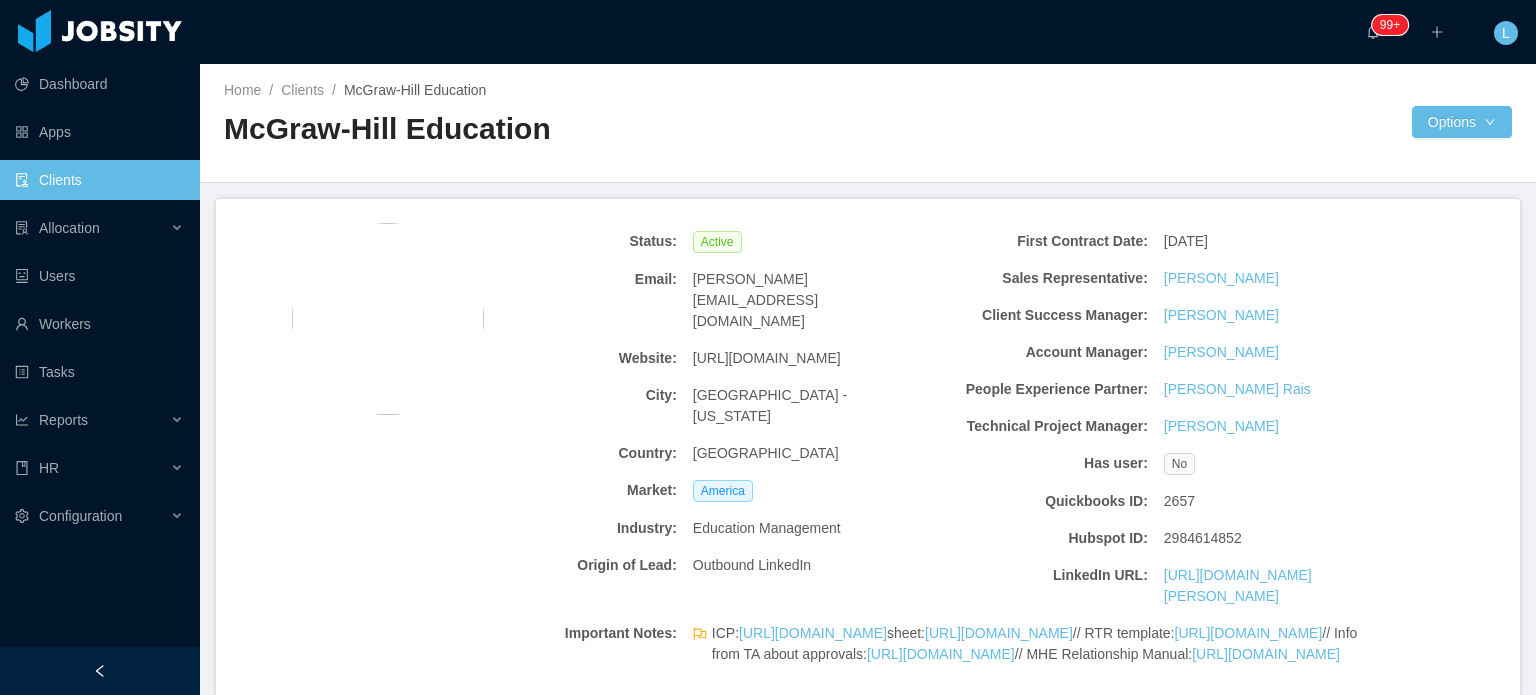 click on "Email:" at bounding box center [567, 279] 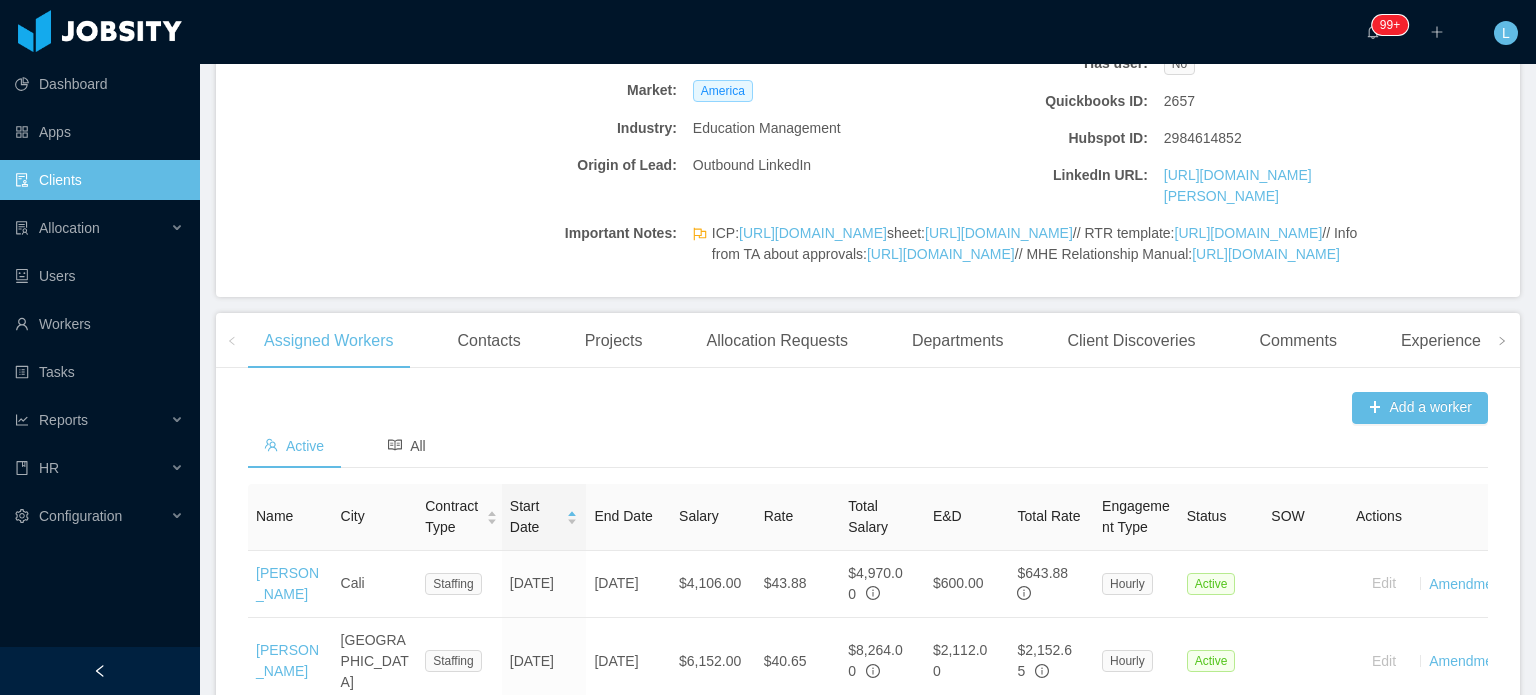 scroll, scrollTop: 0, scrollLeft: 0, axis: both 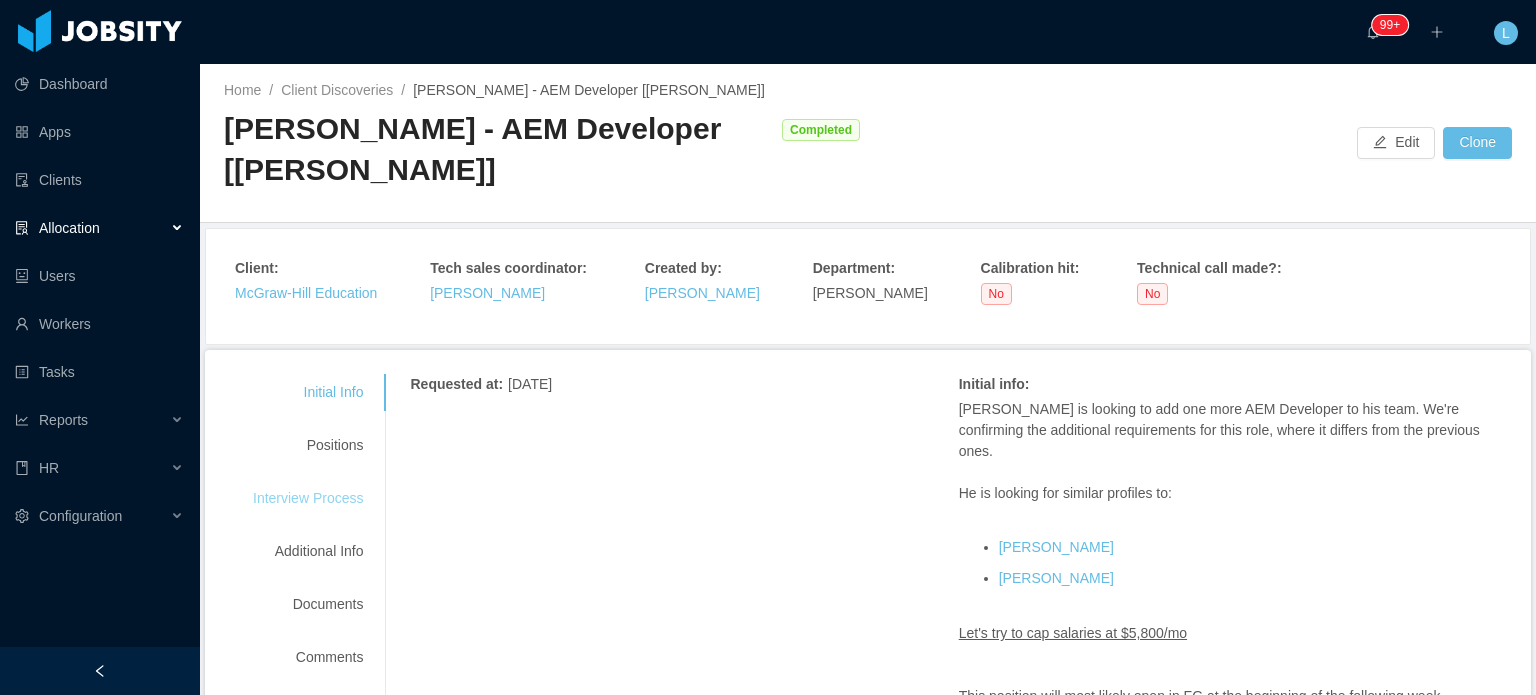 click on "Interview Process" at bounding box center (308, 498) 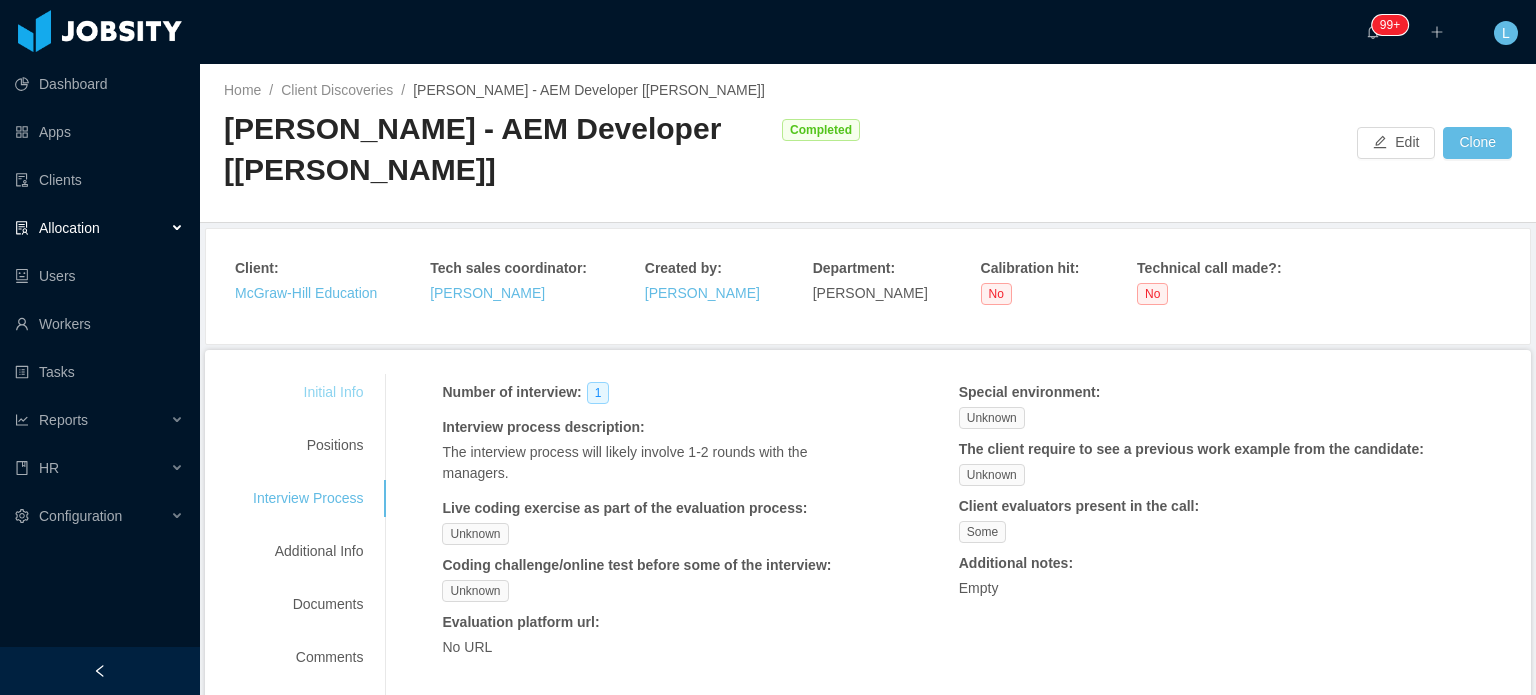 click on "Initial Info" at bounding box center (308, 392) 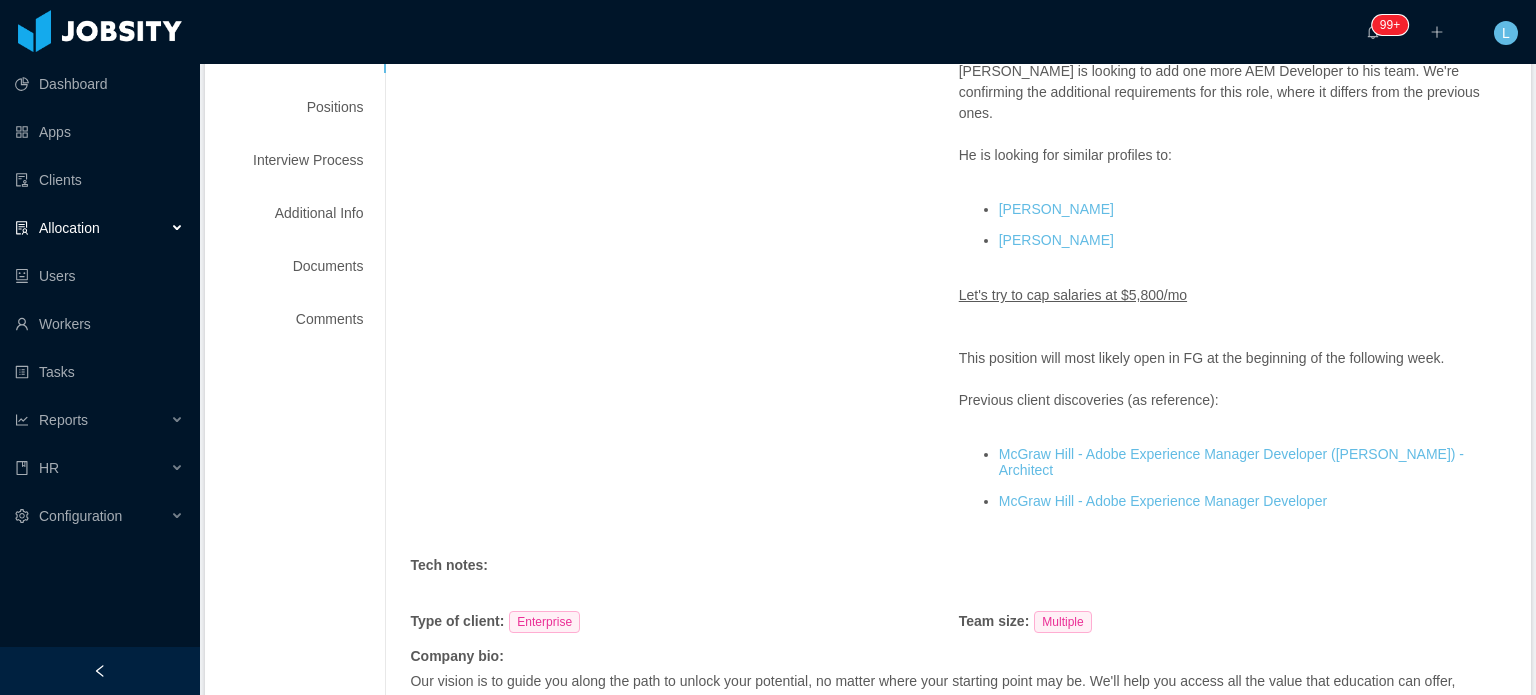 scroll, scrollTop: 304, scrollLeft: 0, axis: vertical 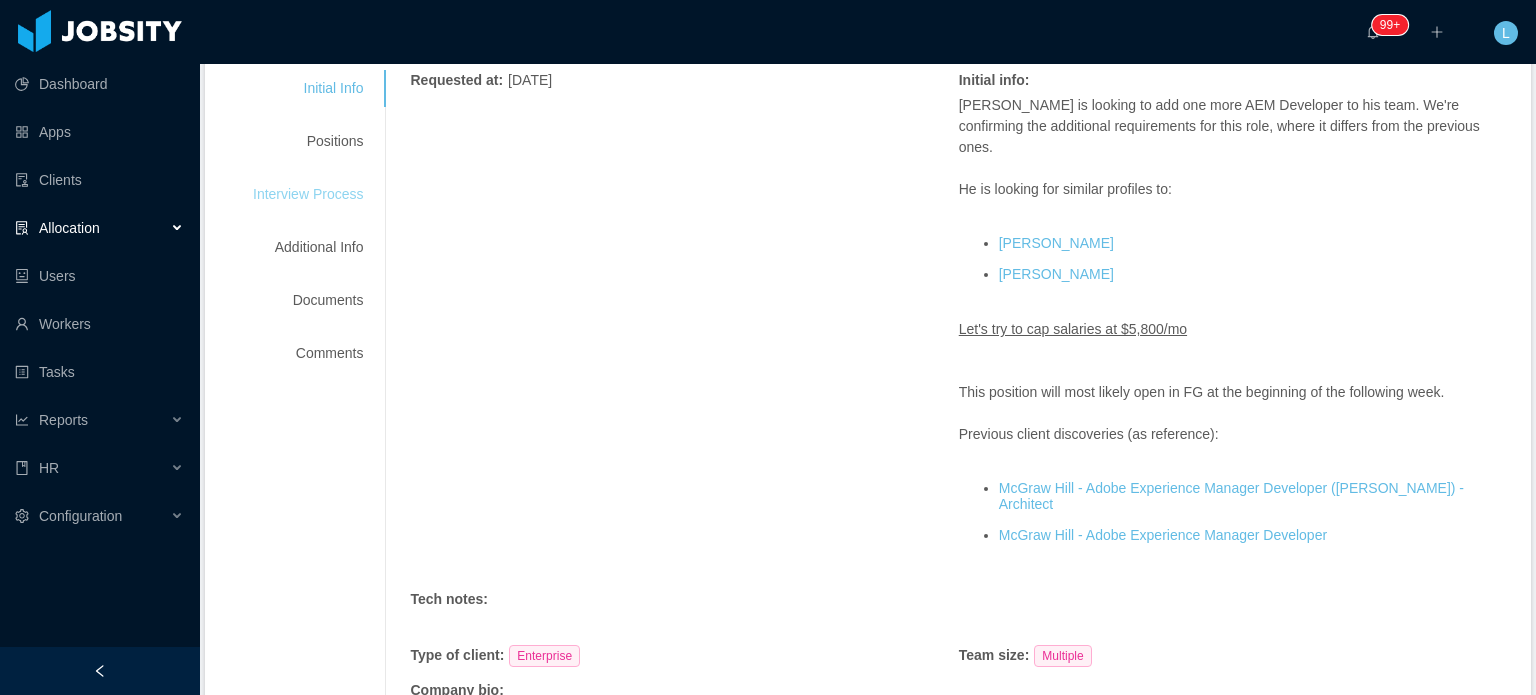 click on "Interview Process" at bounding box center (308, 194) 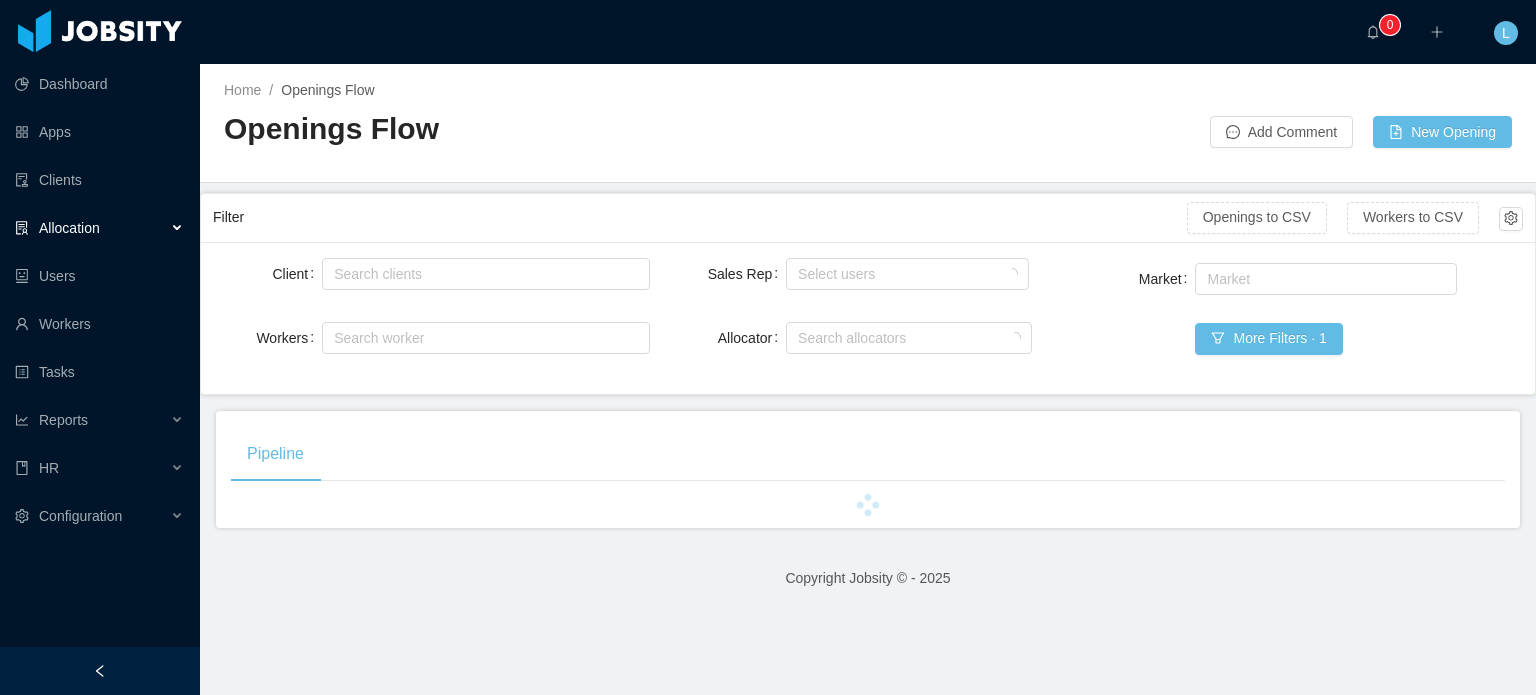 scroll, scrollTop: 0, scrollLeft: 0, axis: both 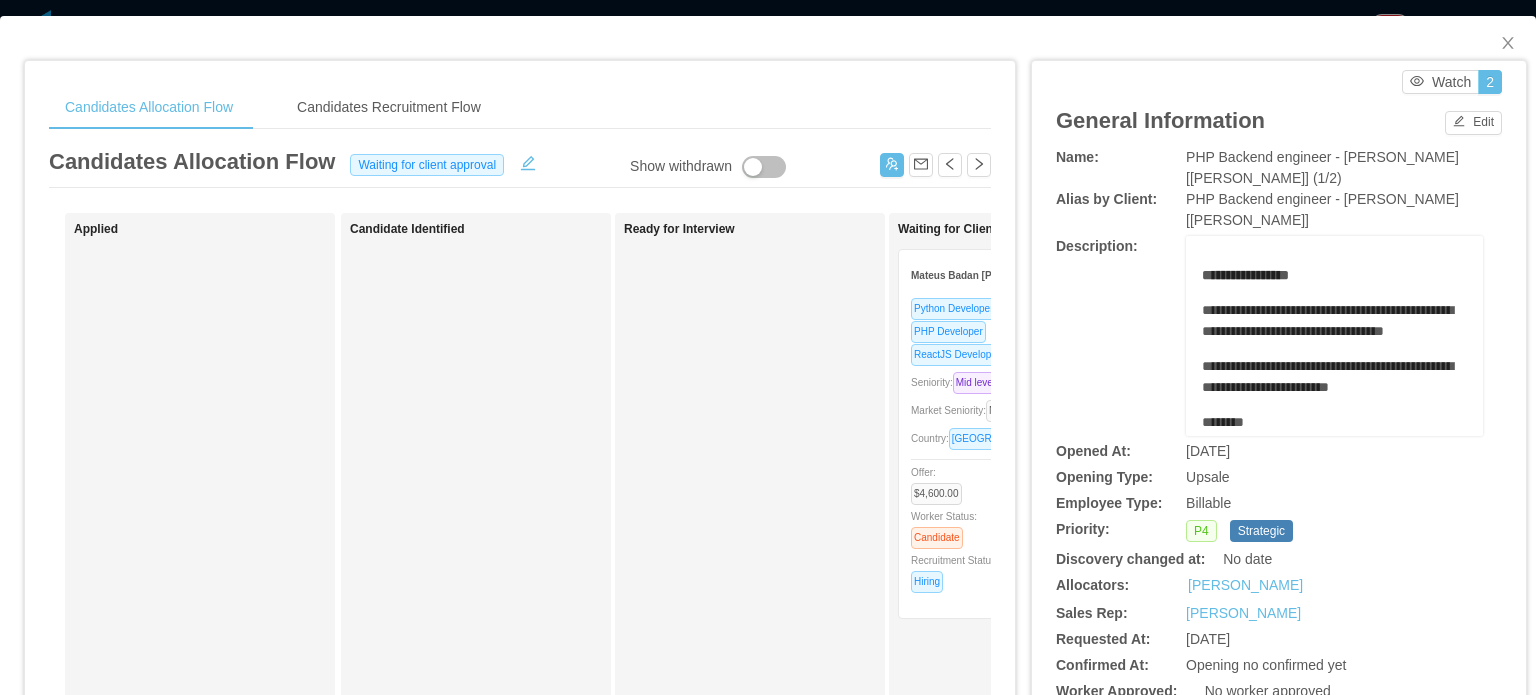 click on "Python Developer PHP Developer ReactJS Developer Seniority:   Mid level Market Seniority:   No seniority Country:   [GEOGRAPHIC_DATA] Offer:  $4,600.00 Worker Status:   Candidate Recruitment Status:   Hiring Rate $8,448.00 Resume Status:   Resume  1 Availability:     Available" at bounding box center [1020, 451] 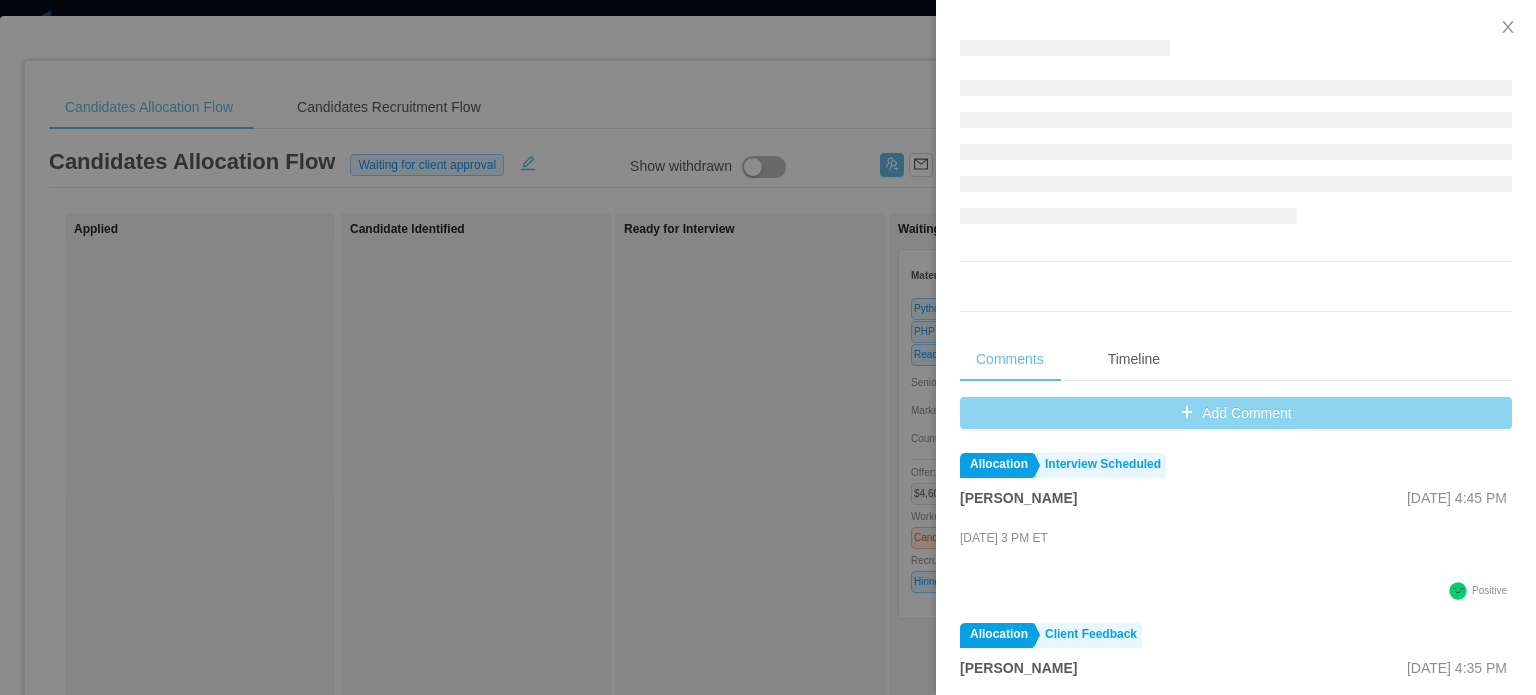 click on "Comments Timeline Add Comment Allocation Interview Scheduled [PERSON_NAME] [DATE] 4:45 PM [DATE] 3 PM ET .st1{fill:#25231e} Positive Allocation Client Feedback [PERSON_NAME] [DATE] 4:35 PM Mateus looks like a great potential fit for our team, if he’s still open to meeting with me given the pause I’d like to do an initial interview. Here’s a couple of interview times I currently have open, all in EST. [DATE] 12-12:30pm [DATE] 12-12:30 pm 12:30-1 pm 3-3:30 pm [DATE] Between 3-4pm Thank you, [PERSON_NAME] .st2{fill:#2a2522} Neutral Allocation Sent To Client [PERSON_NAME] [DATE] 2:13 PM was sent to Client Allocation Sent To Sales [PERSON_NAME] [DATE] 9:49 AM was sent to the Sales Team" at bounding box center [1236, 534] 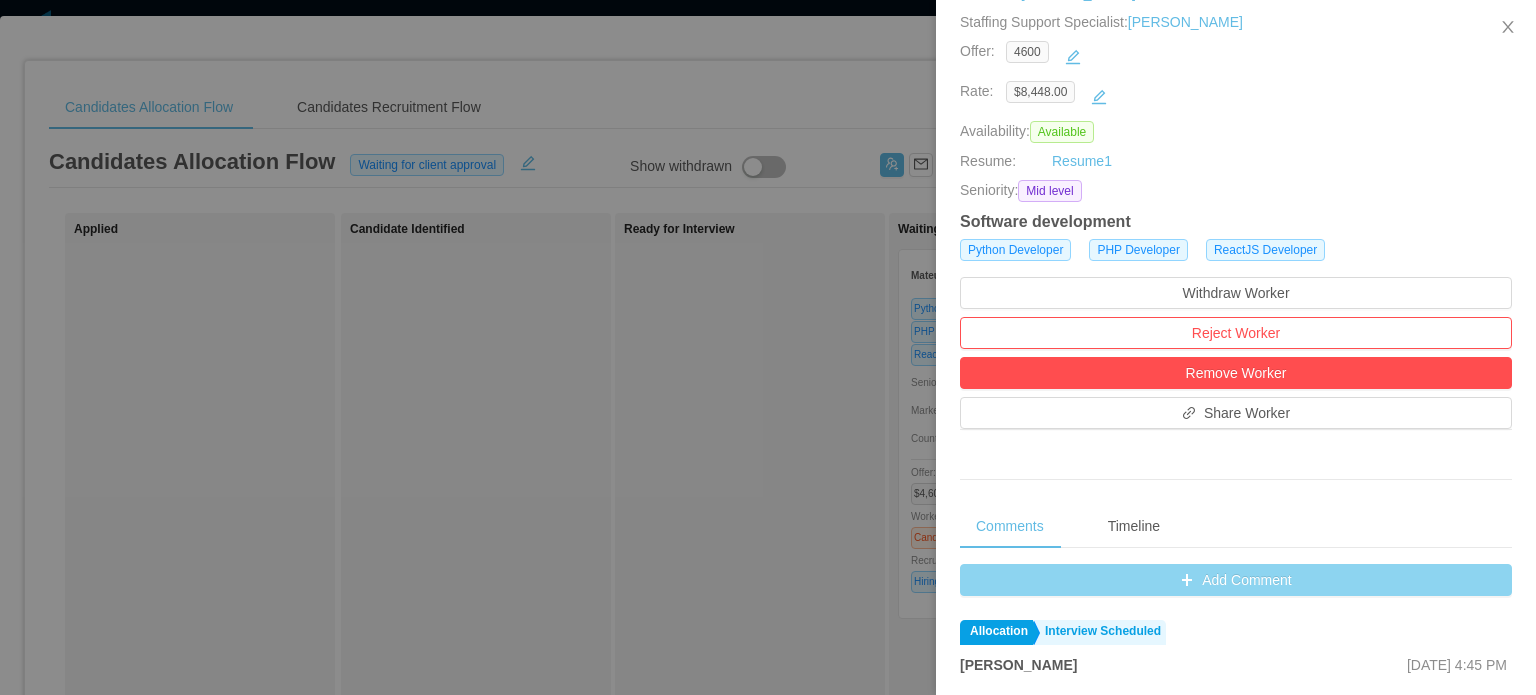 scroll, scrollTop: 400, scrollLeft: 0, axis: vertical 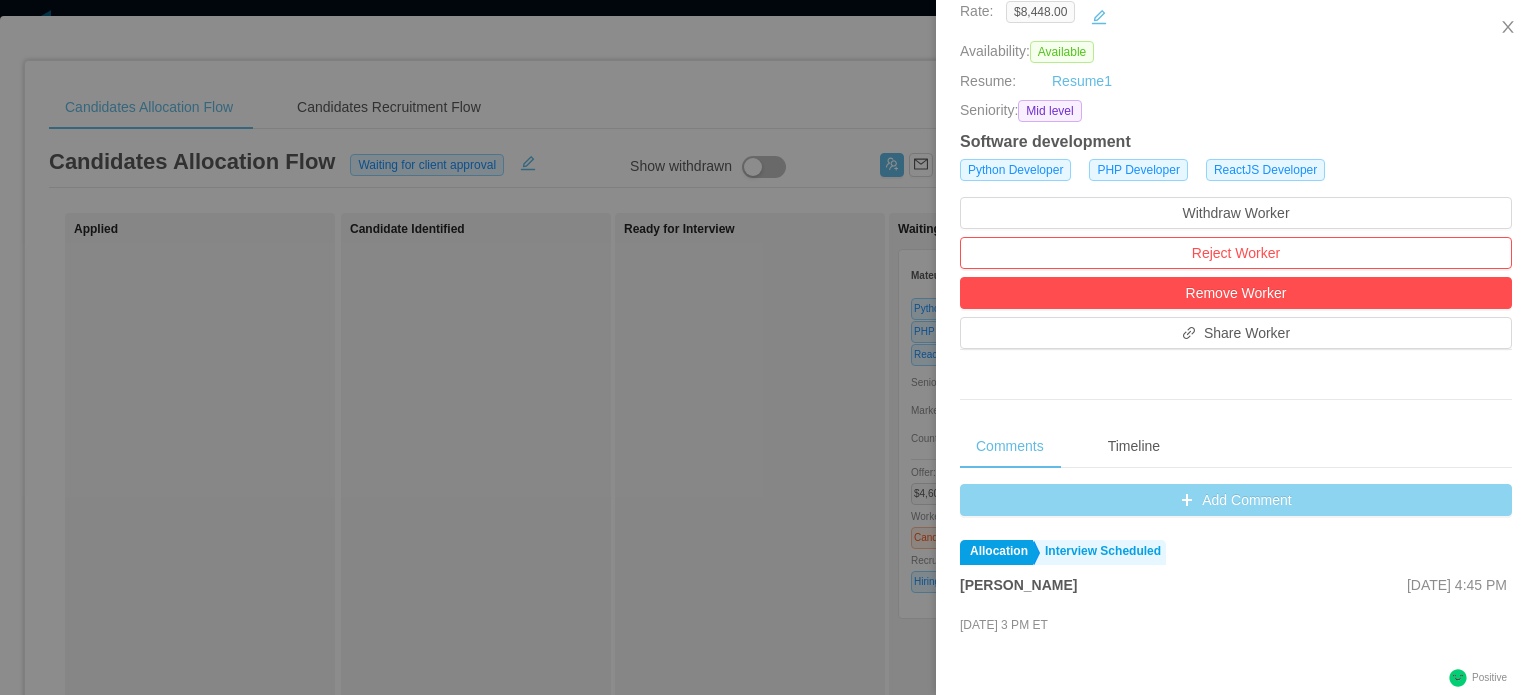 click on "Add Comment" at bounding box center [1236, 500] 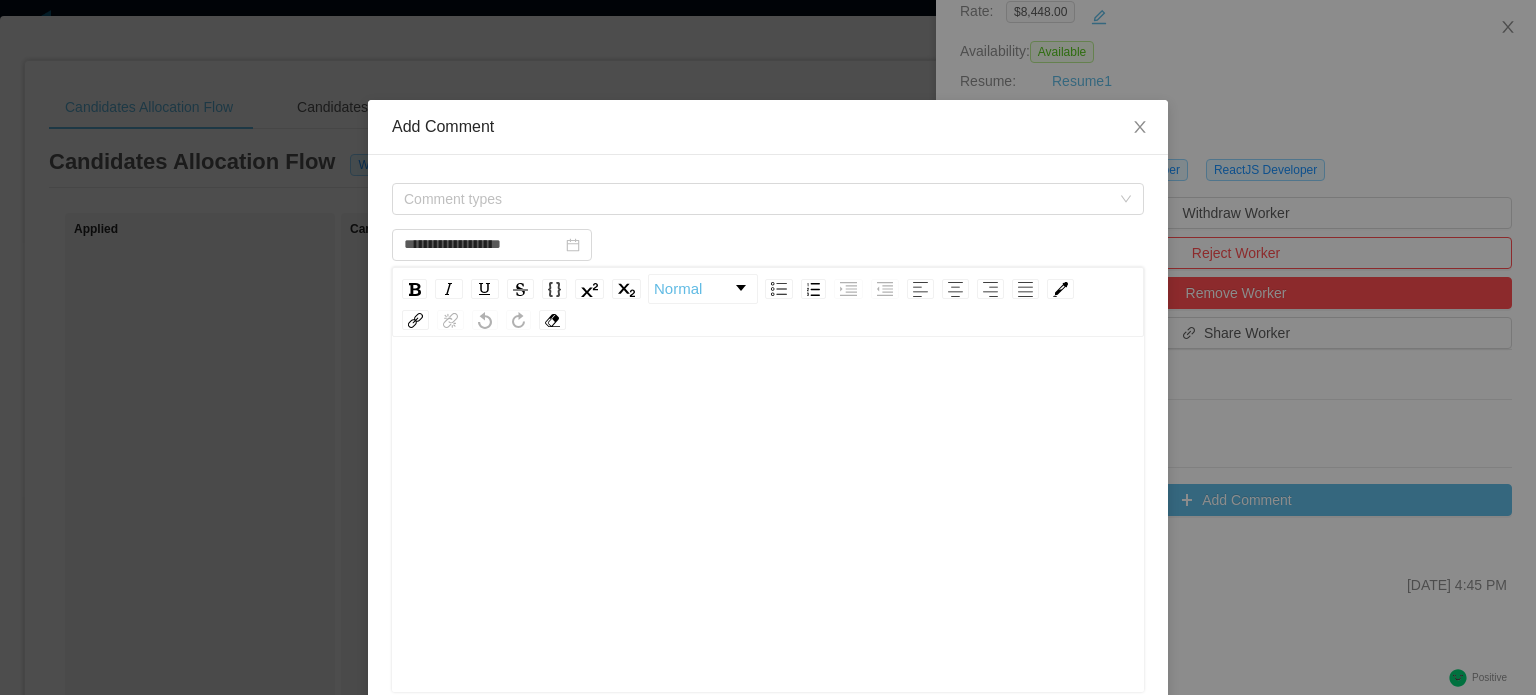 click at bounding box center [768, 546] 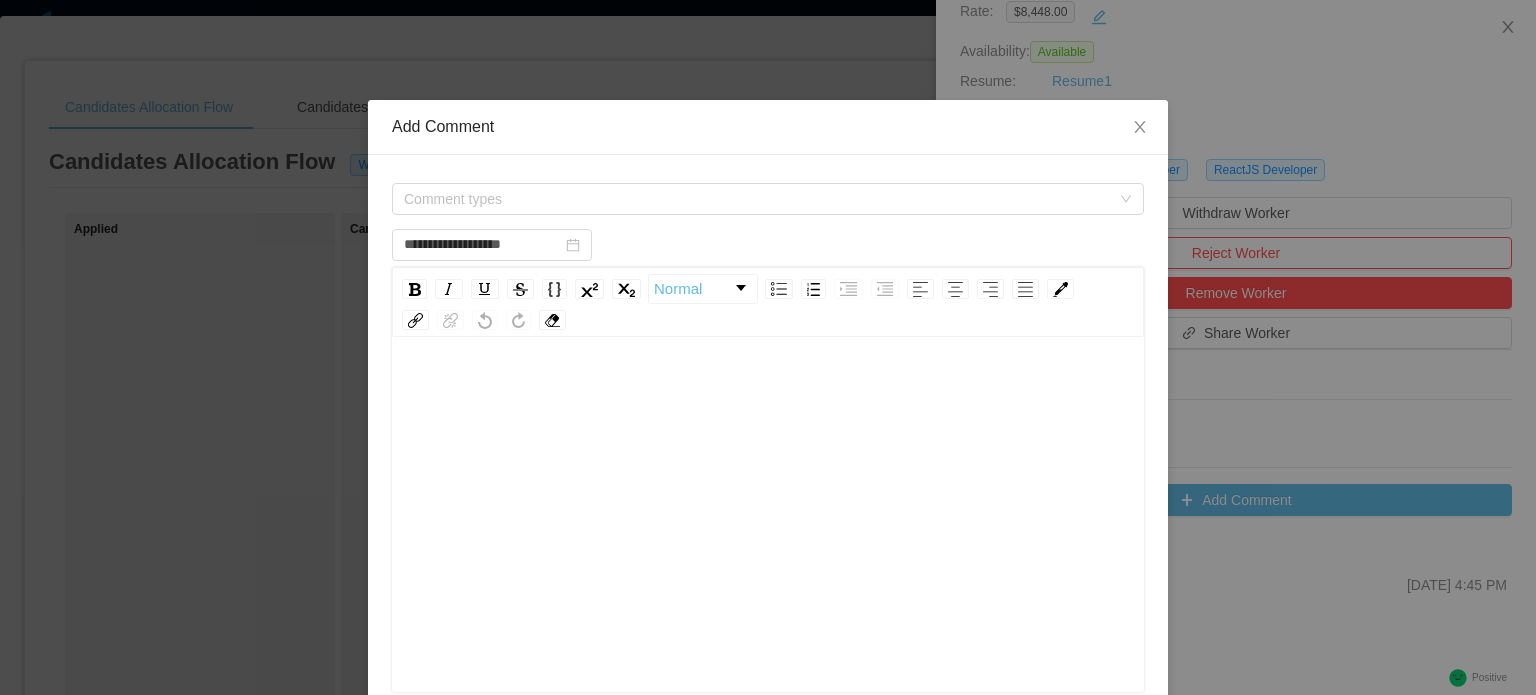 type on "**********" 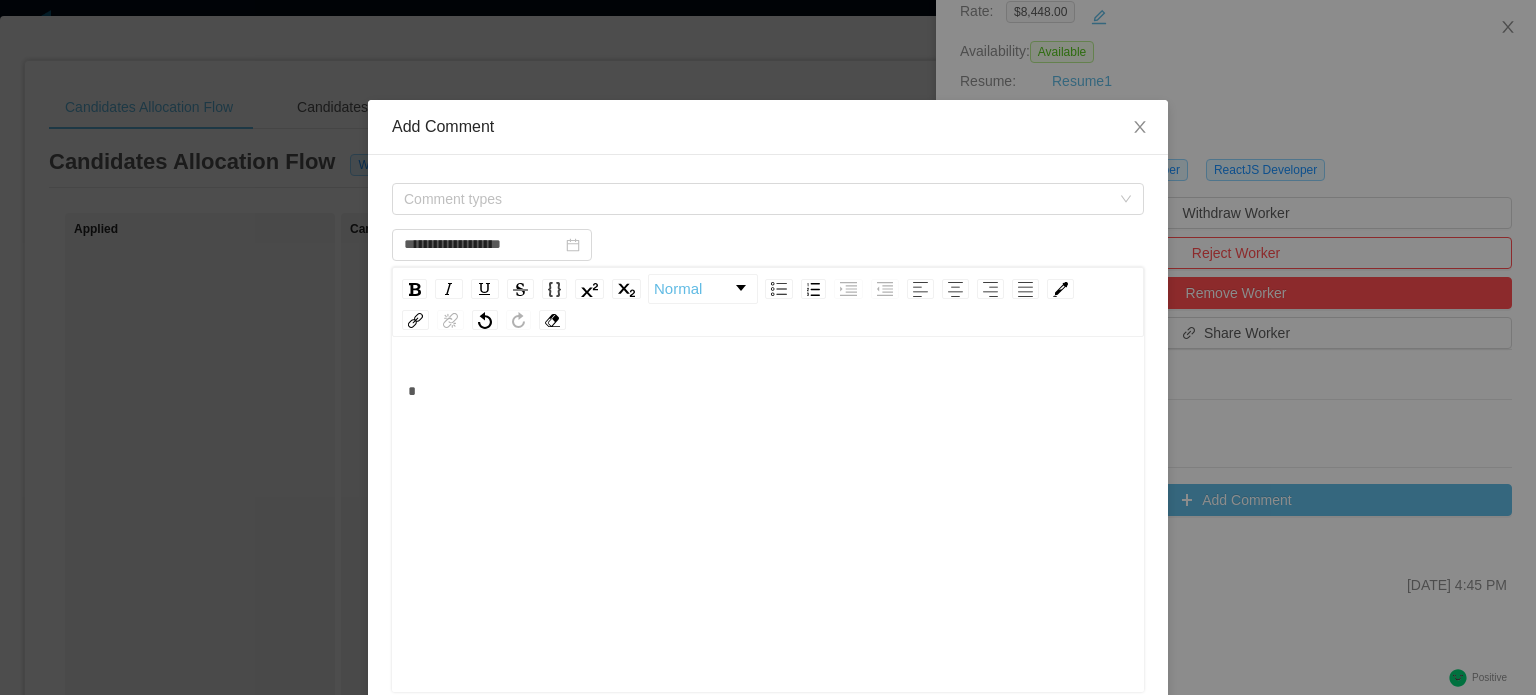 type 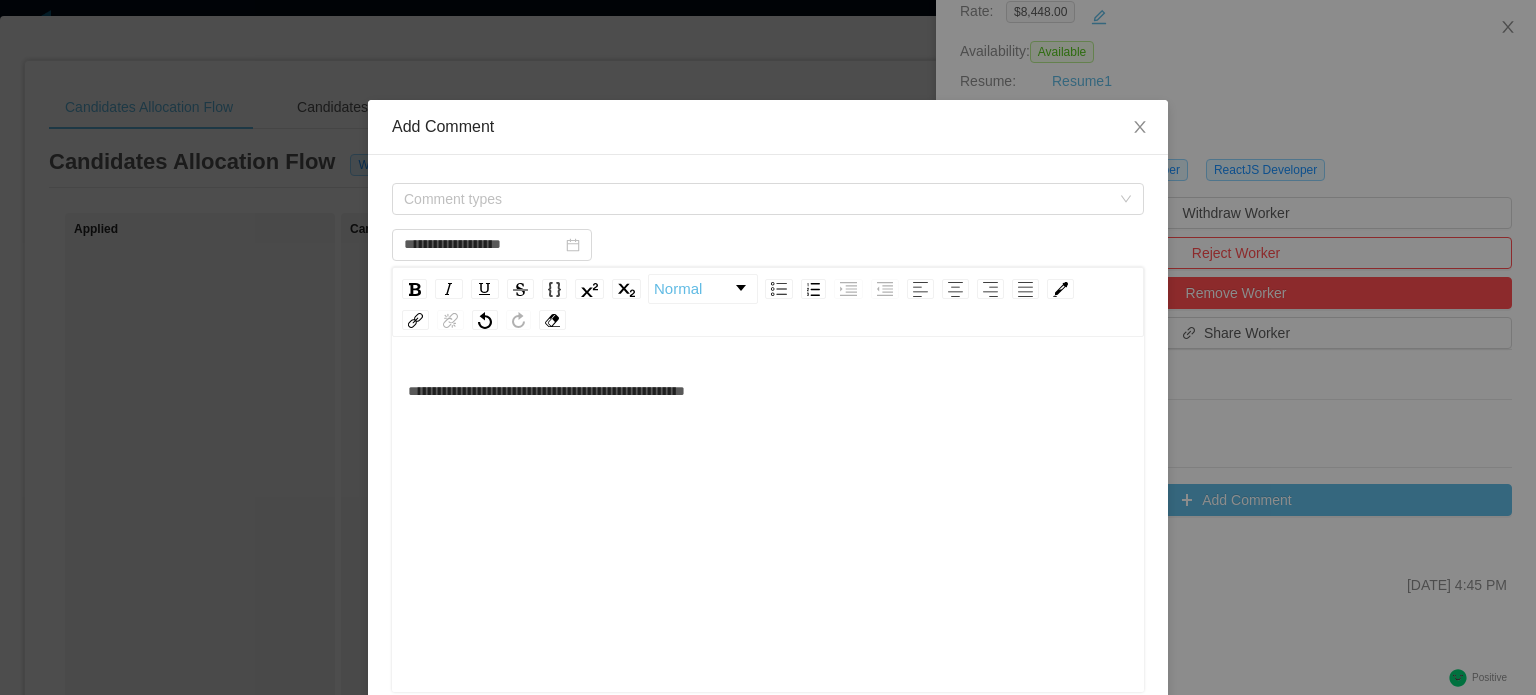 click on "**********" at bounding box center [546, 391] 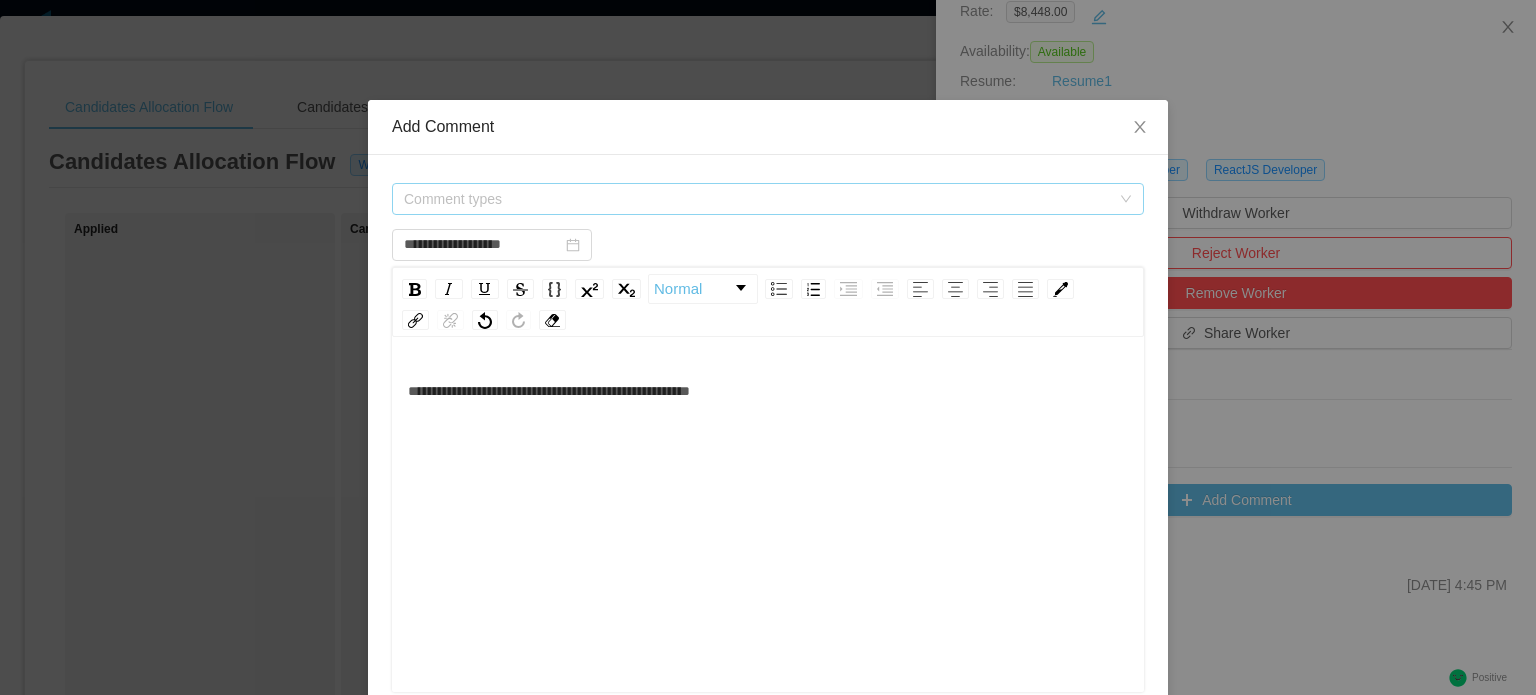 click on "Comment types" at bounding box center (757, 199) 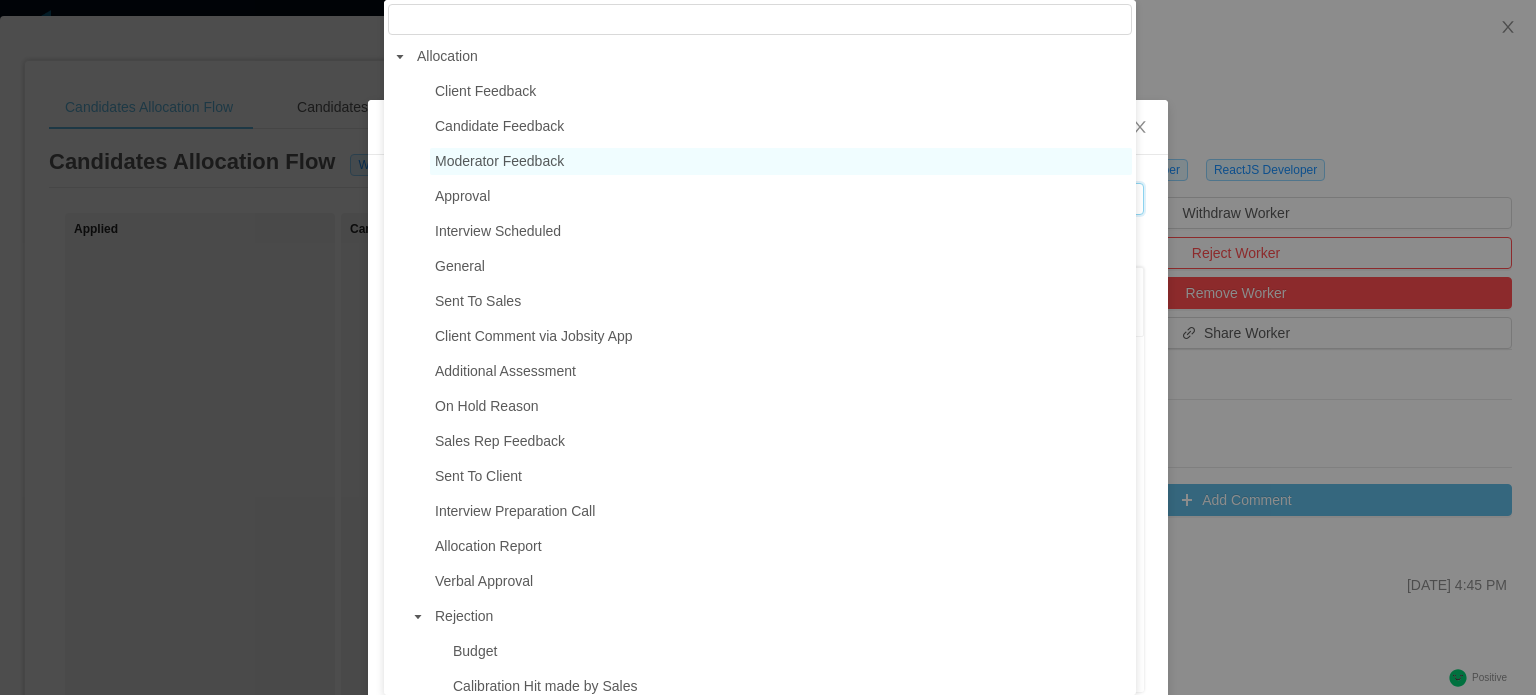 click on "Moderator Feedback" at bounding box center (499, 161) 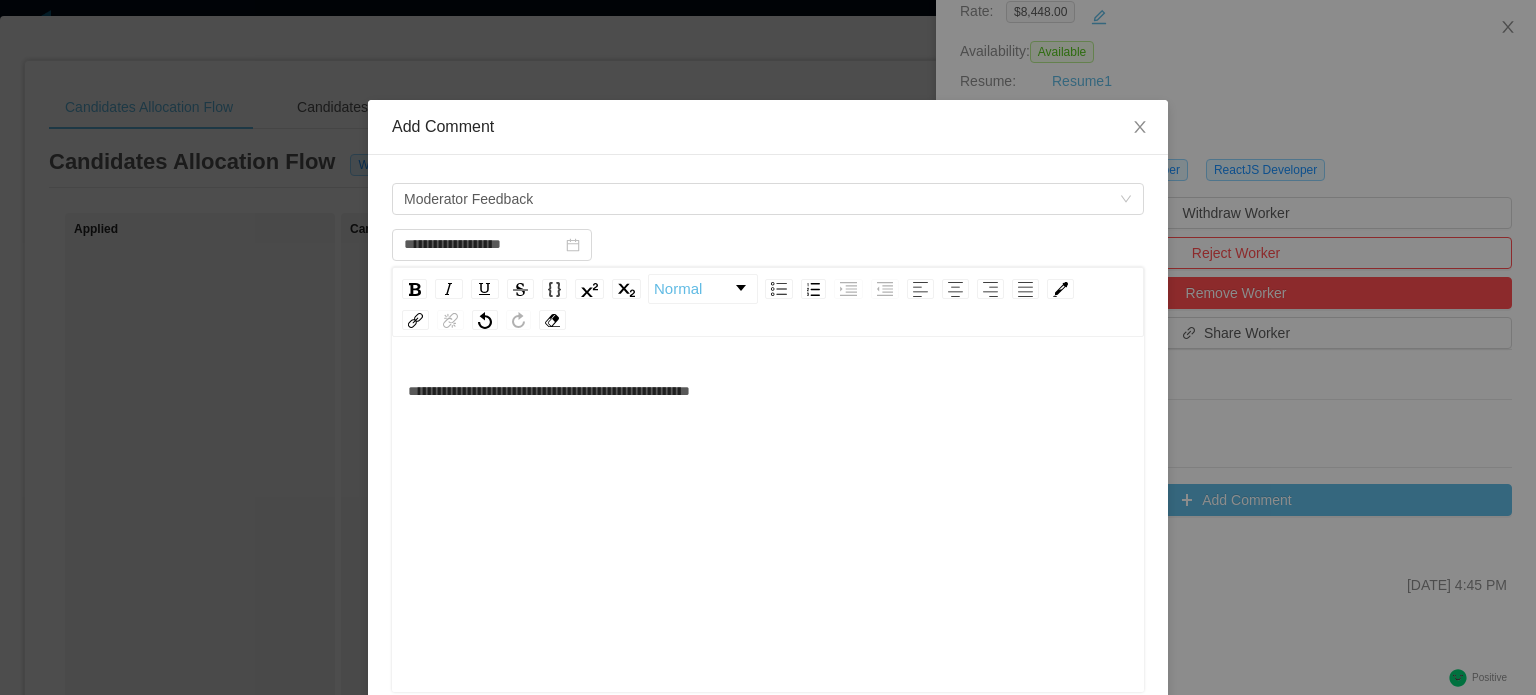click on "**********" at bounding box center [768, 546] 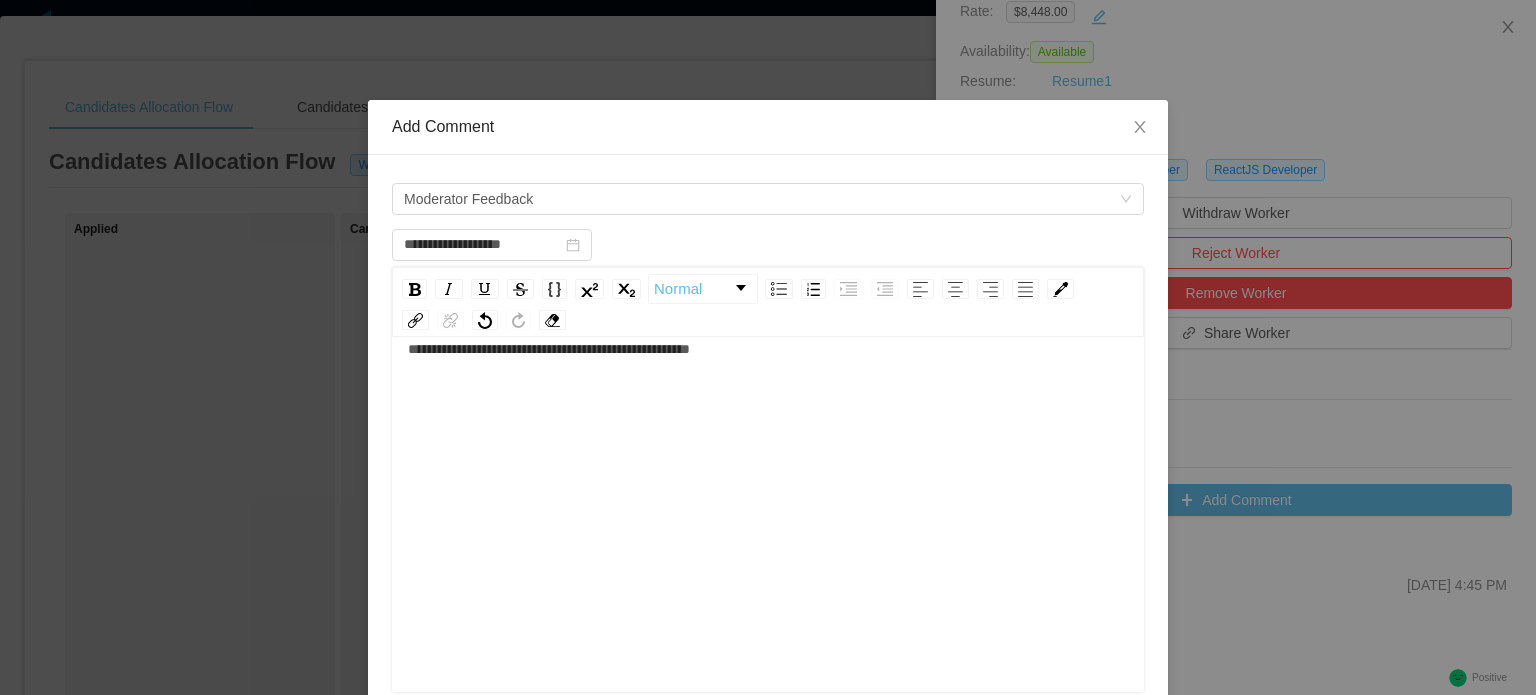 scroll, scrollTop: 44, scrollLeft: 0, axis: vertical 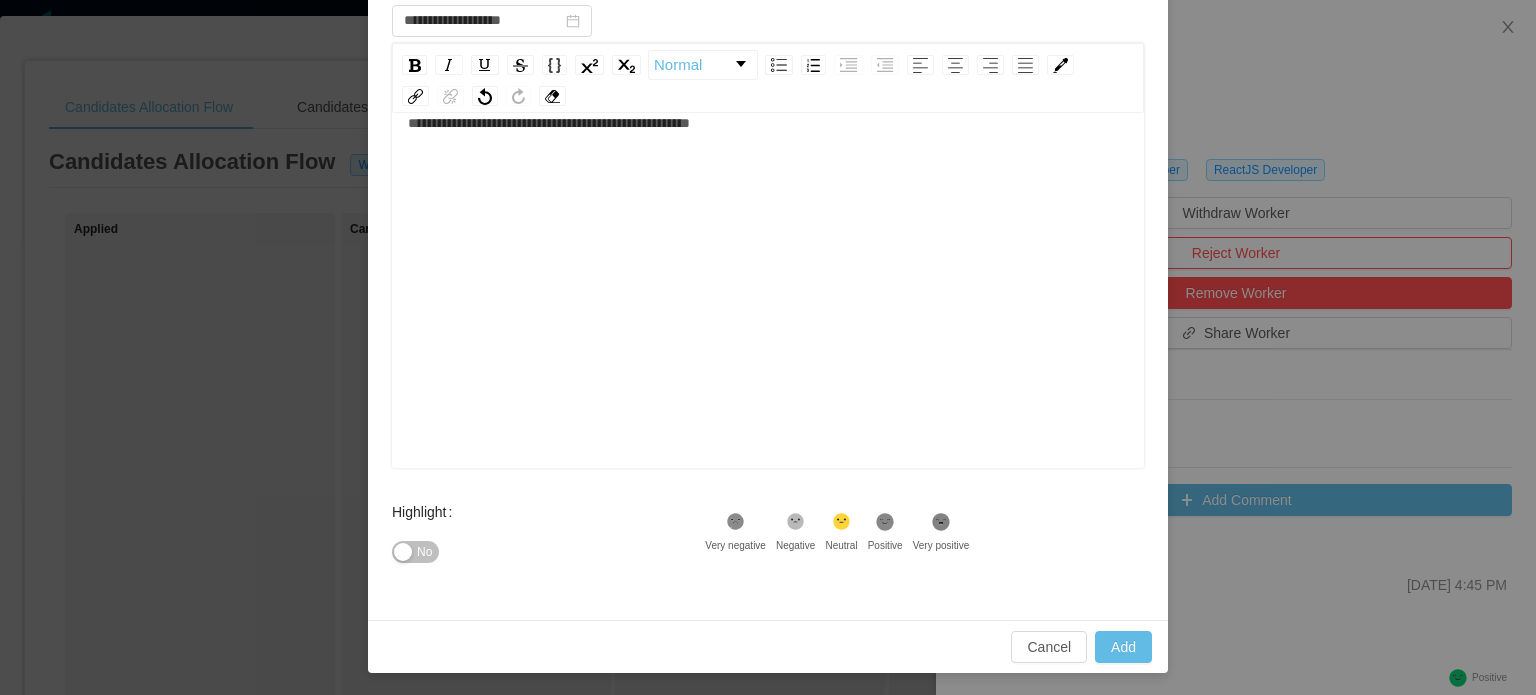 click on "No" at bounding box center (548, 552) 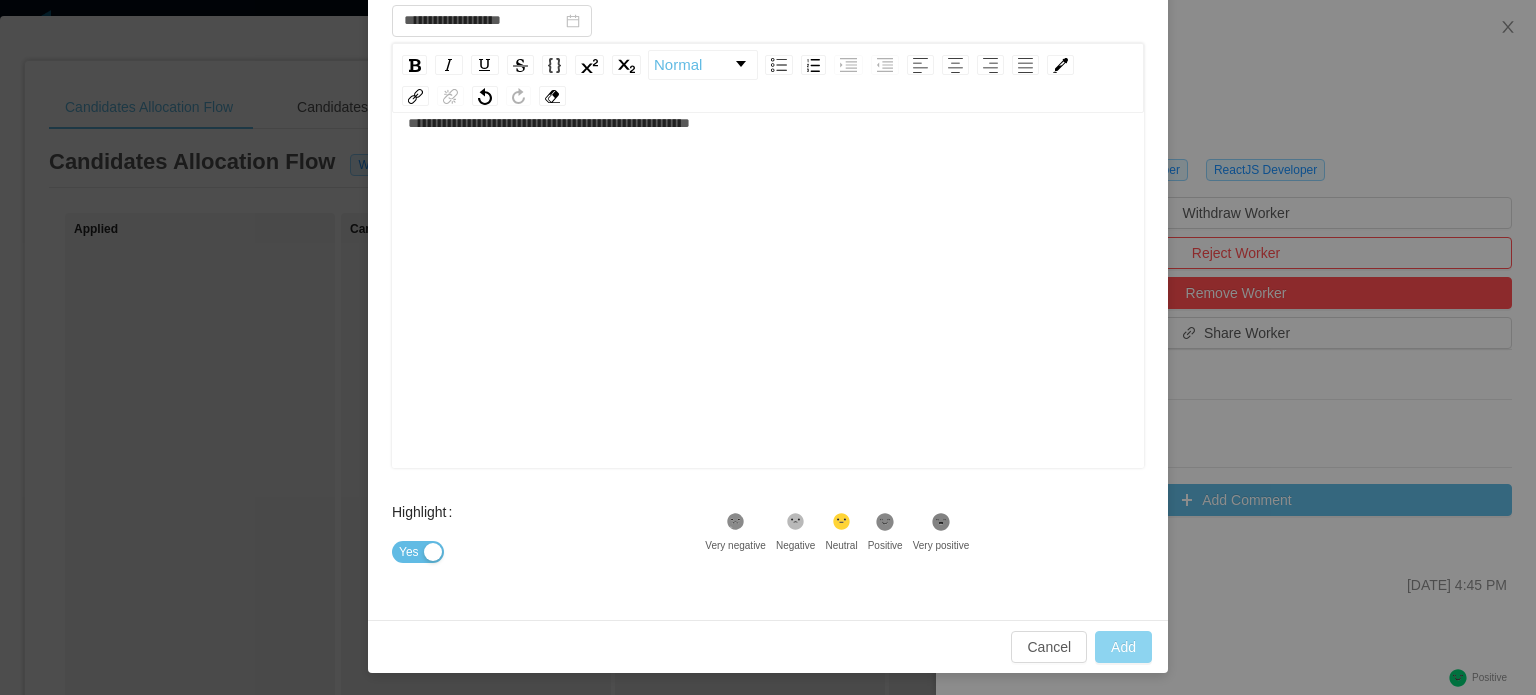 click on "Add" at bounding box center [1123, 647] 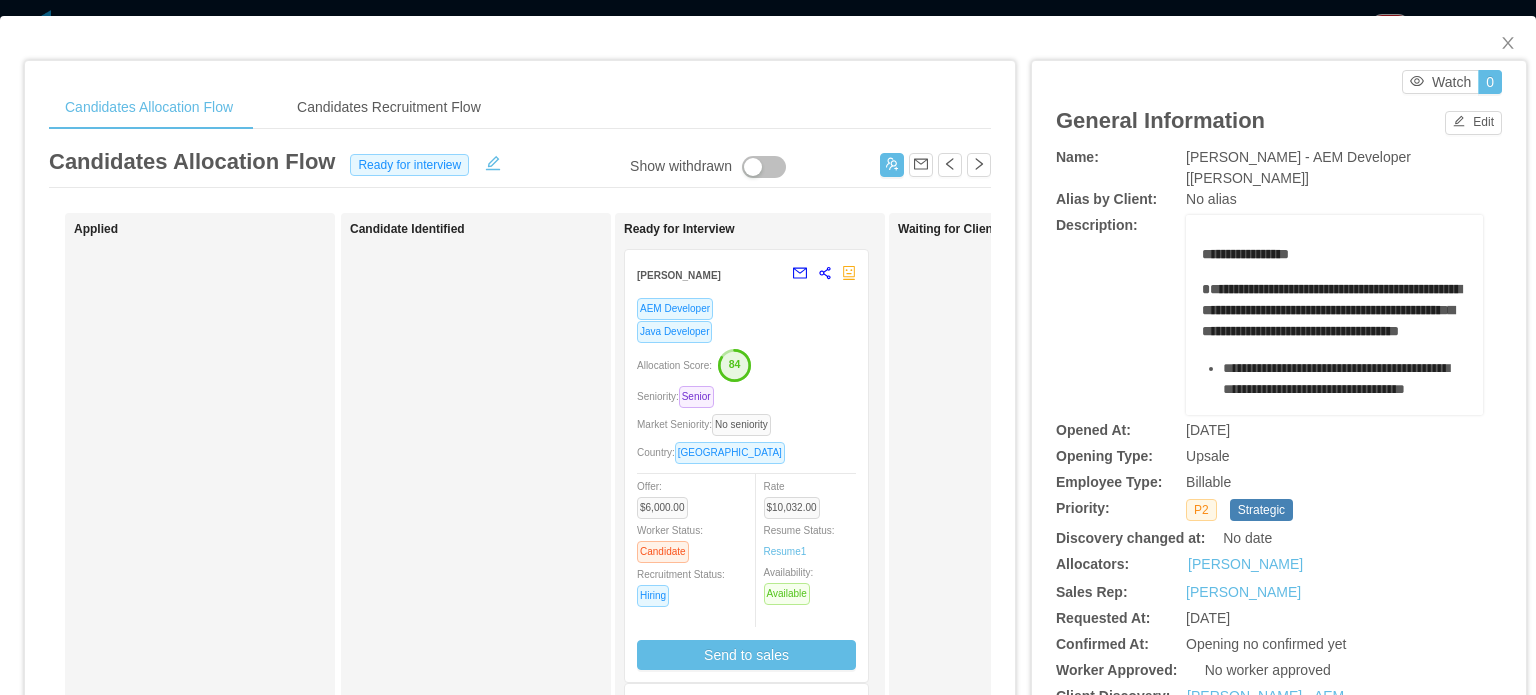 scroll, scrollTop: 0, scrollLeft: 0, axis: both 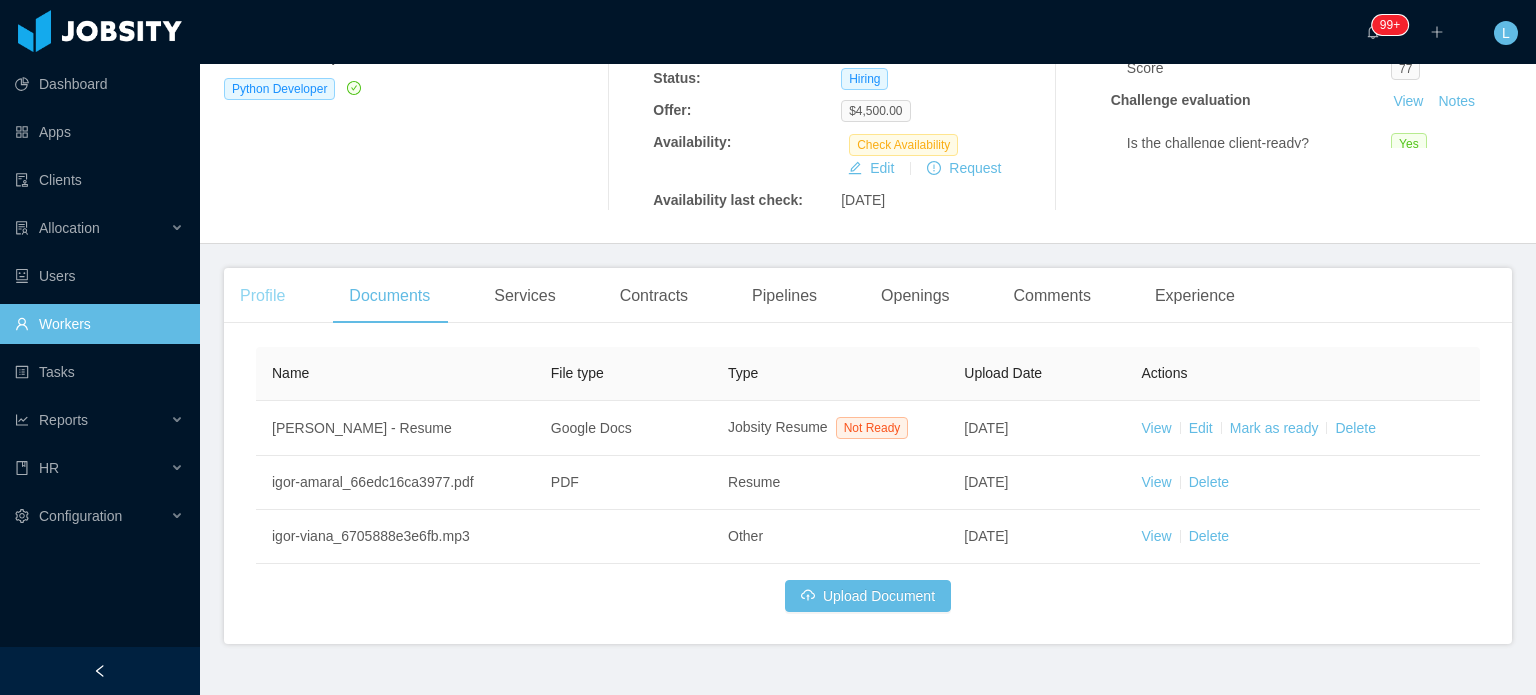 click on "Profile" at bounding box center [262, 296] 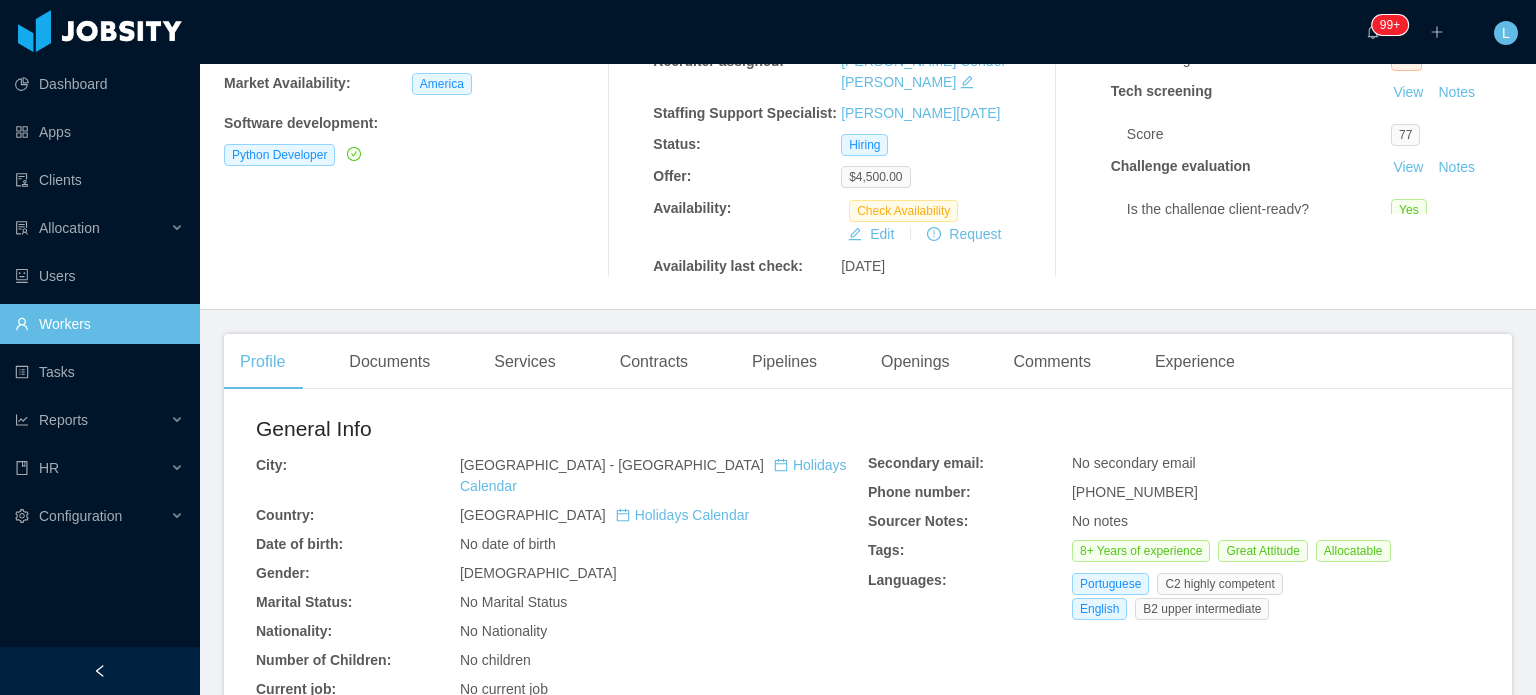 scroll, scrollTop: 0, scrollLeft: 0, axis: both 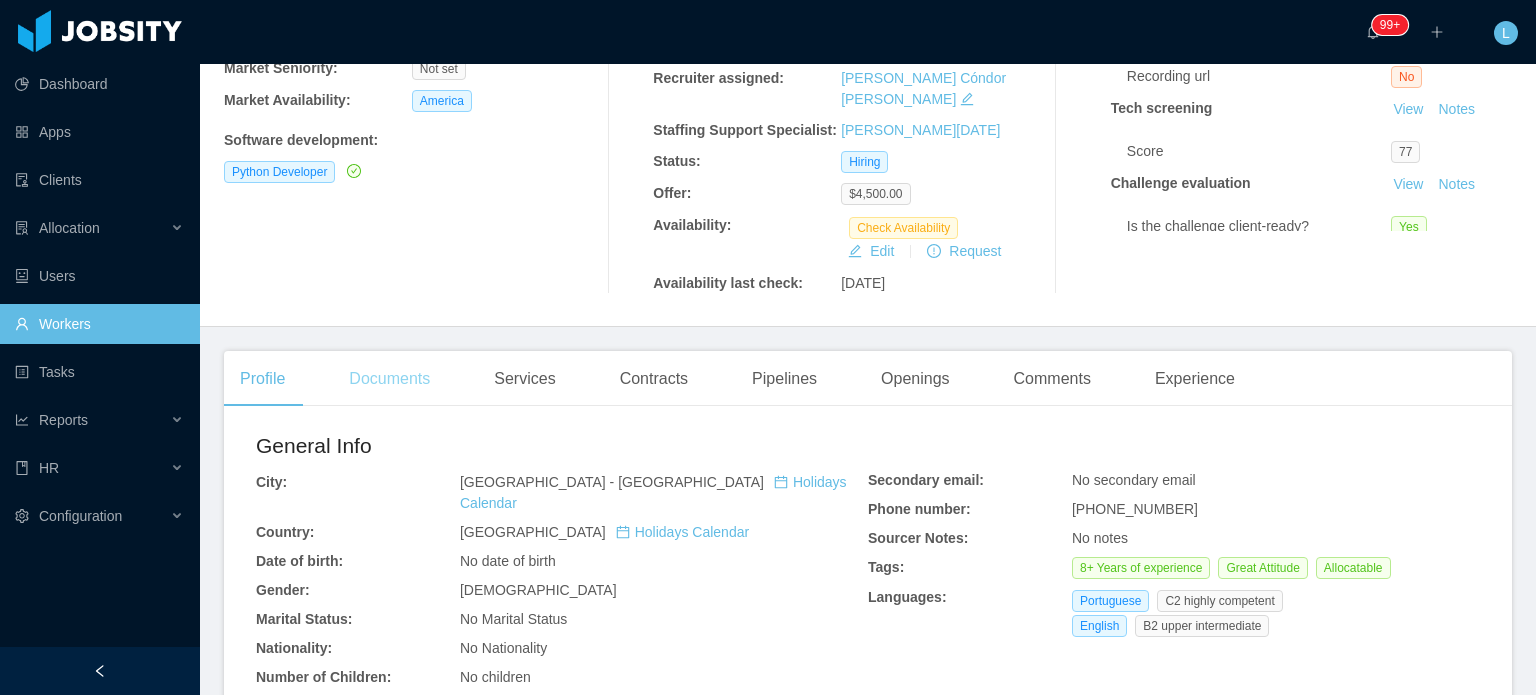 click on "Documents" at bounding box center (389, 379) 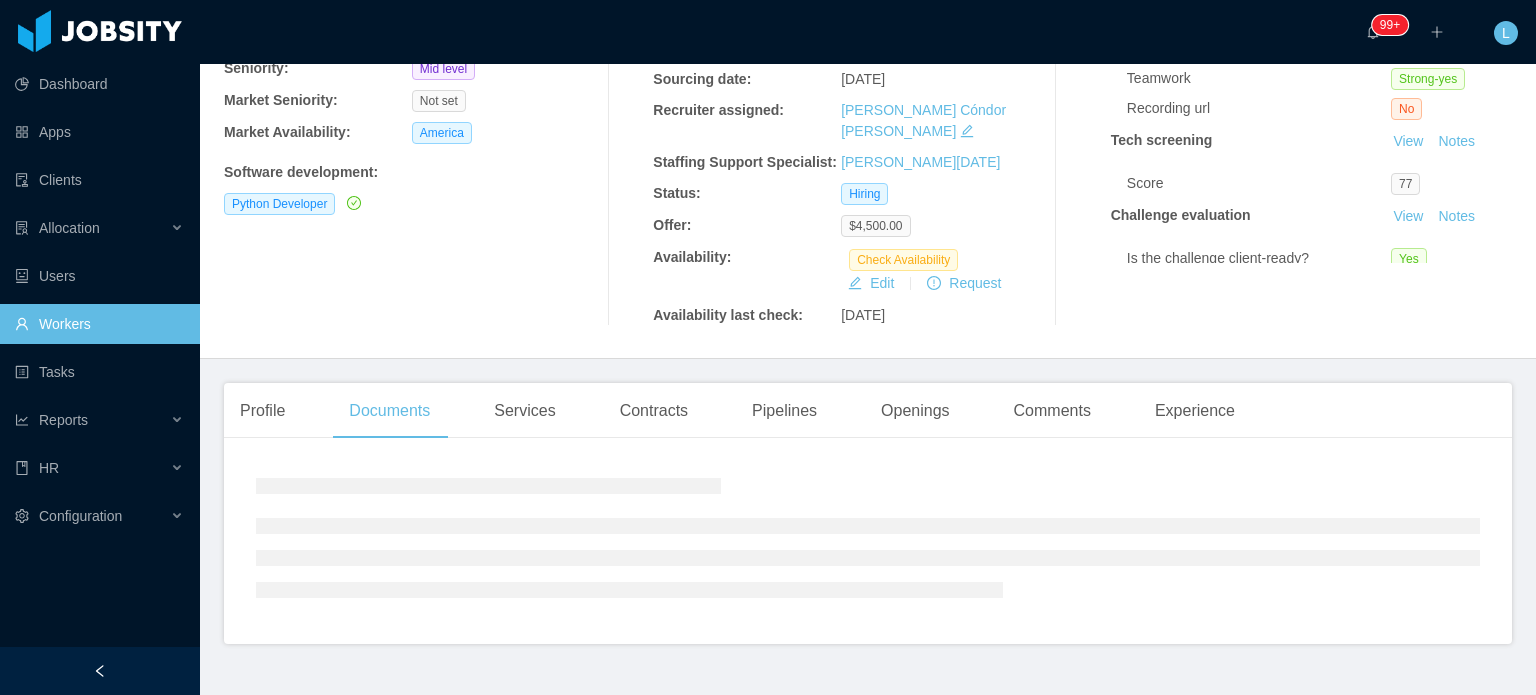 scroll, scrollTop: 300, scrollLeft: 0, axis: vertical 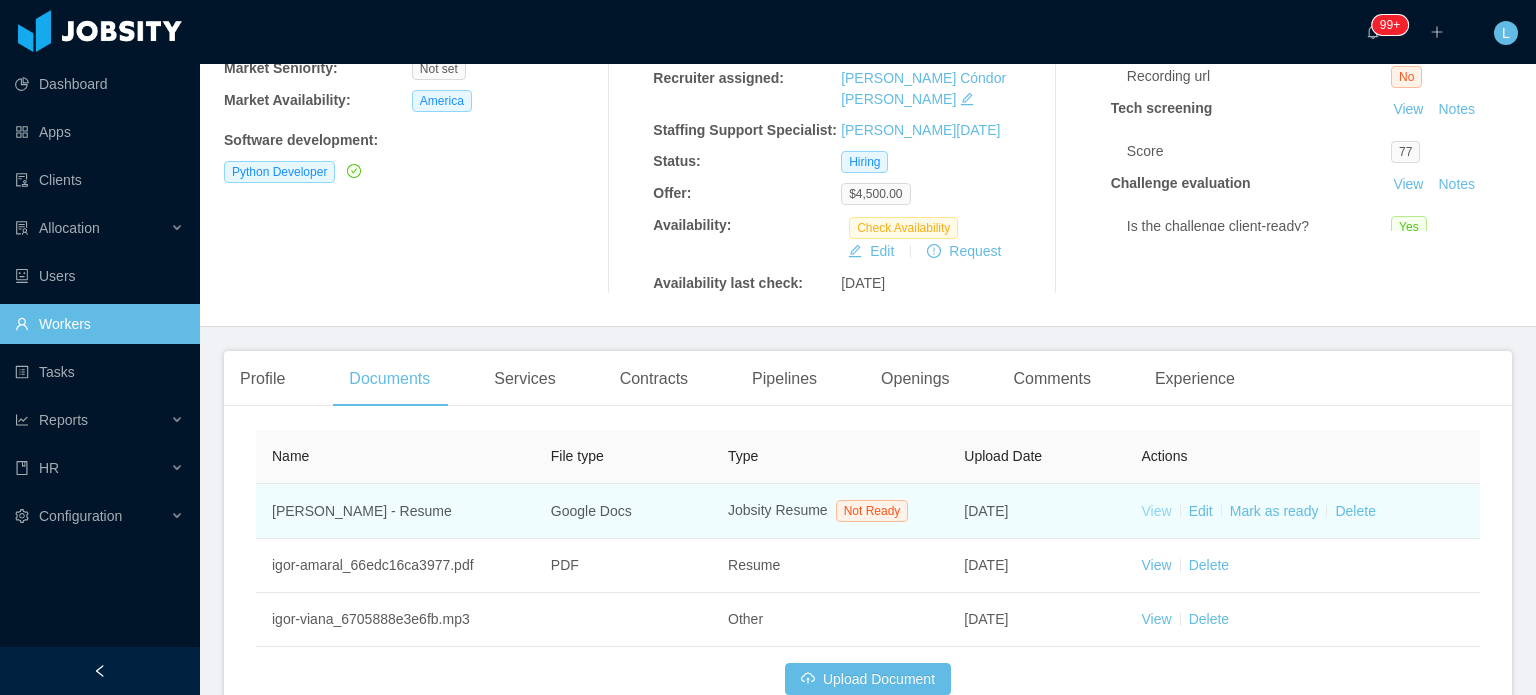 click on "View" at bounding box center (1157, 511) 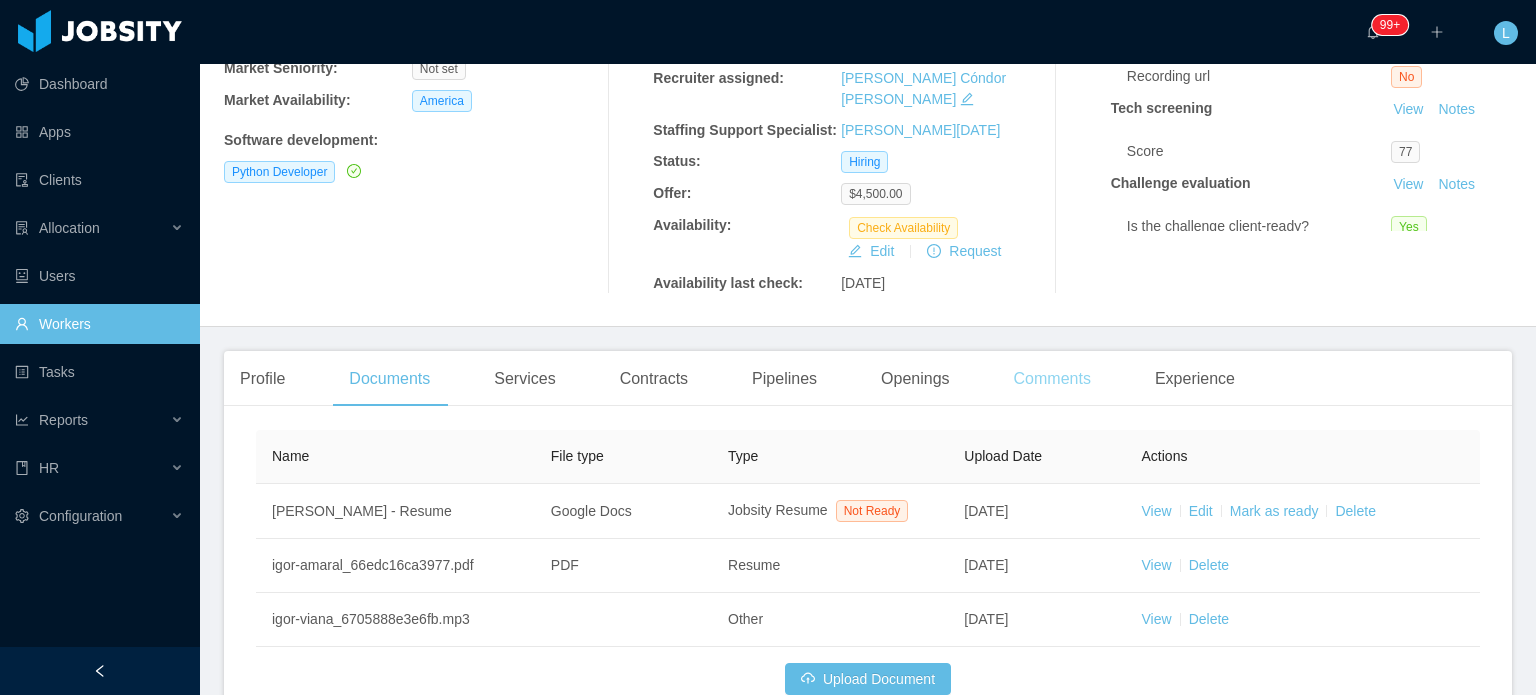 scroll, scrollTop: 0, scrollLeft: 0, axis: both 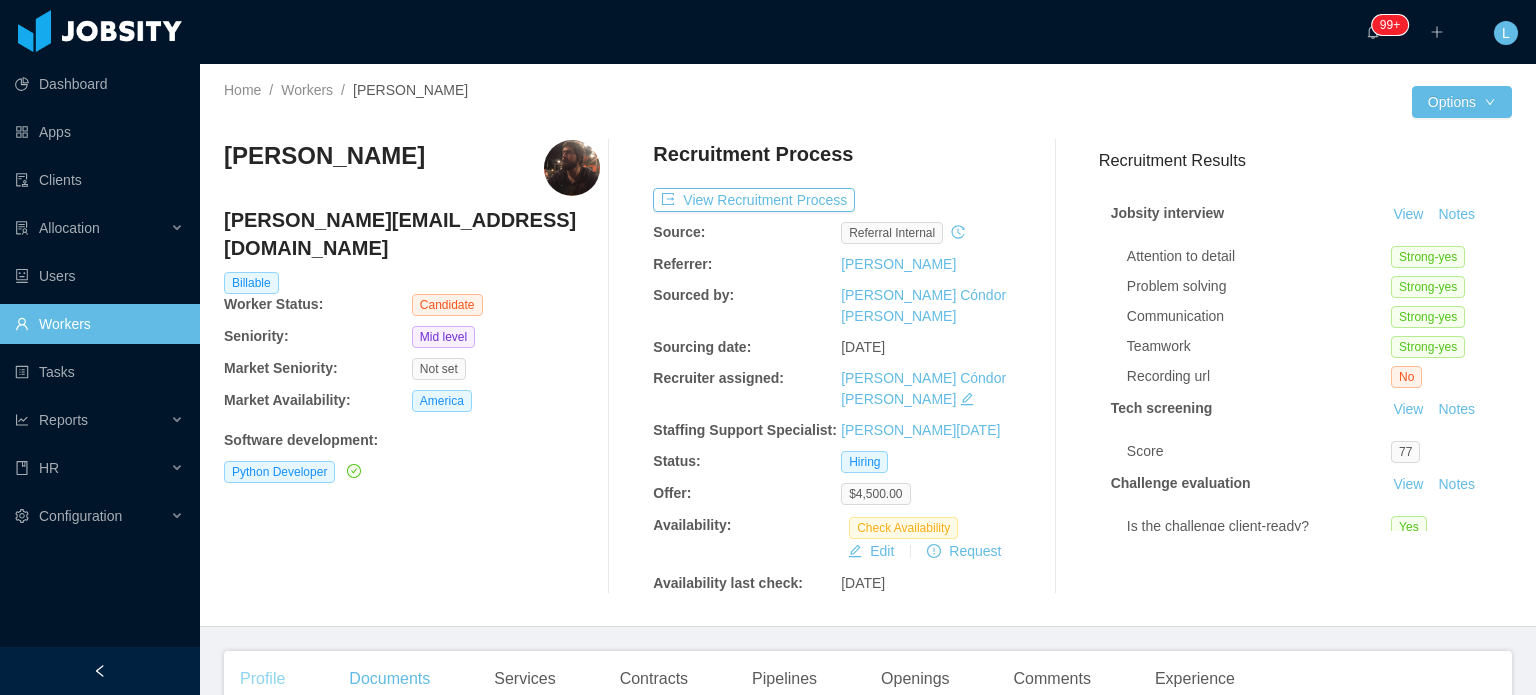 click on "Profile" at bounding box center [262, 679] 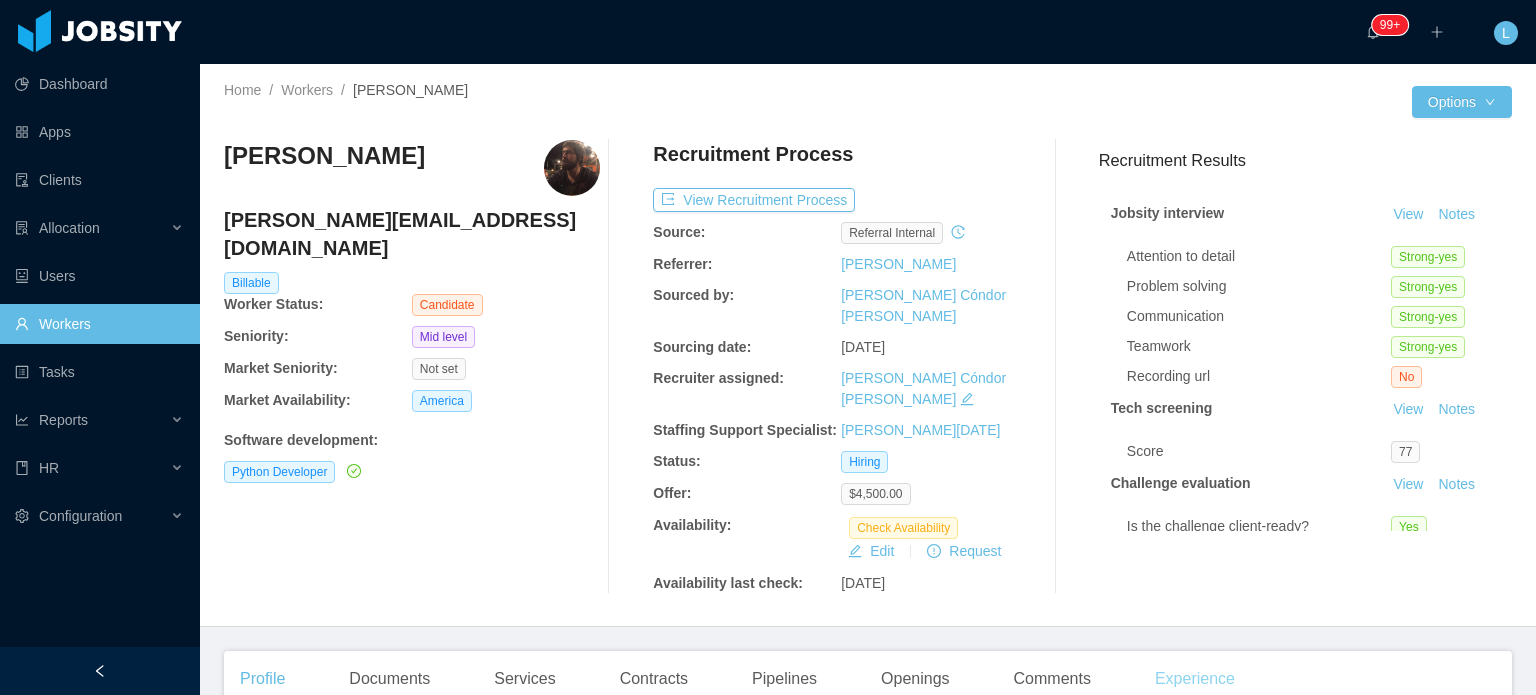 click on "Experience" at bounding box center [1195, 679] 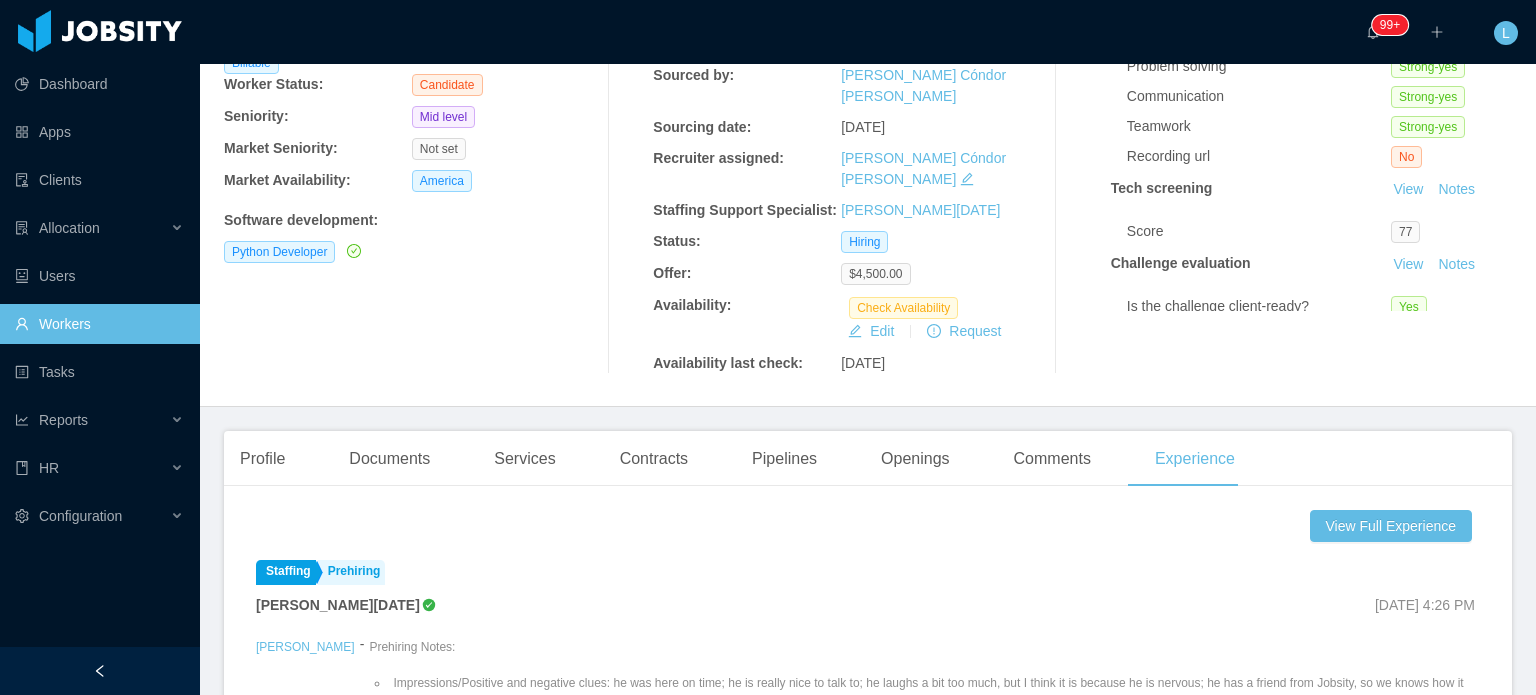 scroll, scrollTop: 0, scrollLeft: 0, axis: both 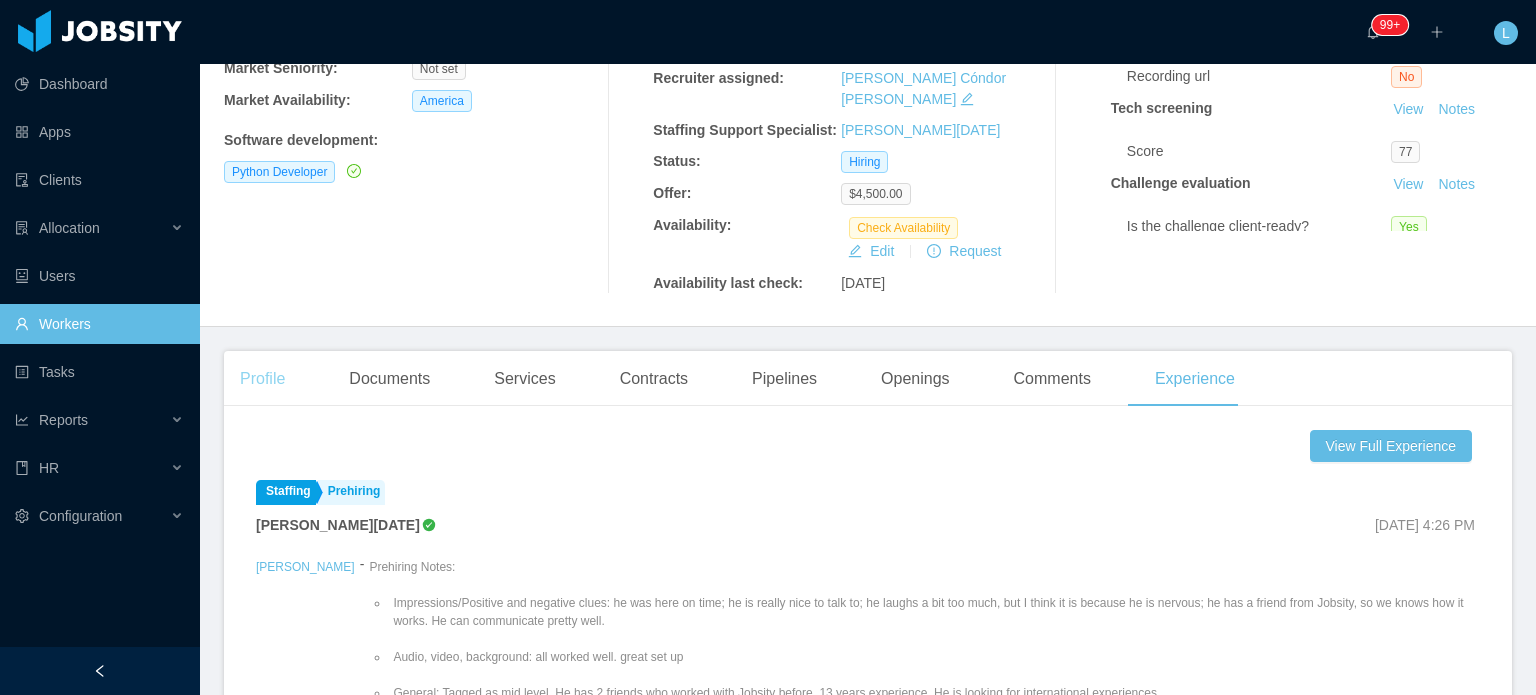 click on "Profile" at bounding box center (262, 379) 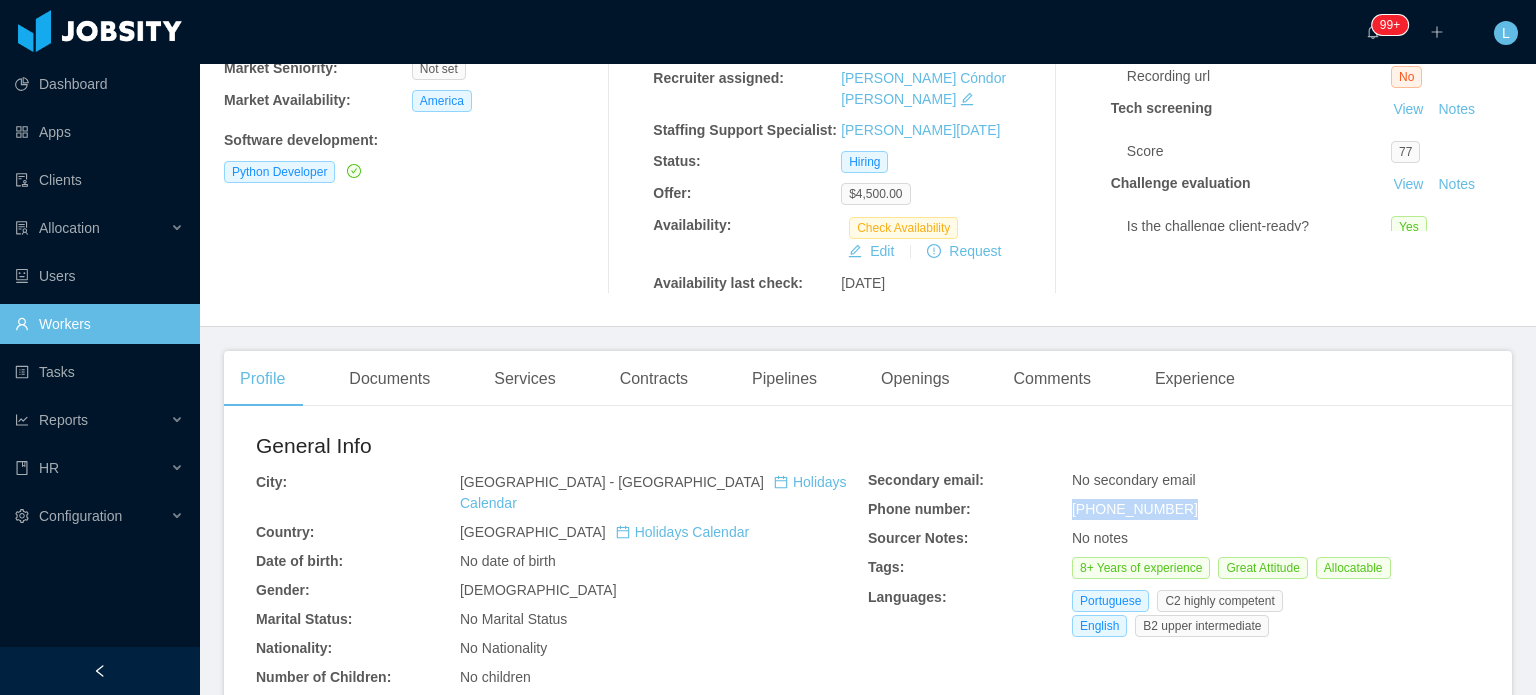 drag, startPoint x: 1062, startPoint y: 468, endPoint x: 1216, endPoint y: 467, distance: 154.00325 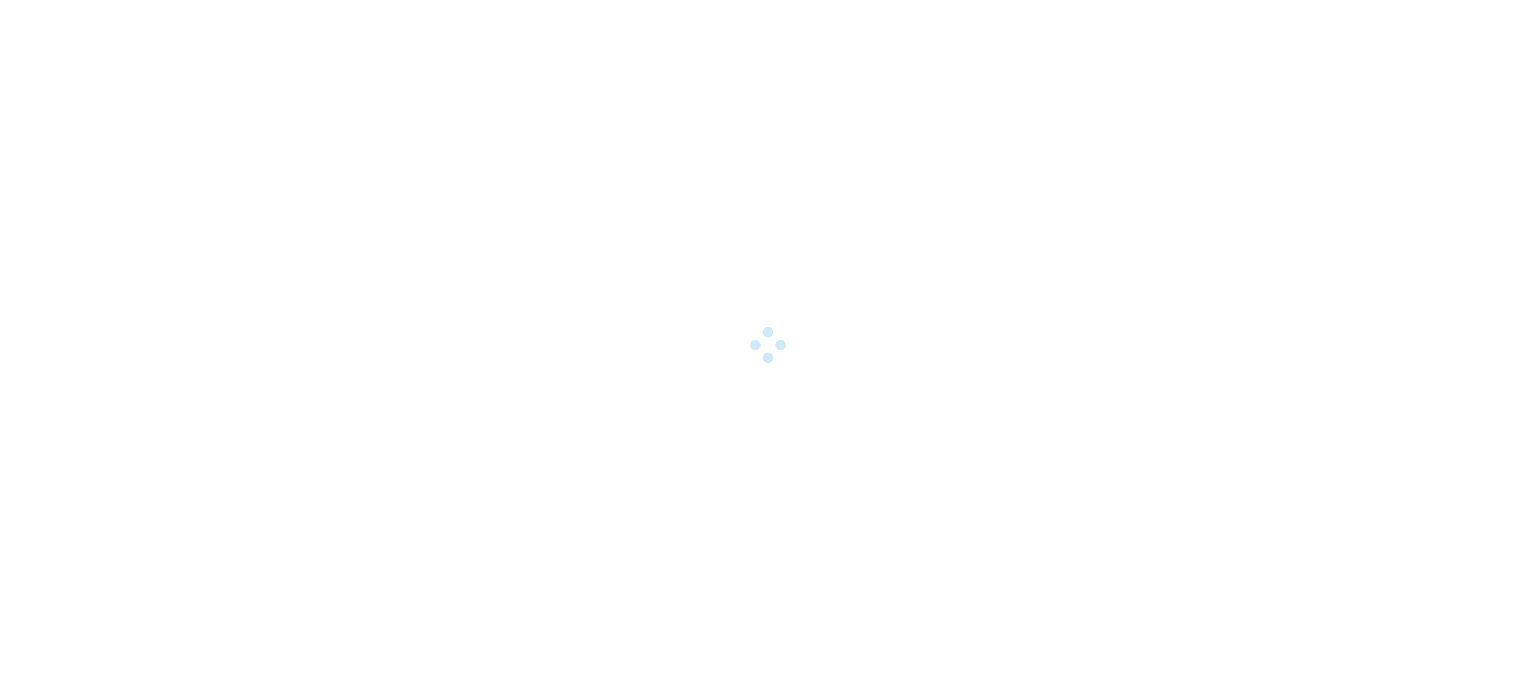 scroll, scrollTop: 0, scrollLeft: 0, axis: both 